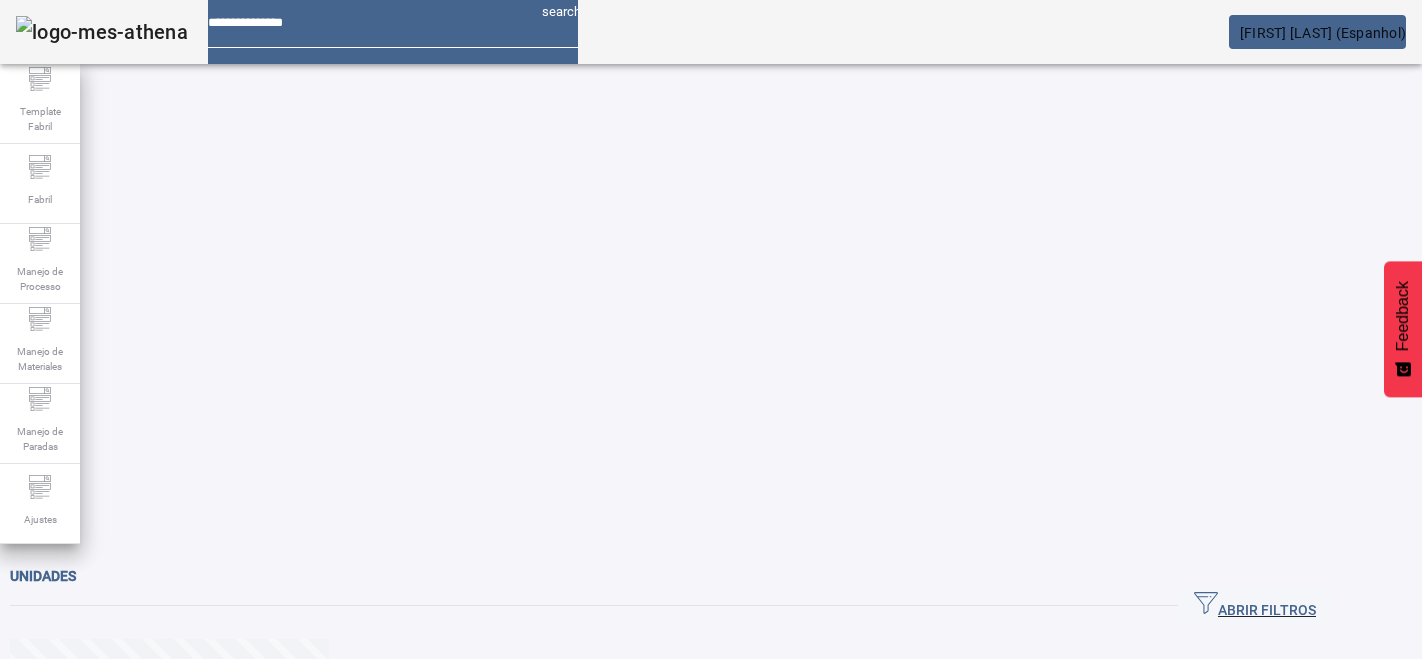 scroll, scrollTop: 0, scrollLeft: 0, axis: both 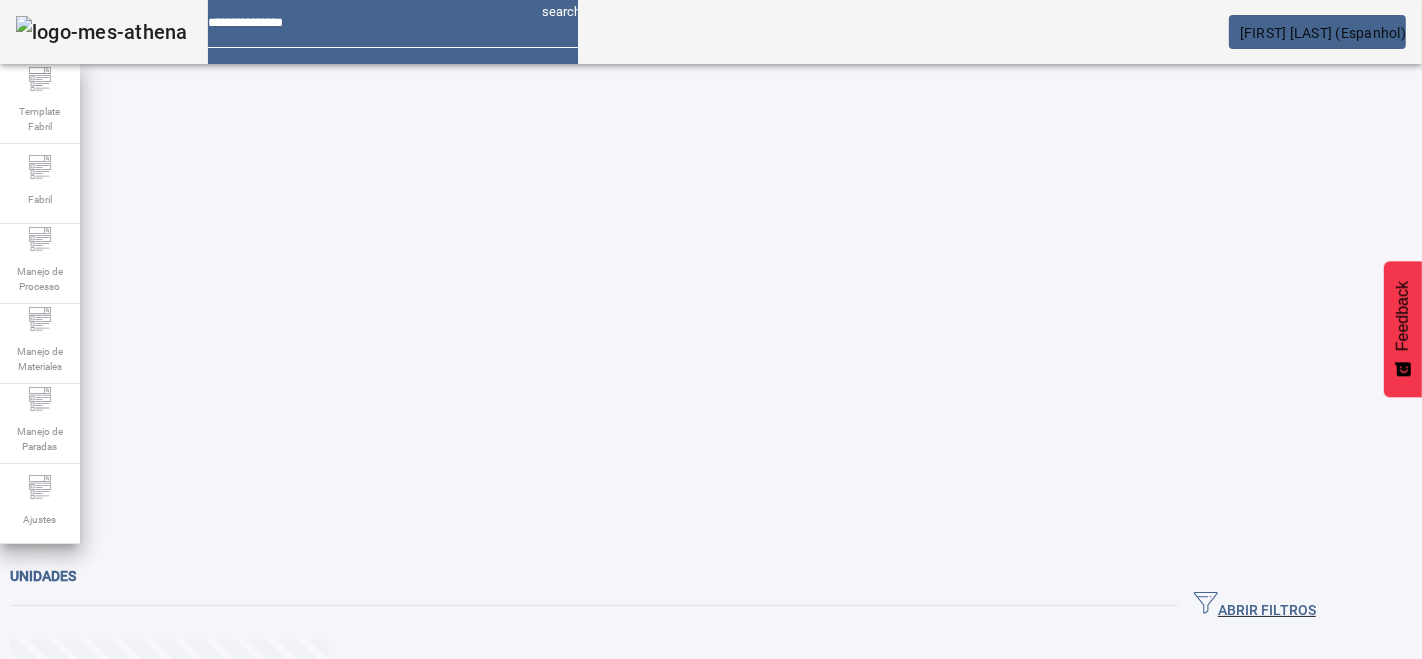 click 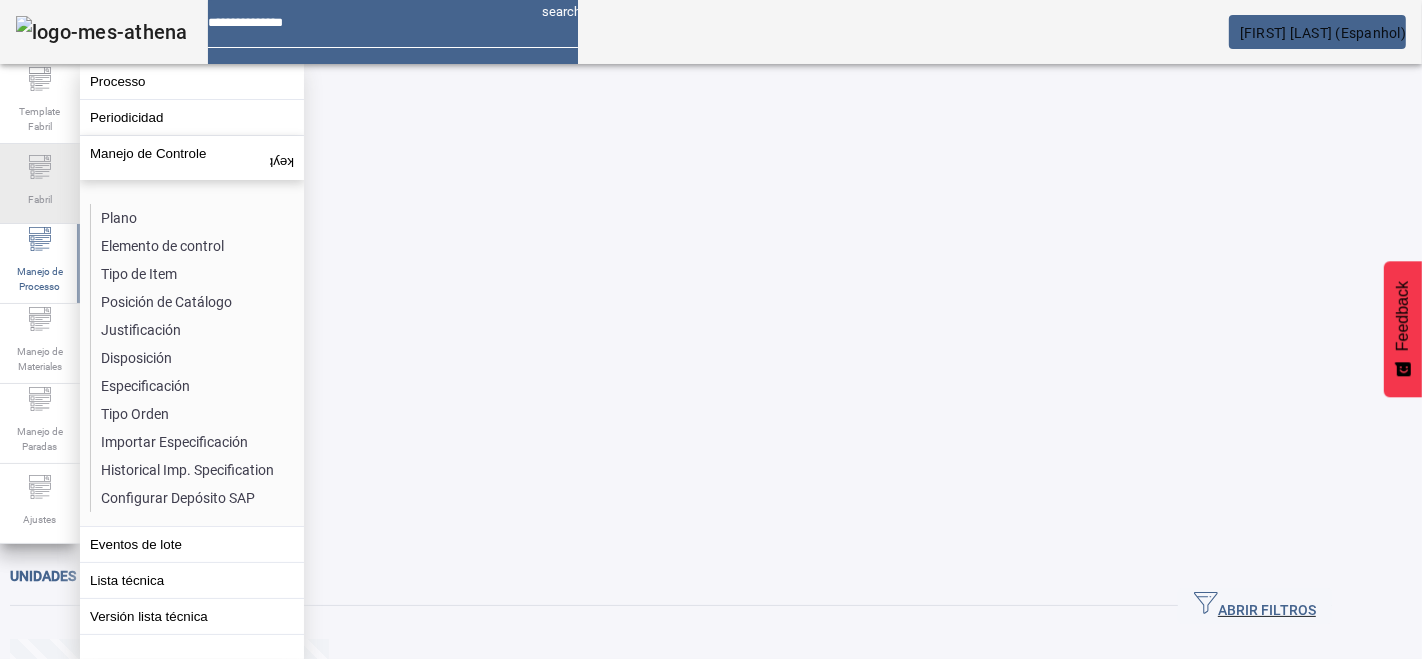 click on "Fabril" 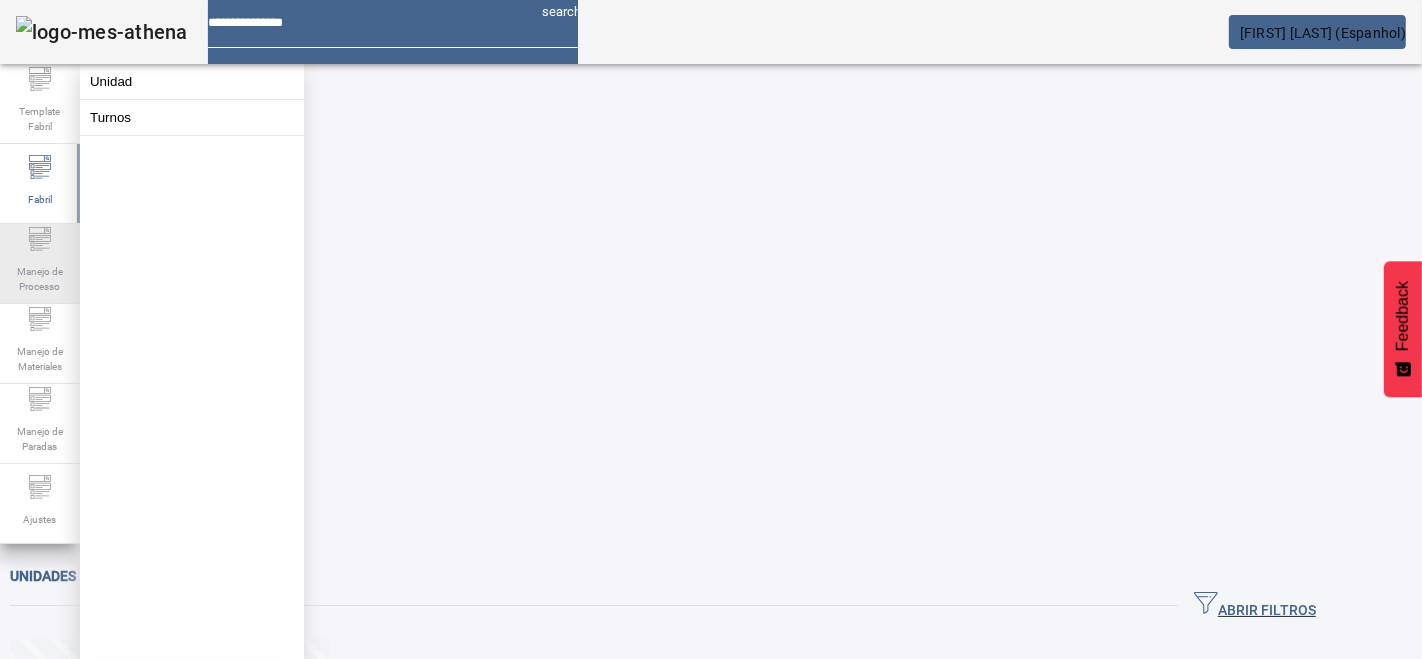 click on "Manejo de Processo" 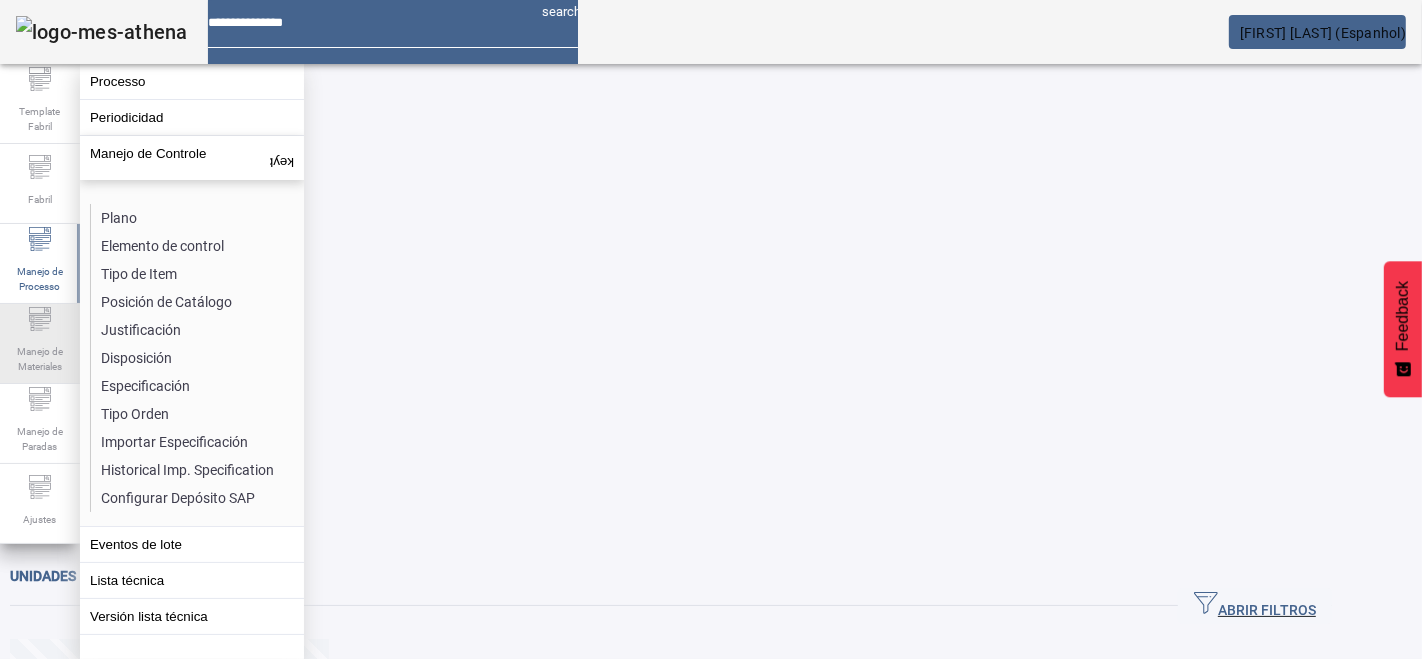click on "Manejo de Materiales" 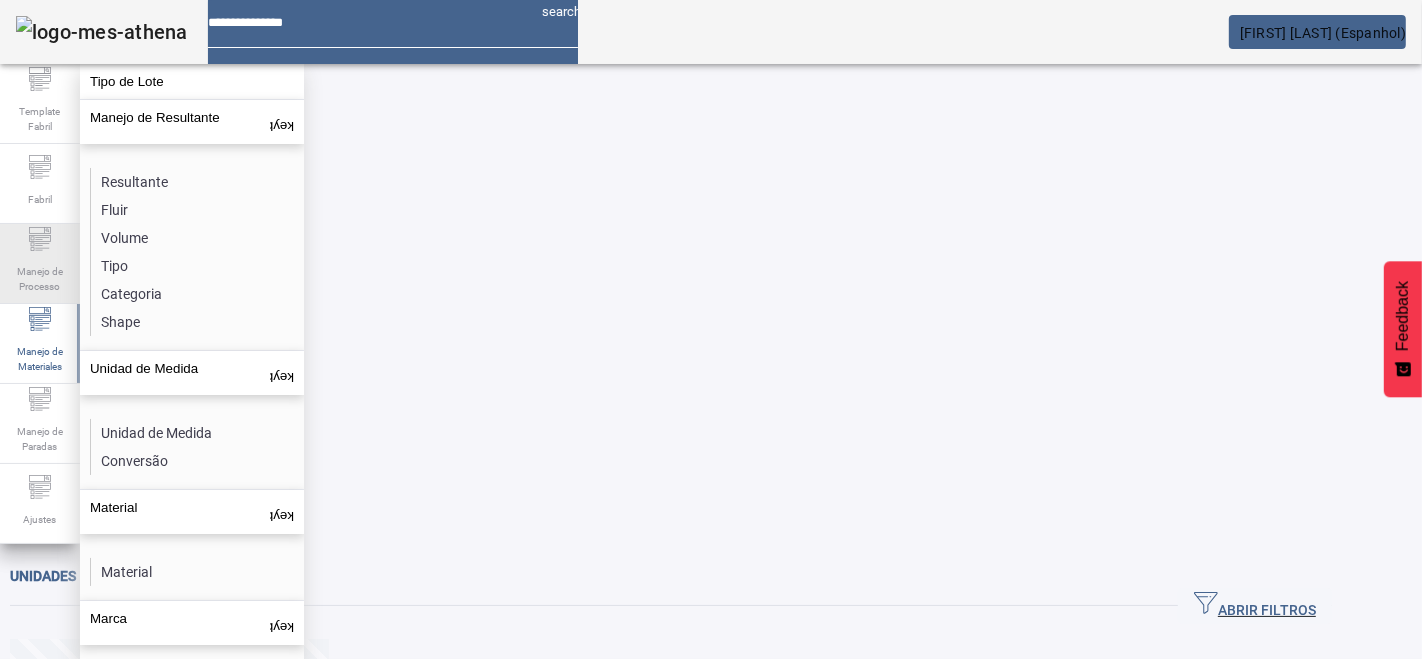 click on "Manejo de Processo" 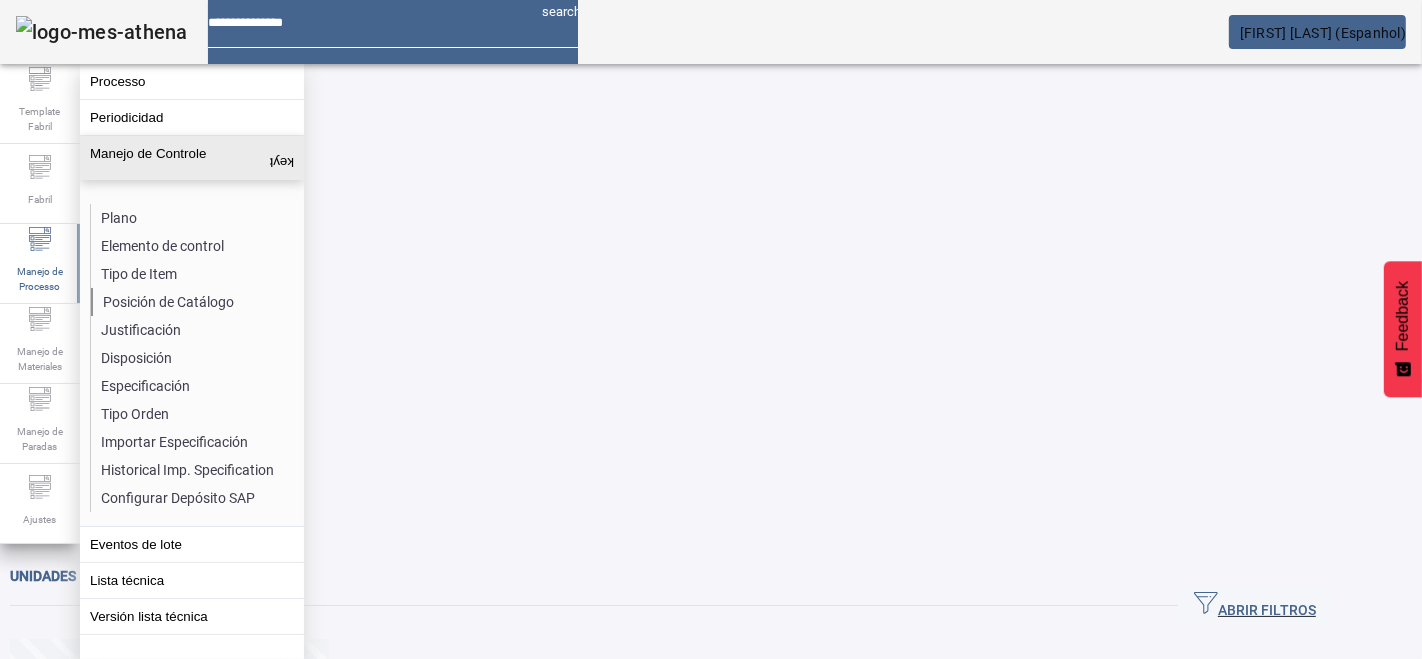 click on "Posición de Catálogo" 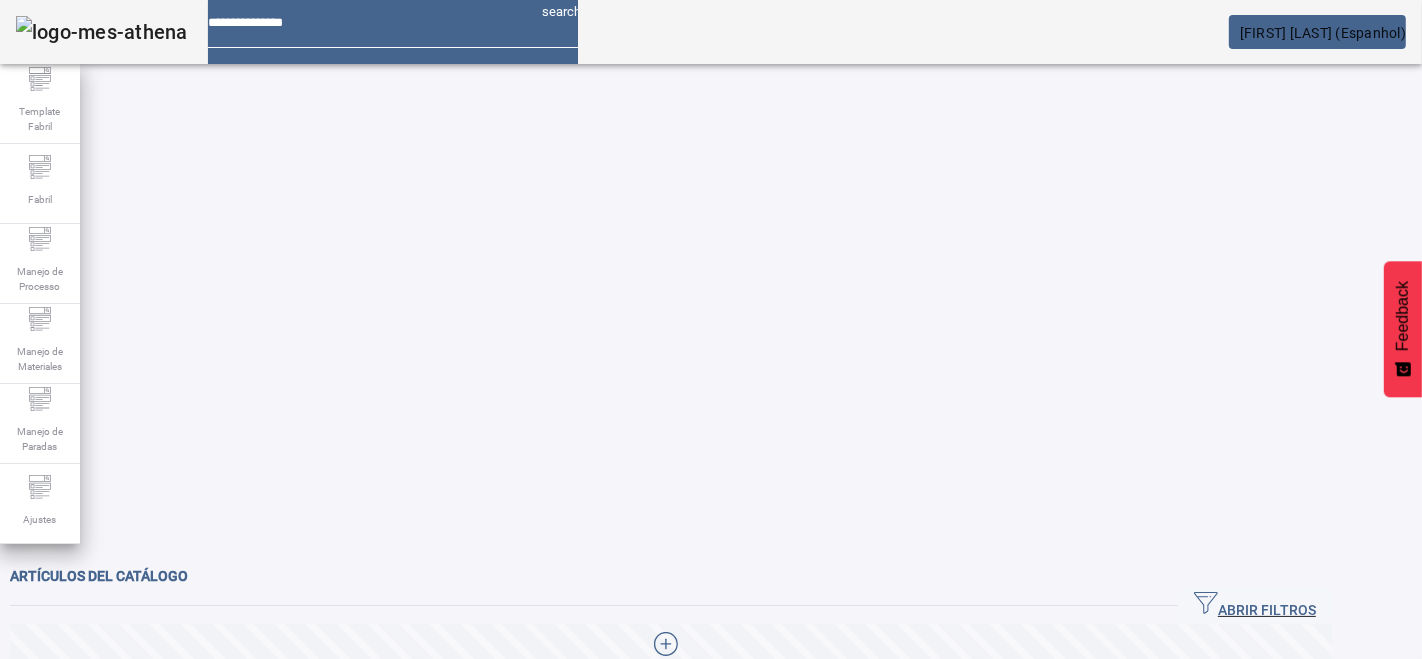 click on "Regina Ortolani Varallo (Espanhol)" 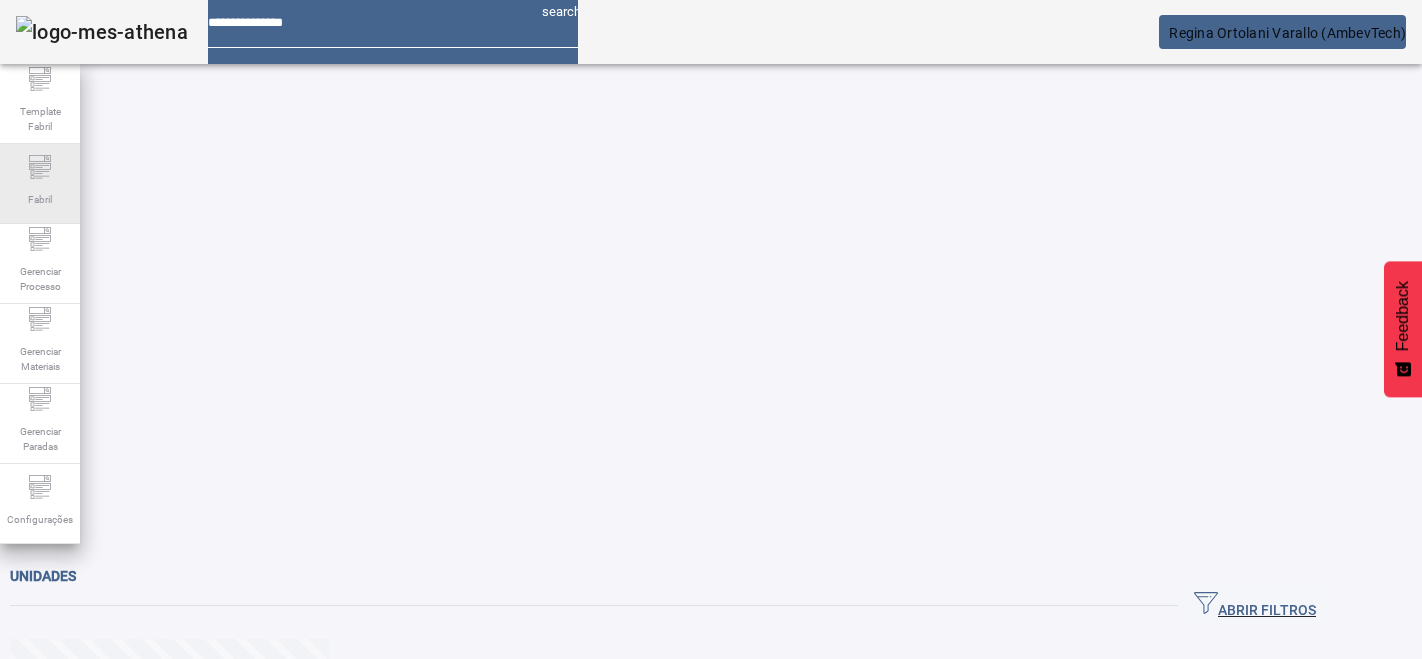 scroll, scrollTop: 0, scrollLeft: 0, axis: both 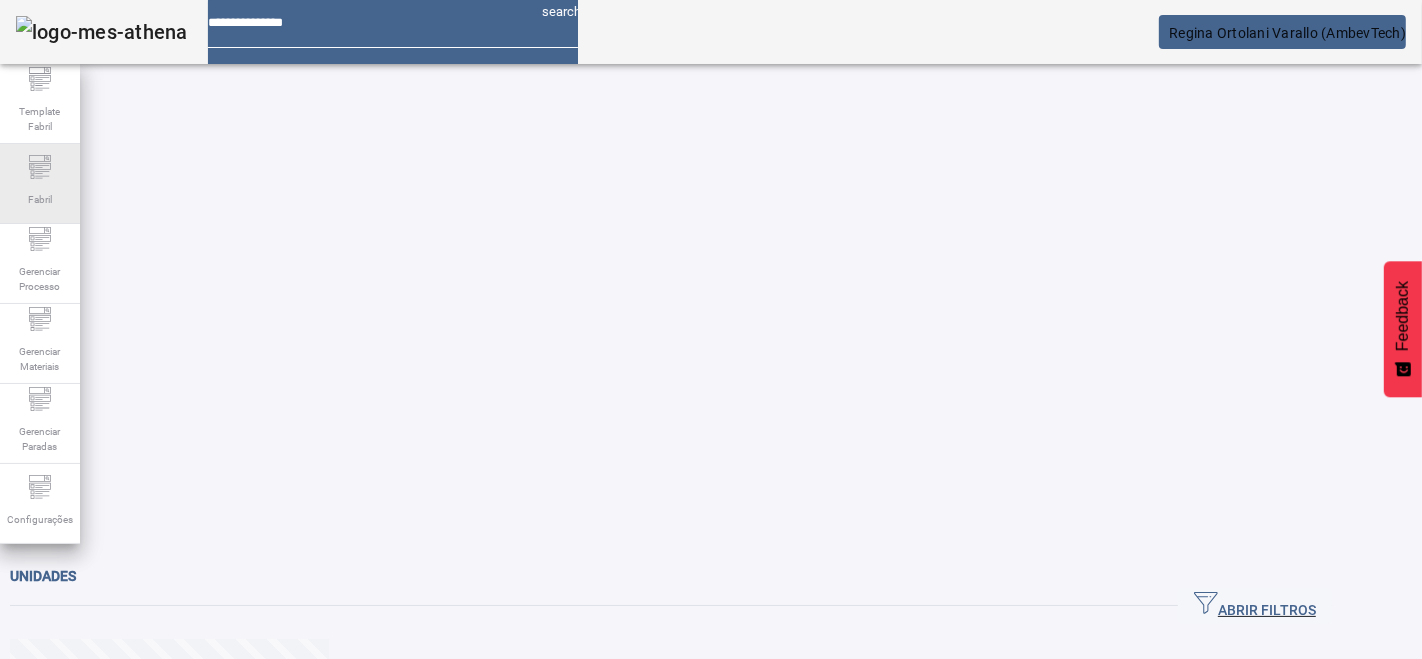 click on "Fabril" 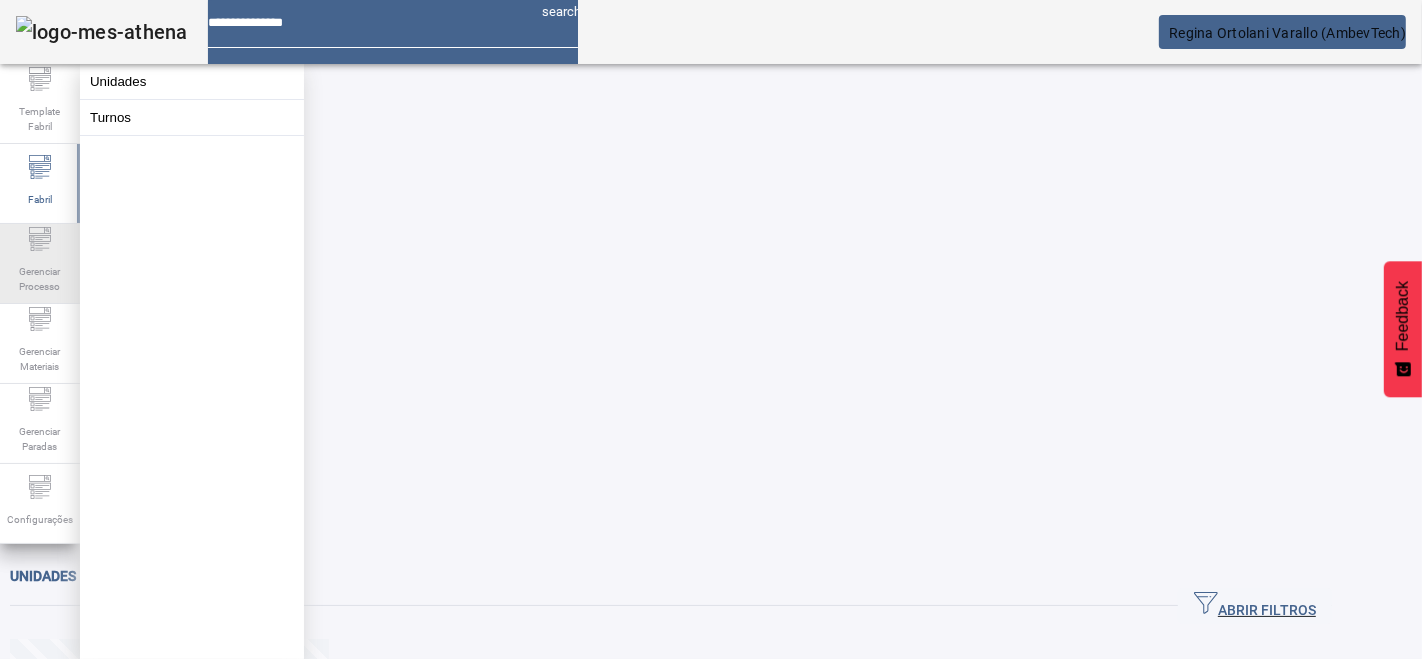 click on "Gerenciar Processo" 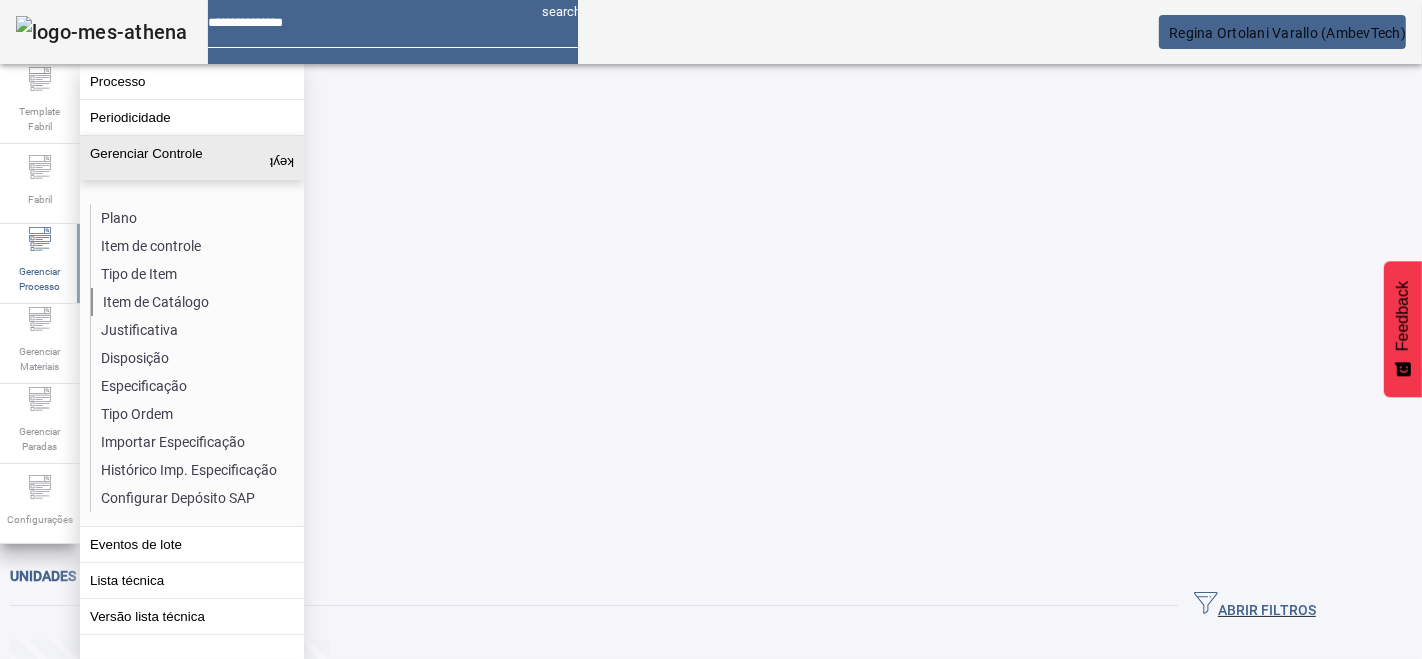 click on "Item de Catálogo" 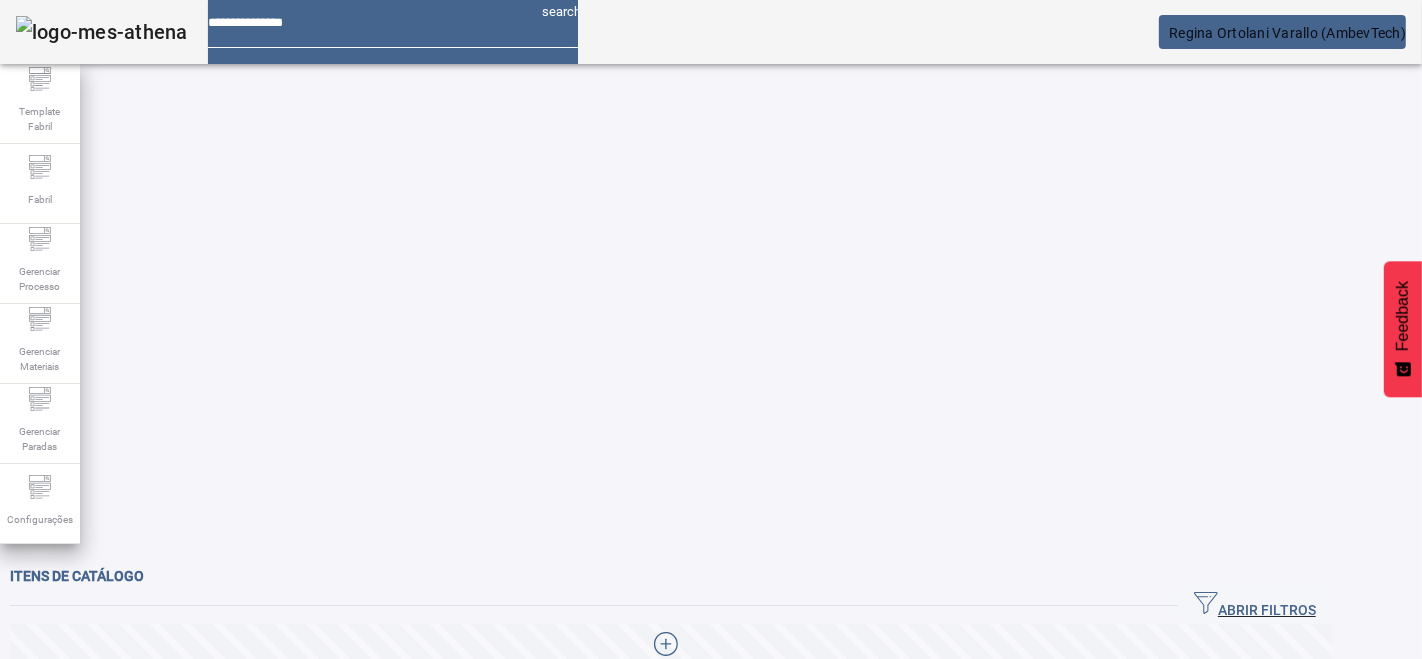 click on "ABRIR FILTROS" 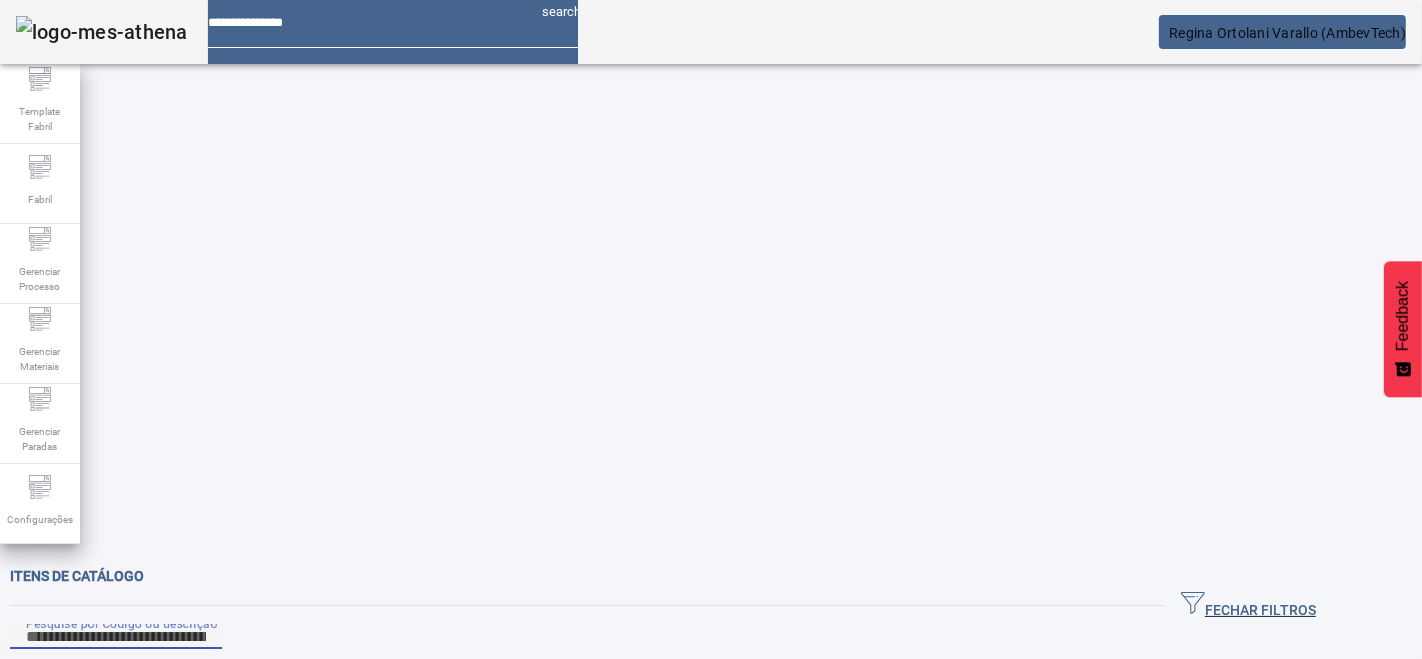click on "Pesquise por
Código
ou
descrição" at bounding box center (116, 637) 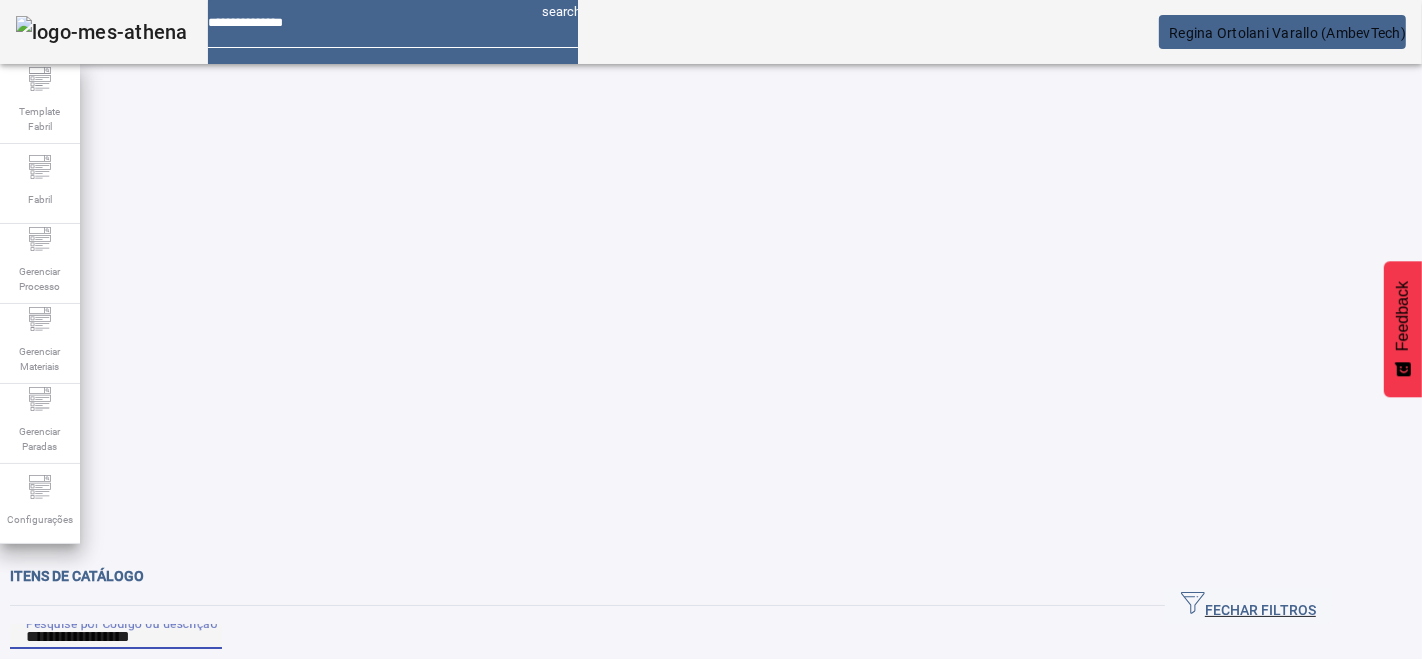 type on "**********" 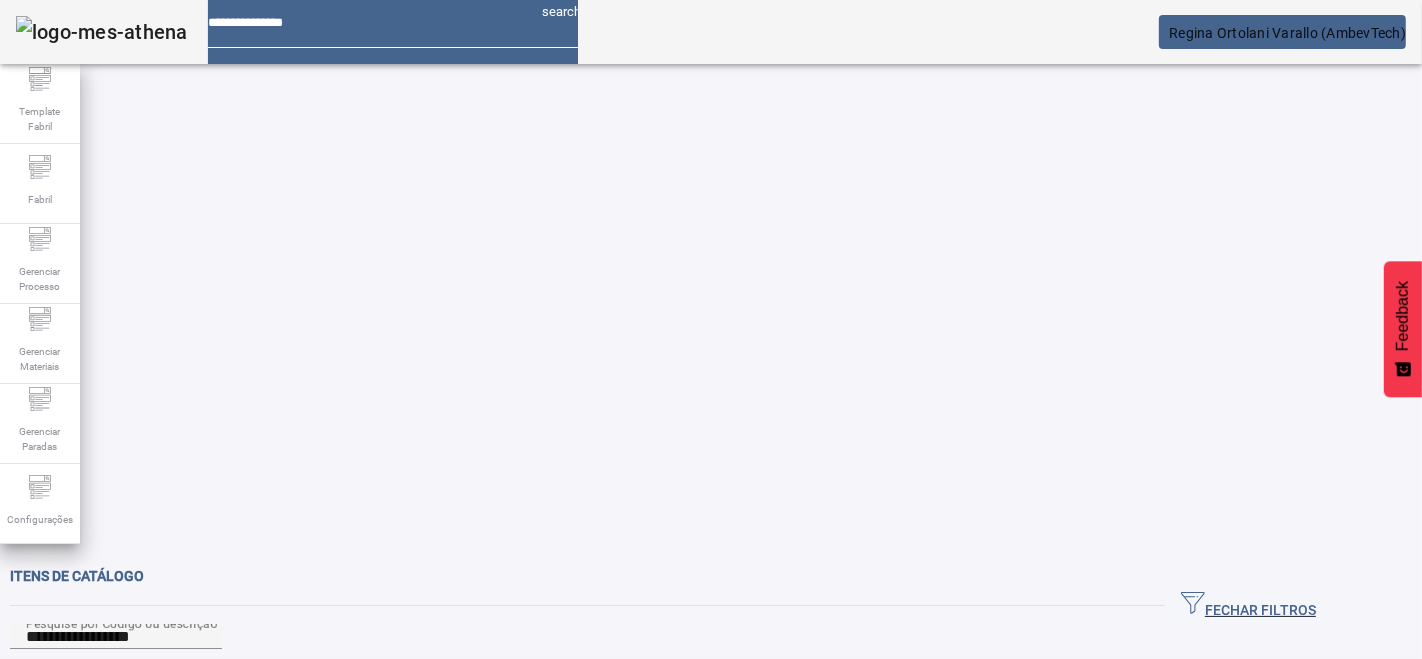 click 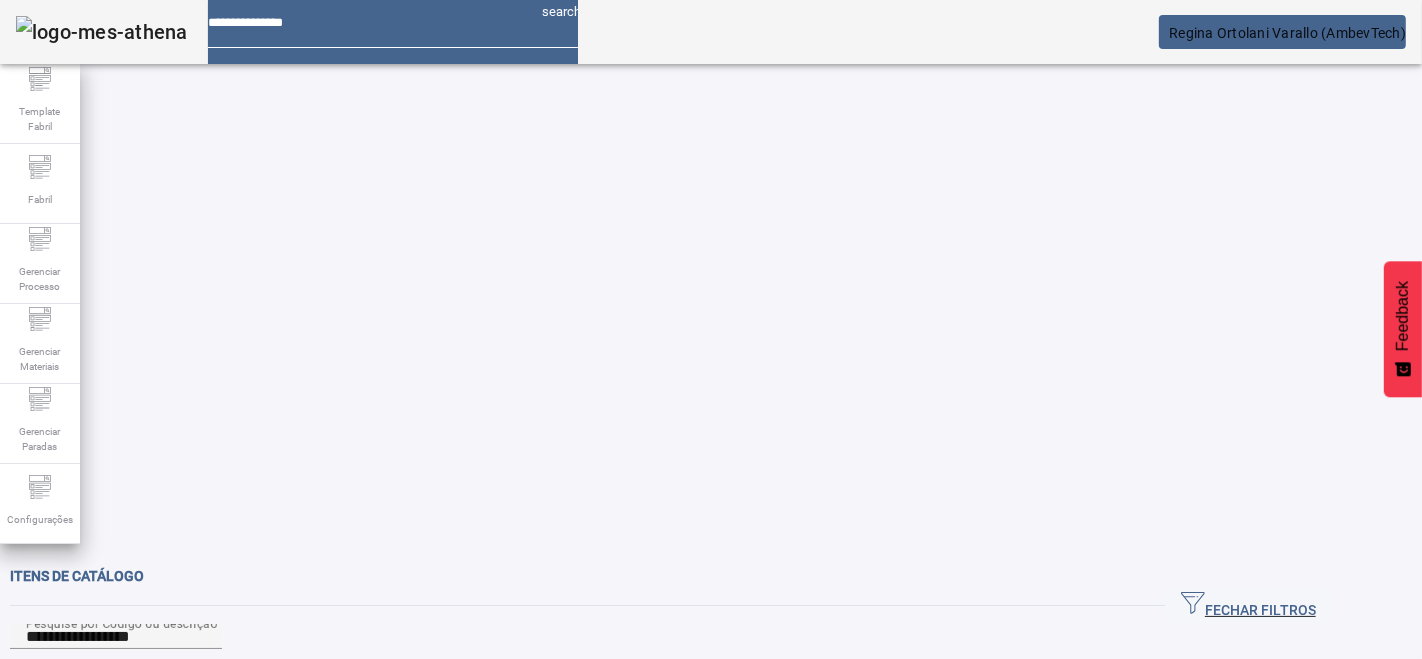 click 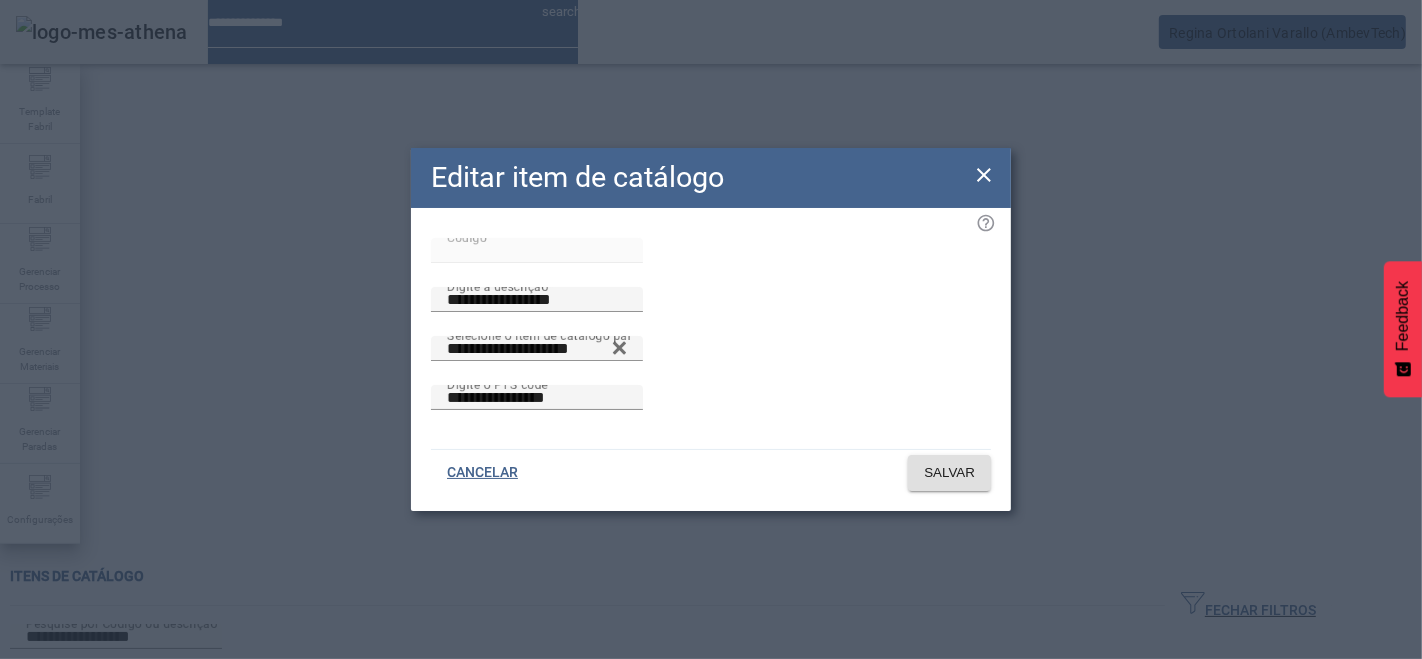 drag, startPoint x: 582, startPoint y: 418, endPoint x: 251, endPoint y: 388, distance: 332.35675 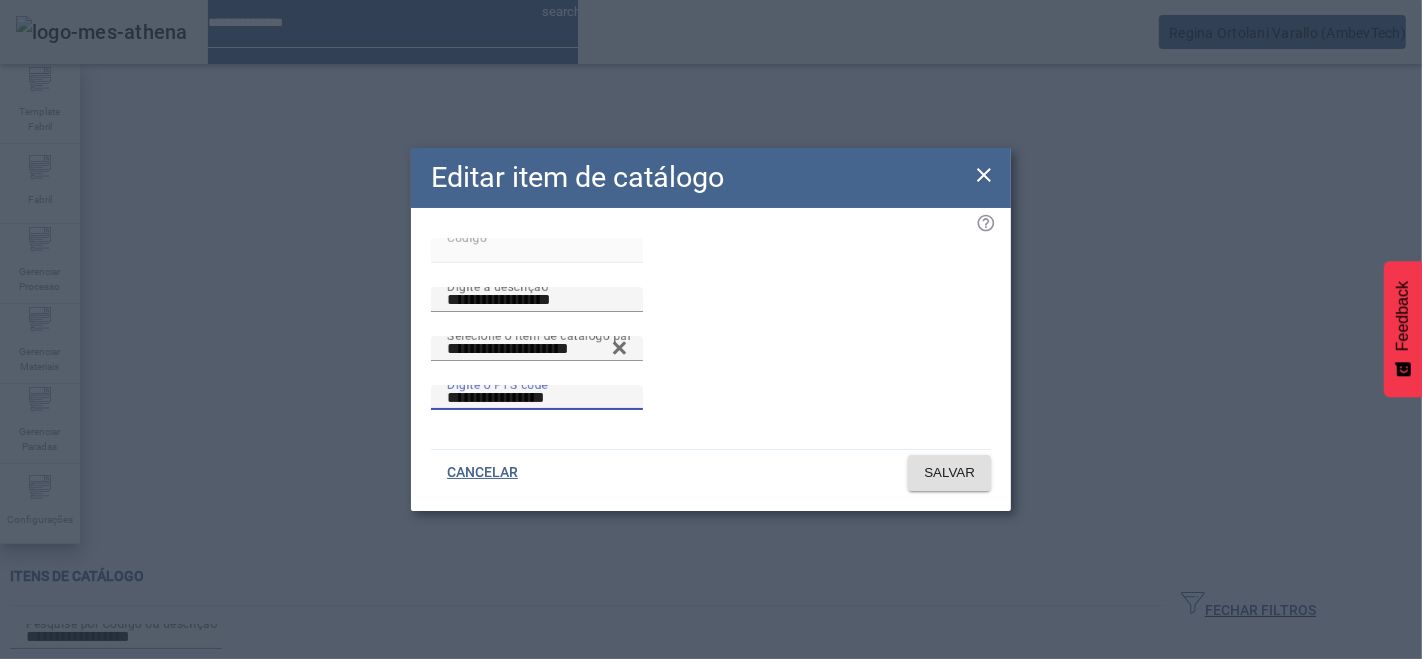 paste on "**********" 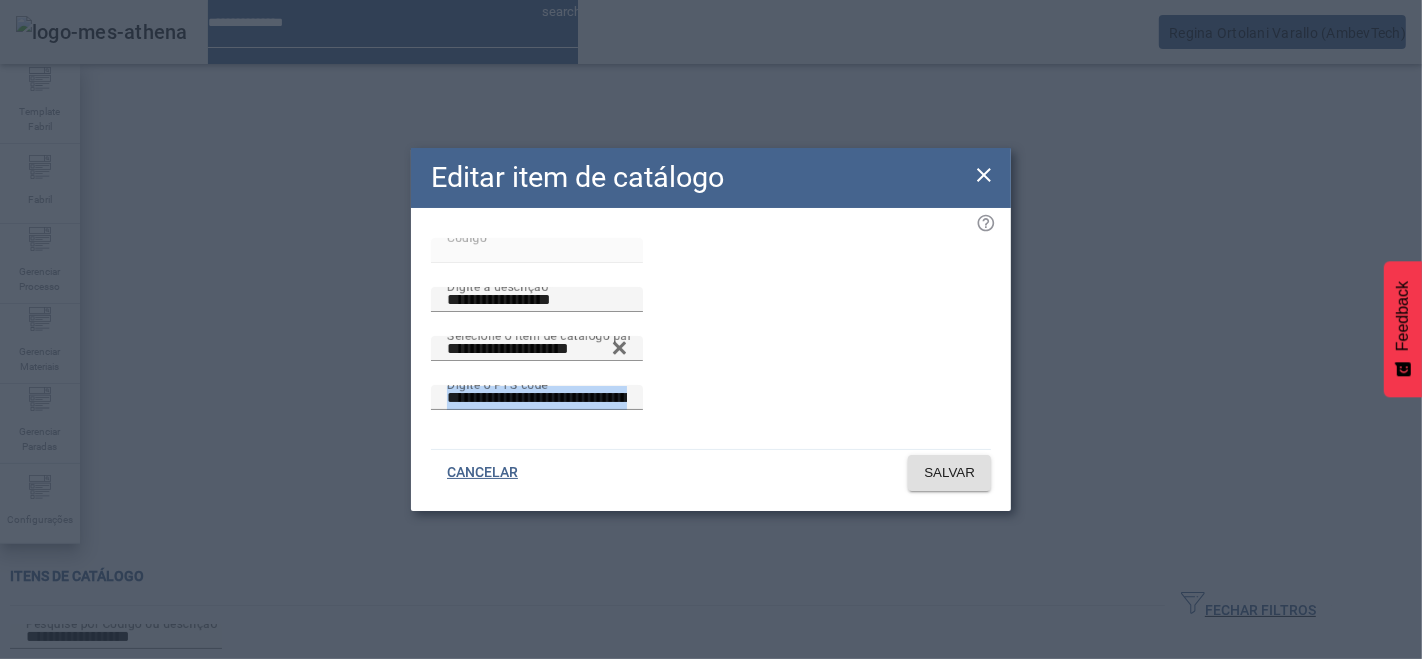 drag, startPoint x: 967, startPoint y: 427, endPoint x: 503, endPoint y: 441, distance: 464.21115 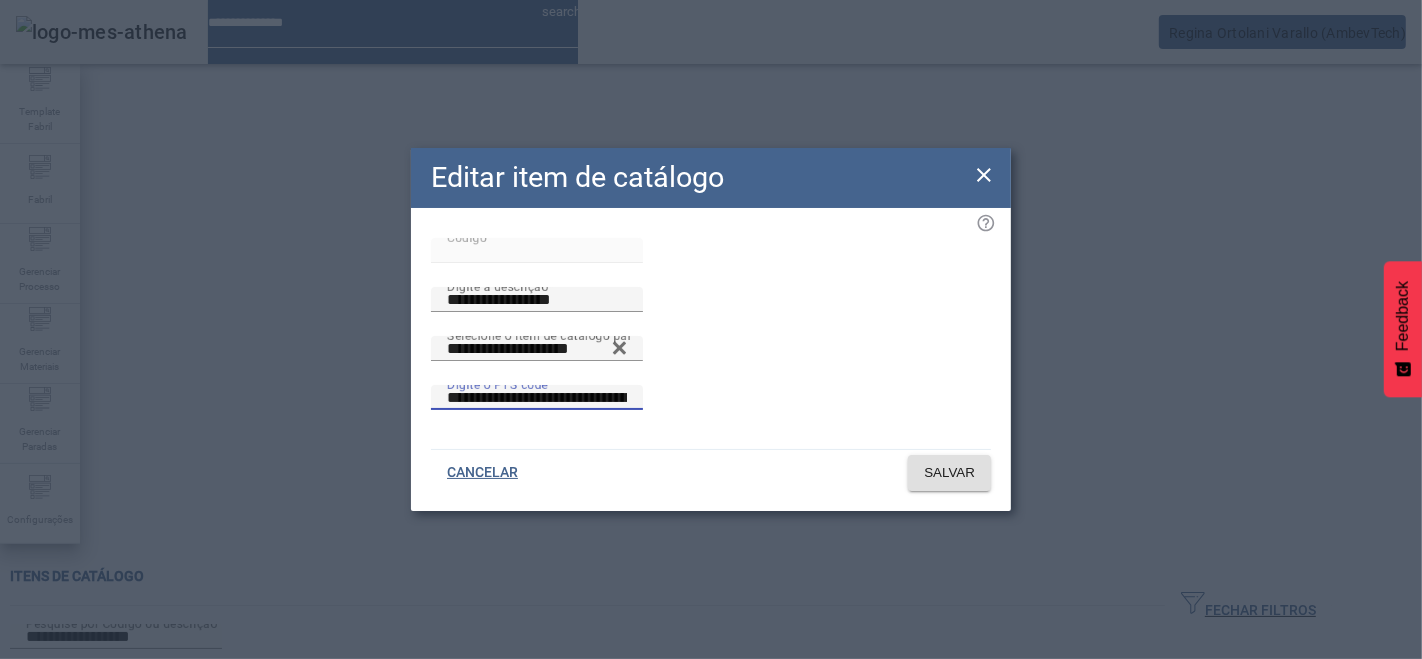 drag, startPoint x: 987, startPoint y: 413, endPoint x: 318, endPoint y: 421, distance: 669.04785 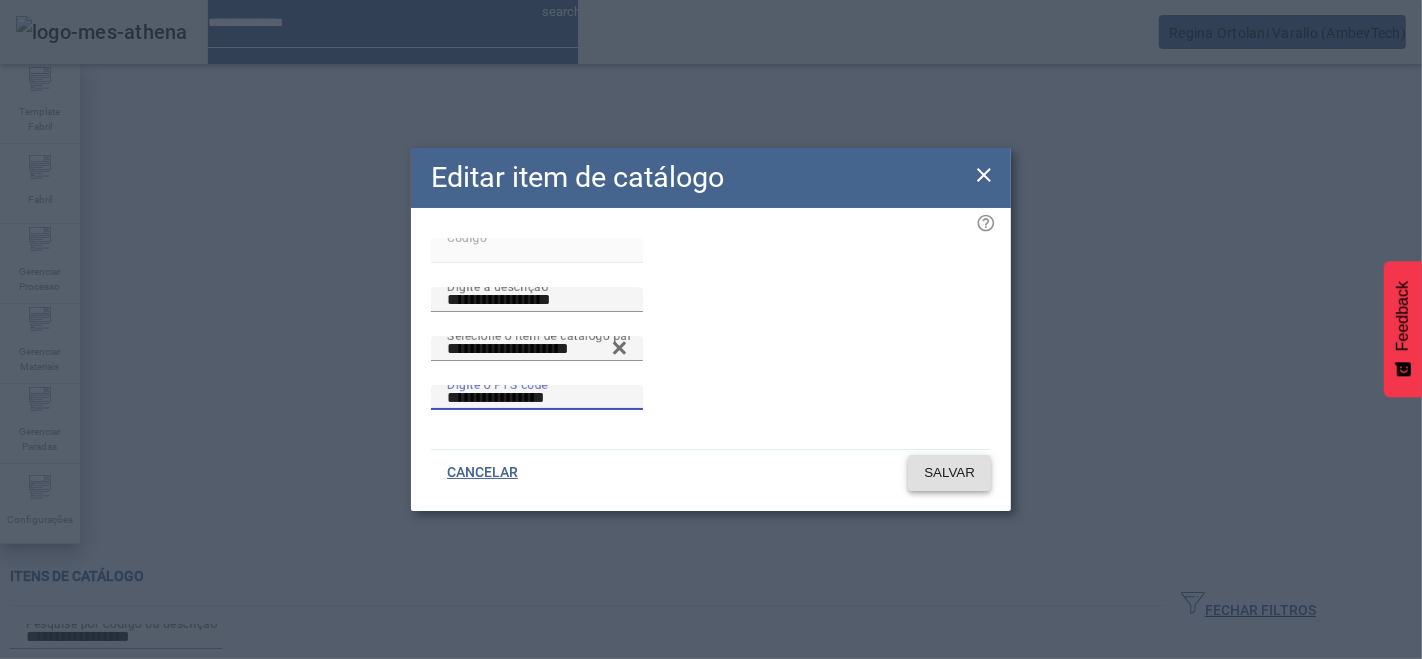 type on "**********" 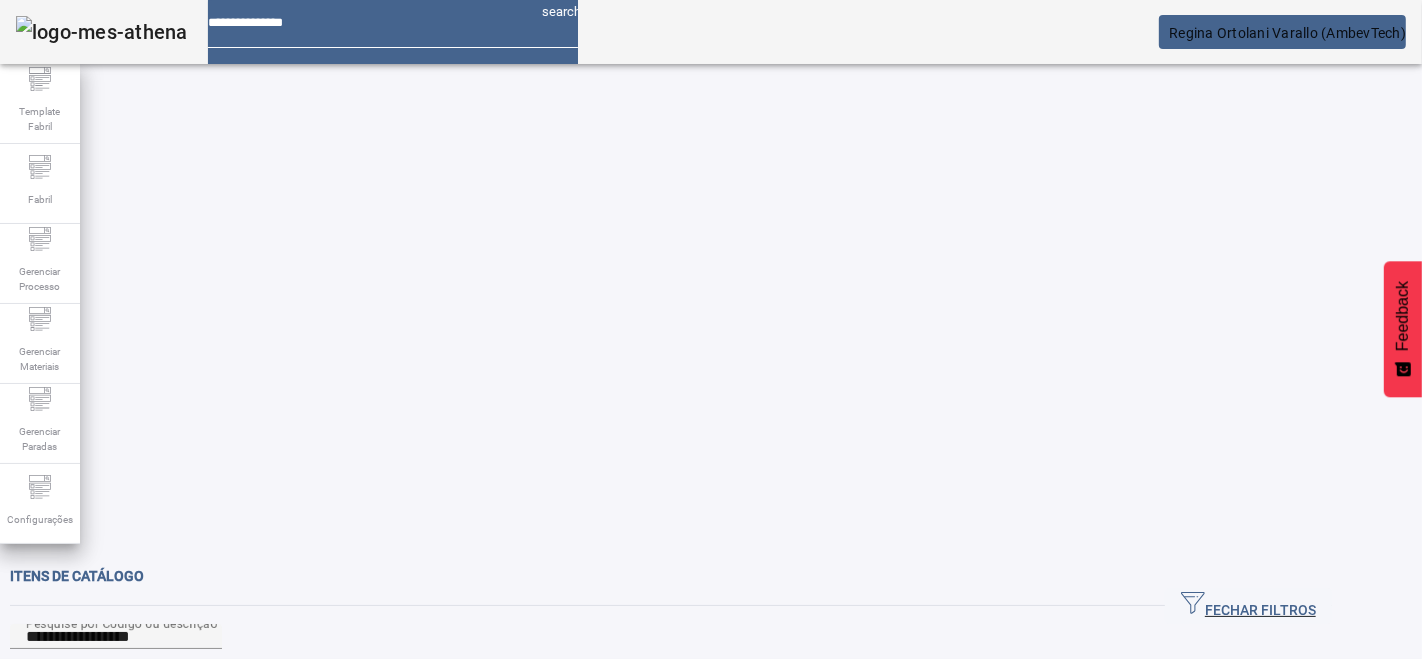 click 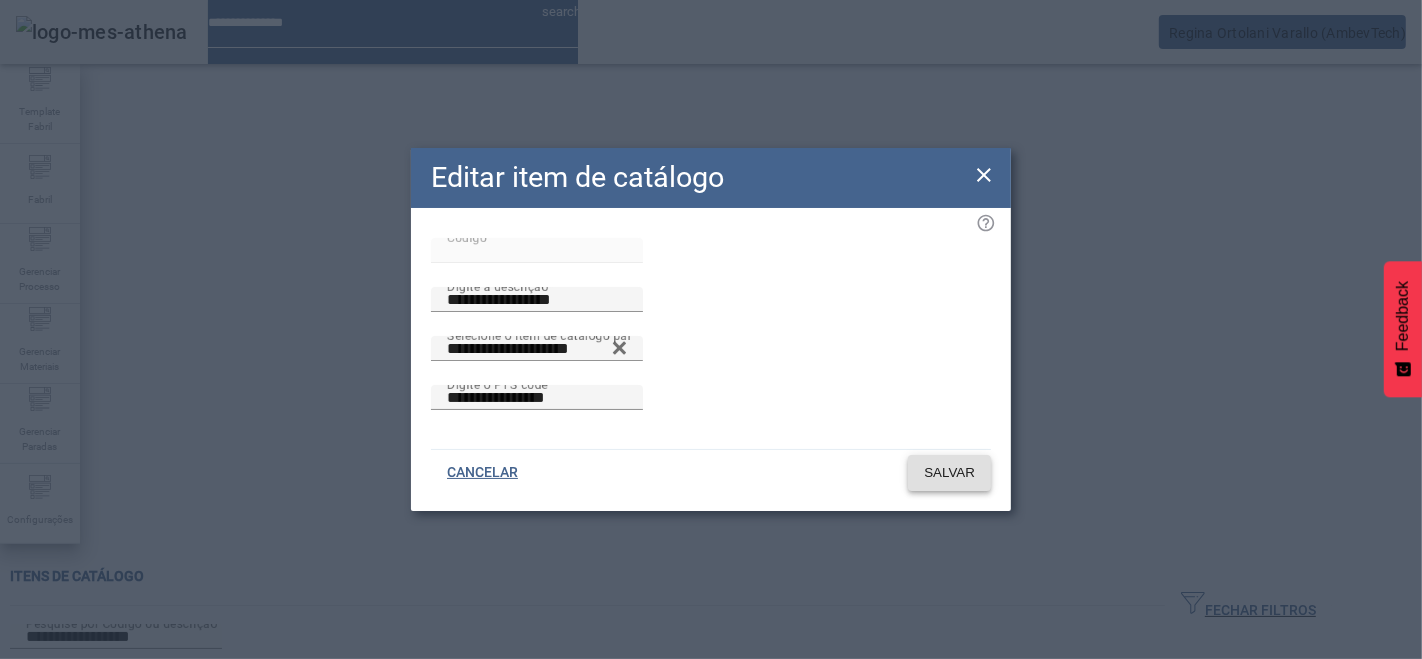 click on "SALVAR" 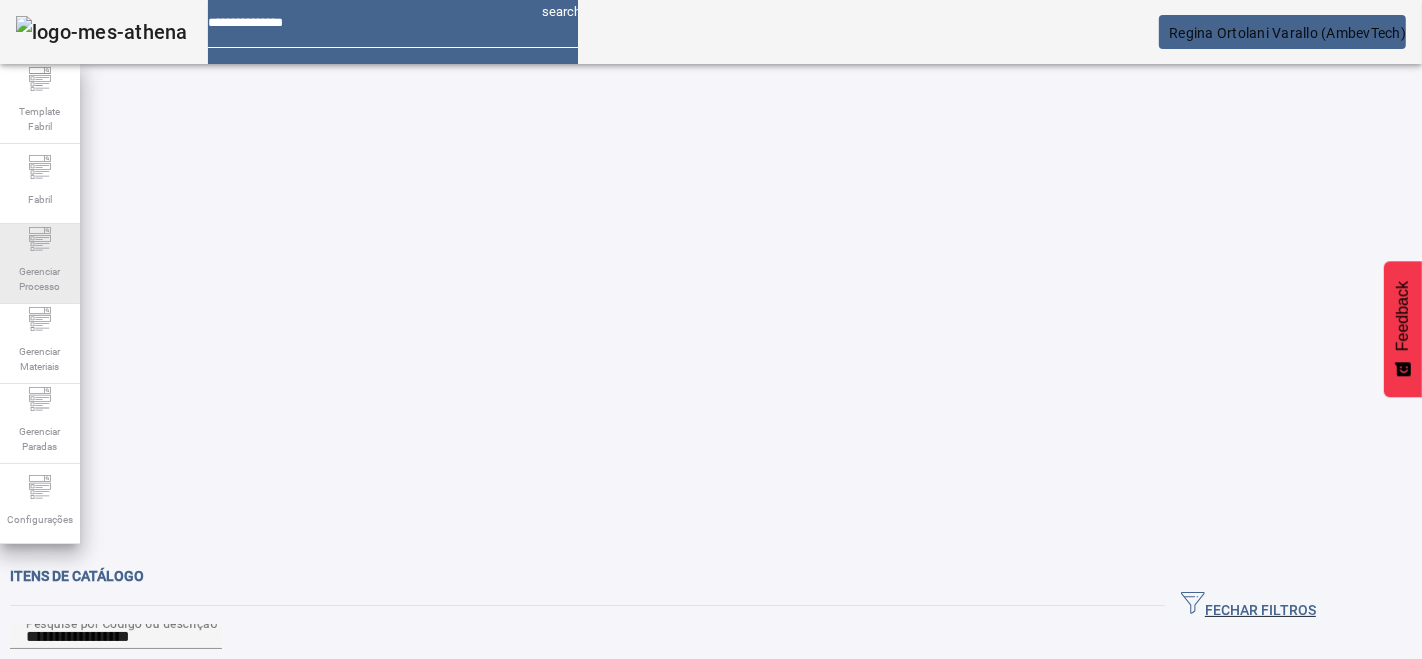 click on "Gerenciar Processo" 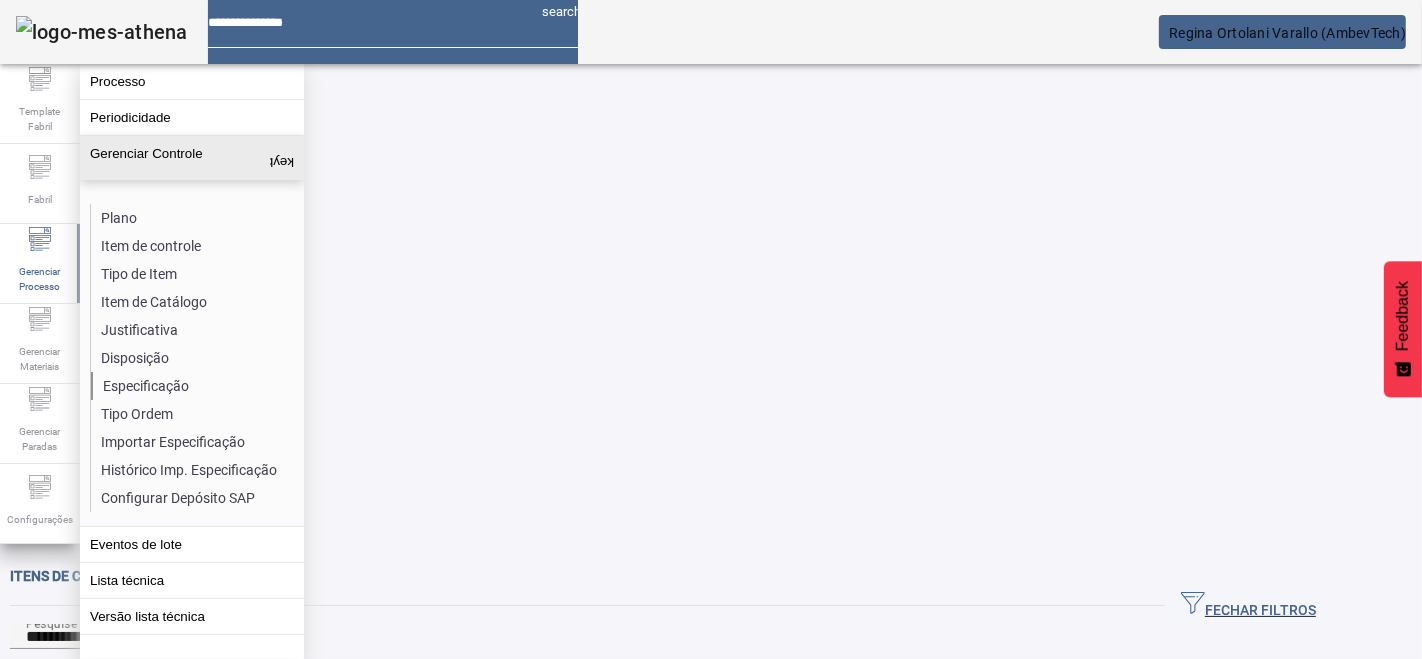 click on "Especificação" 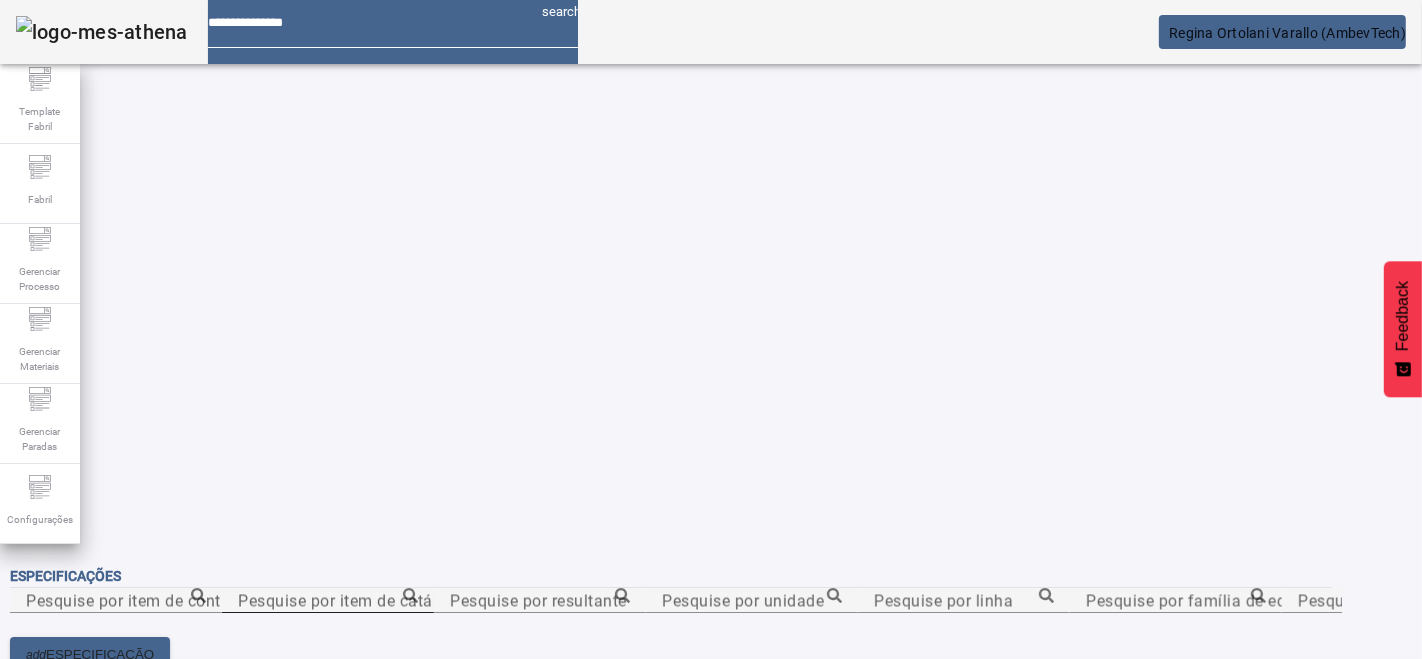 click on "Pesquise por item de catálogo" at bounding box center (328, 601) 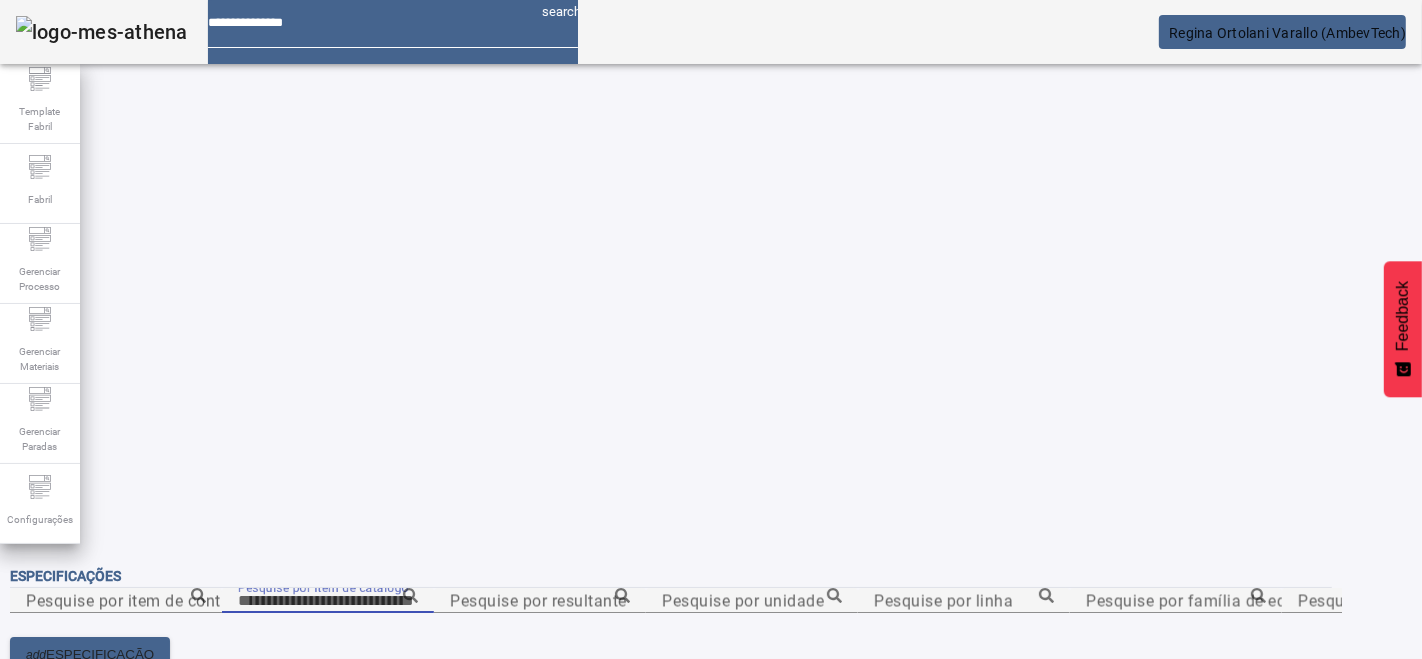 paste on "**********" 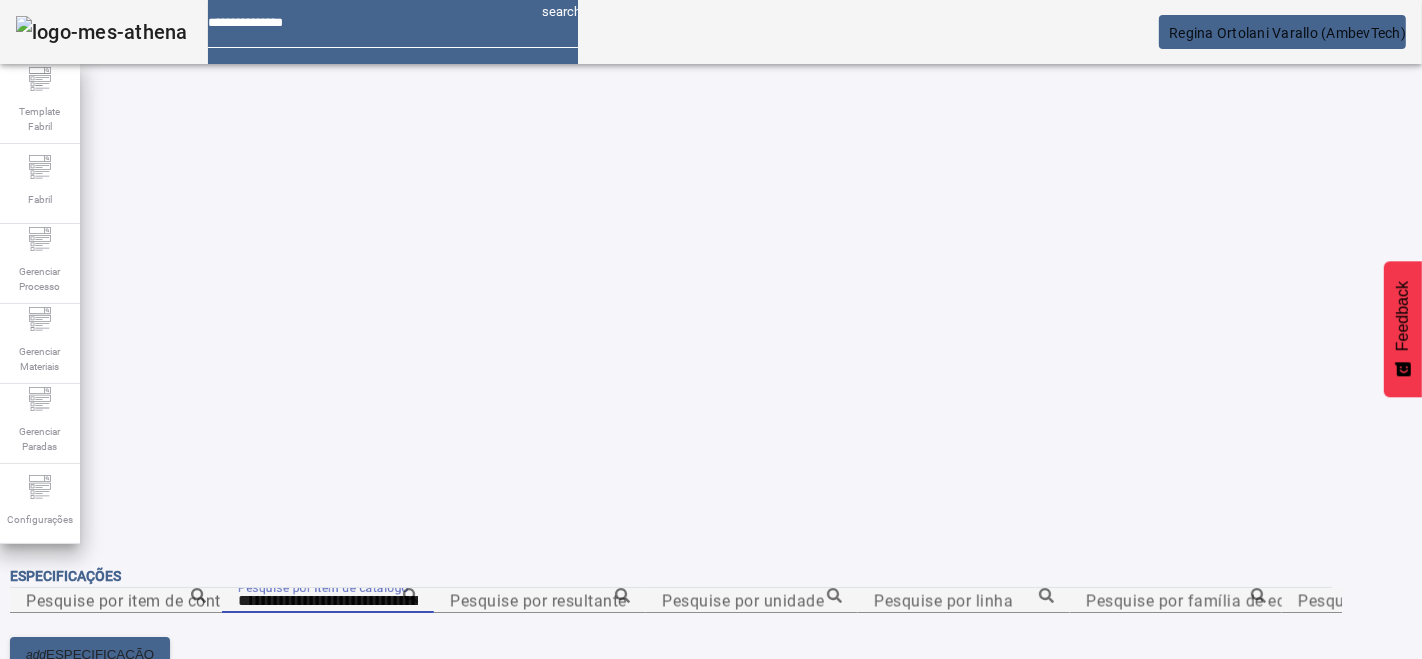 type on "**********" 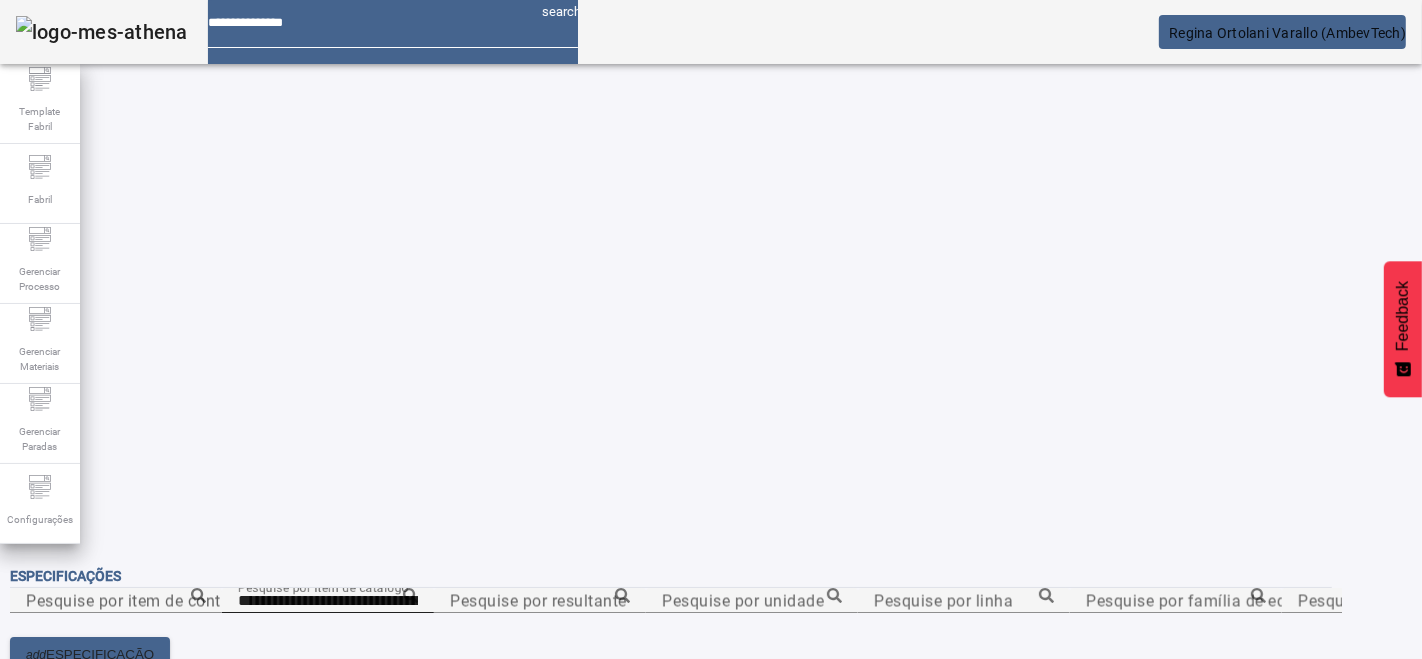 click 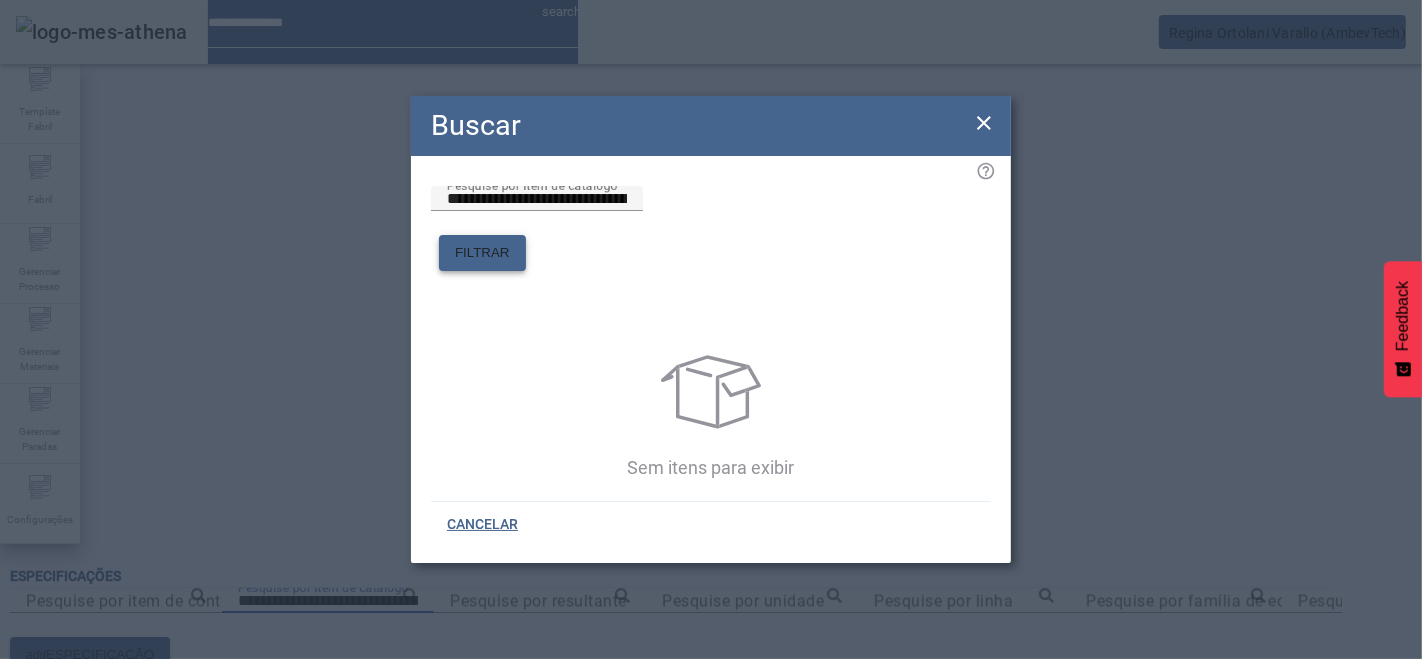 click on "FILTRAR" 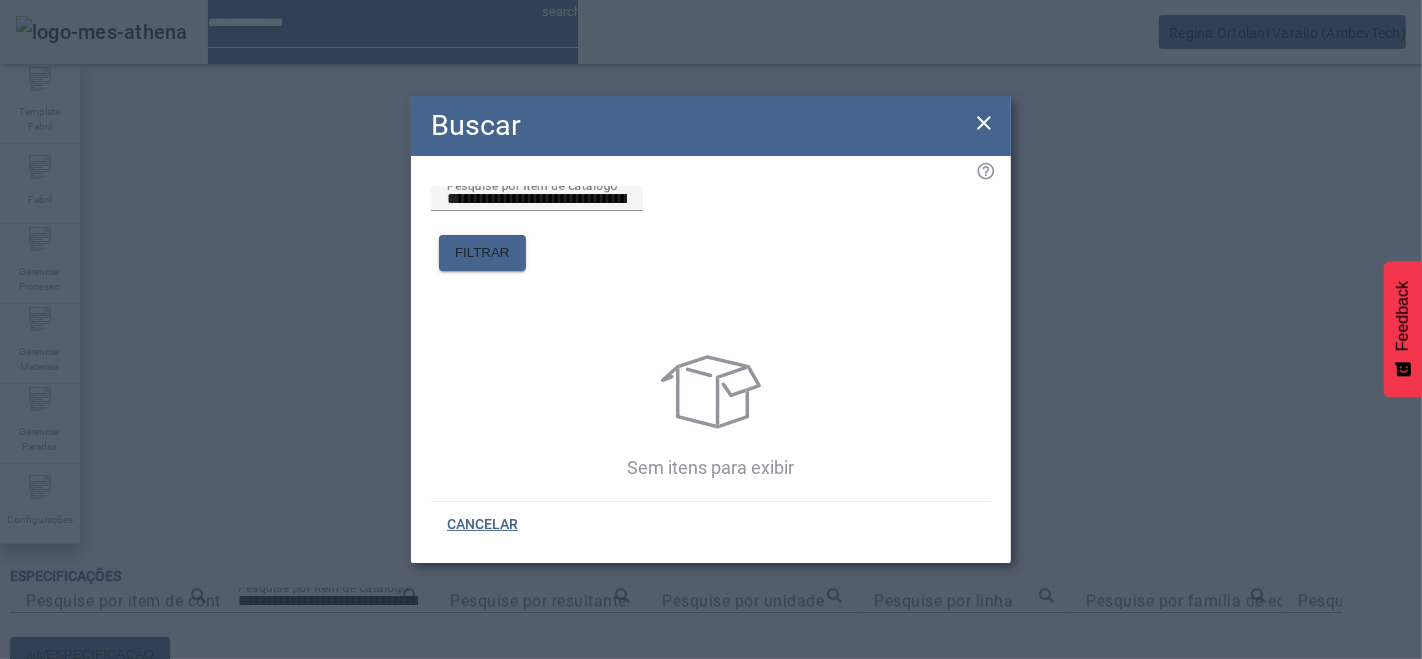 click on "Buscar" 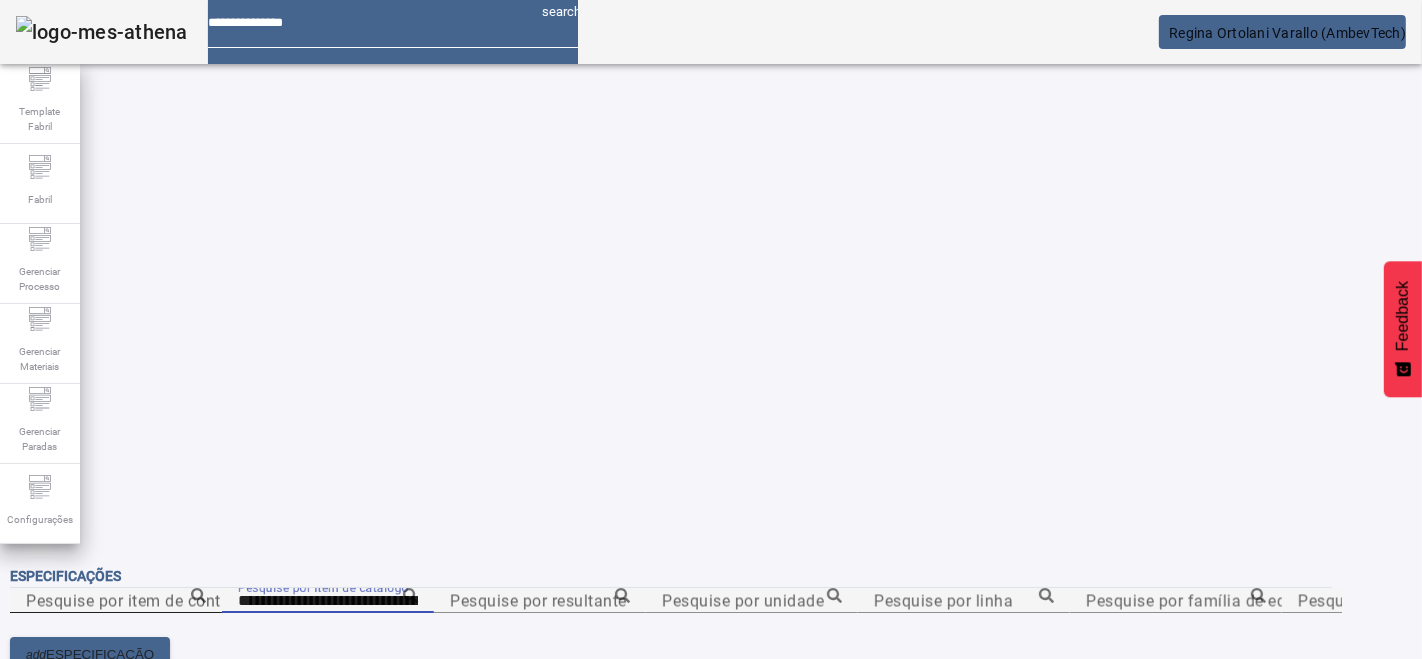 drag, startPoint x: 1053, startPoint y: 152, endPoint x: 486, endPoint y: 134, distance: 567.28564 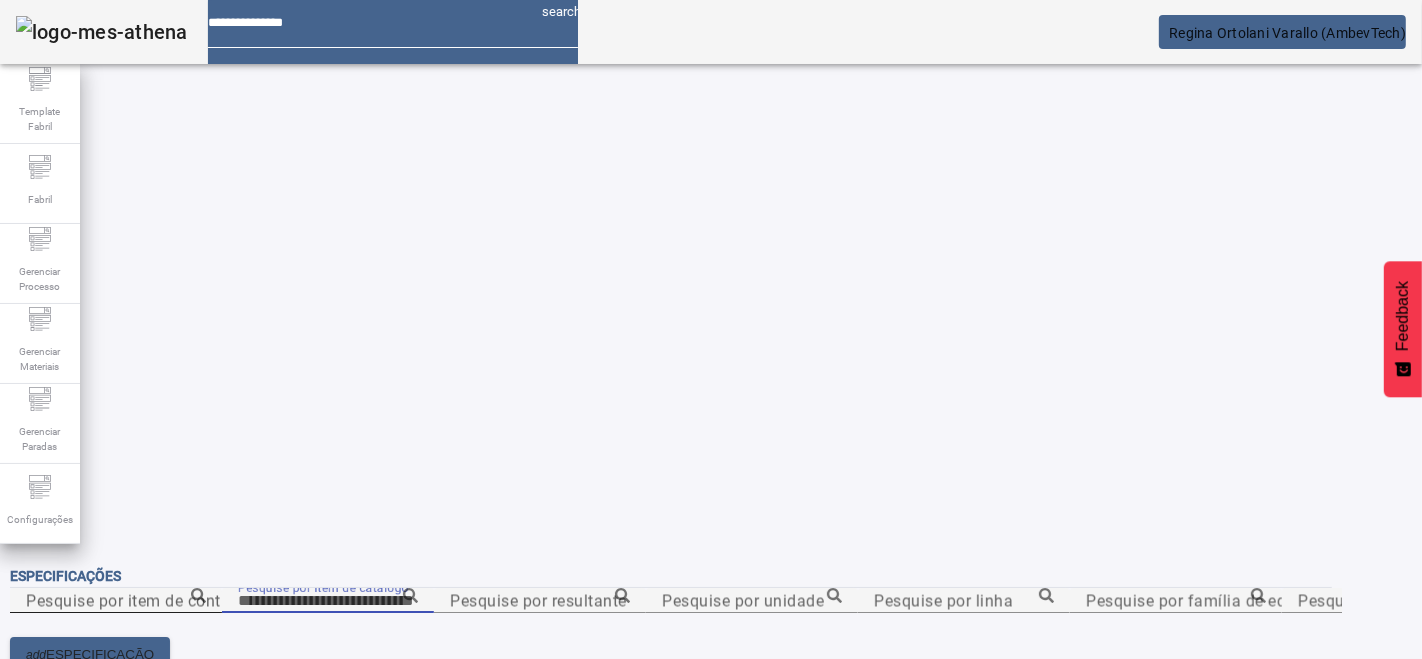 type 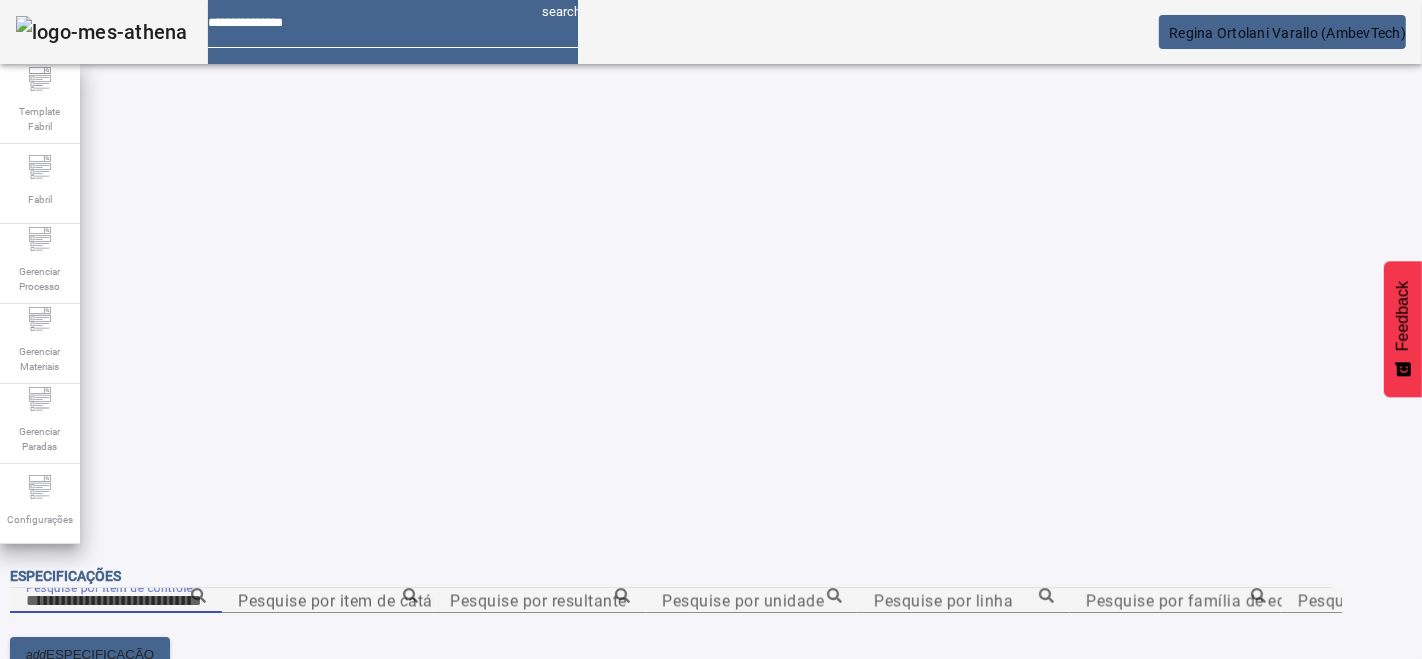 paste on "**********" 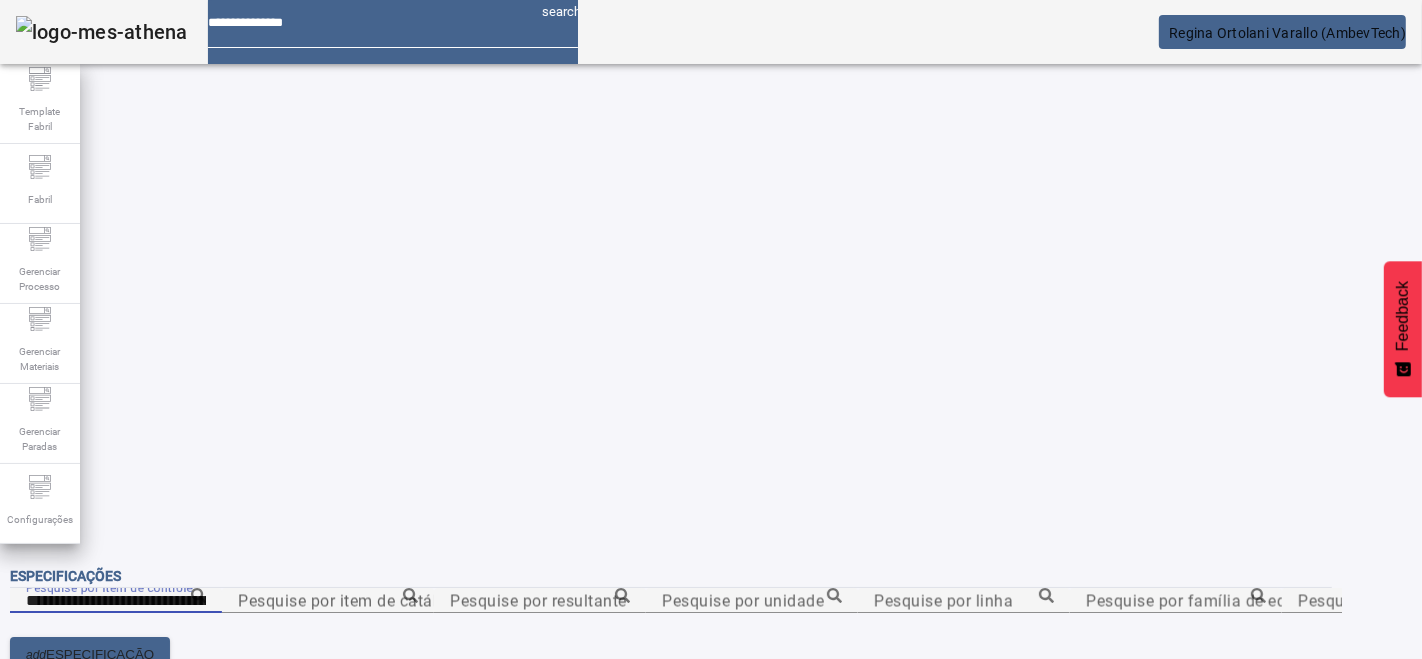 click 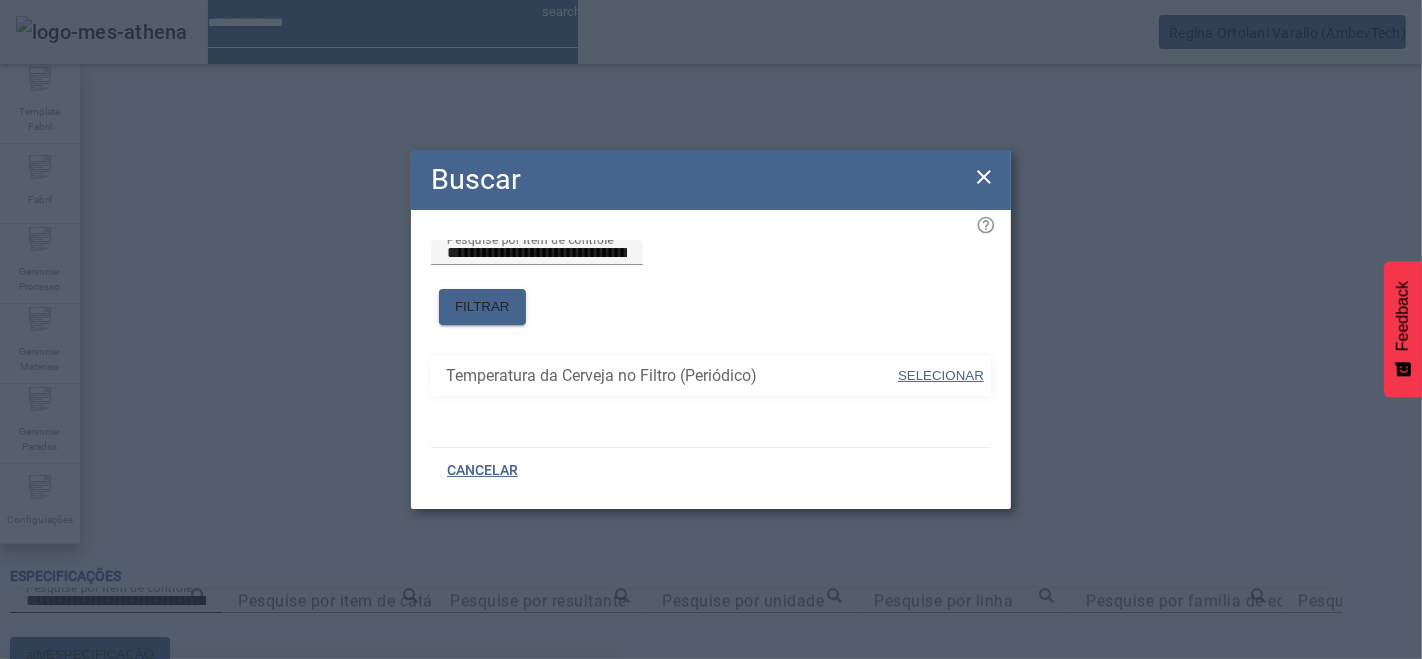 click on "SELECIONAR" at bounding box center (941, 375) 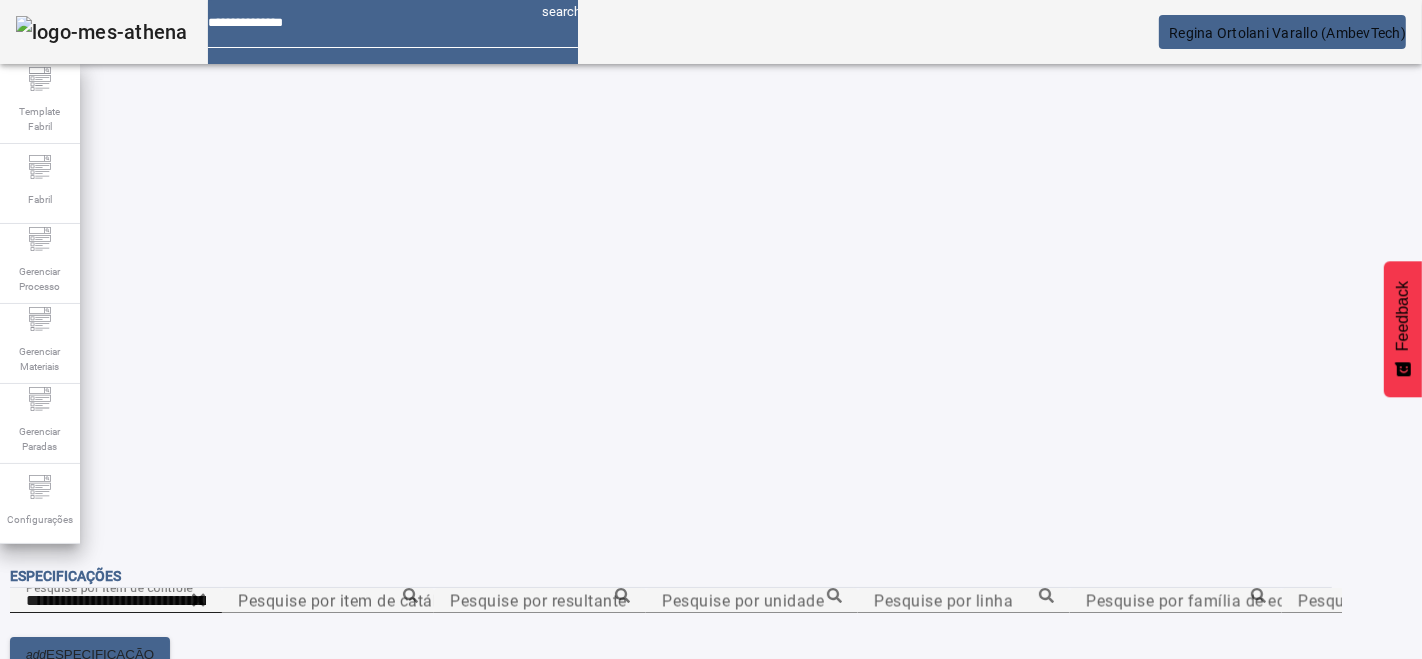 click 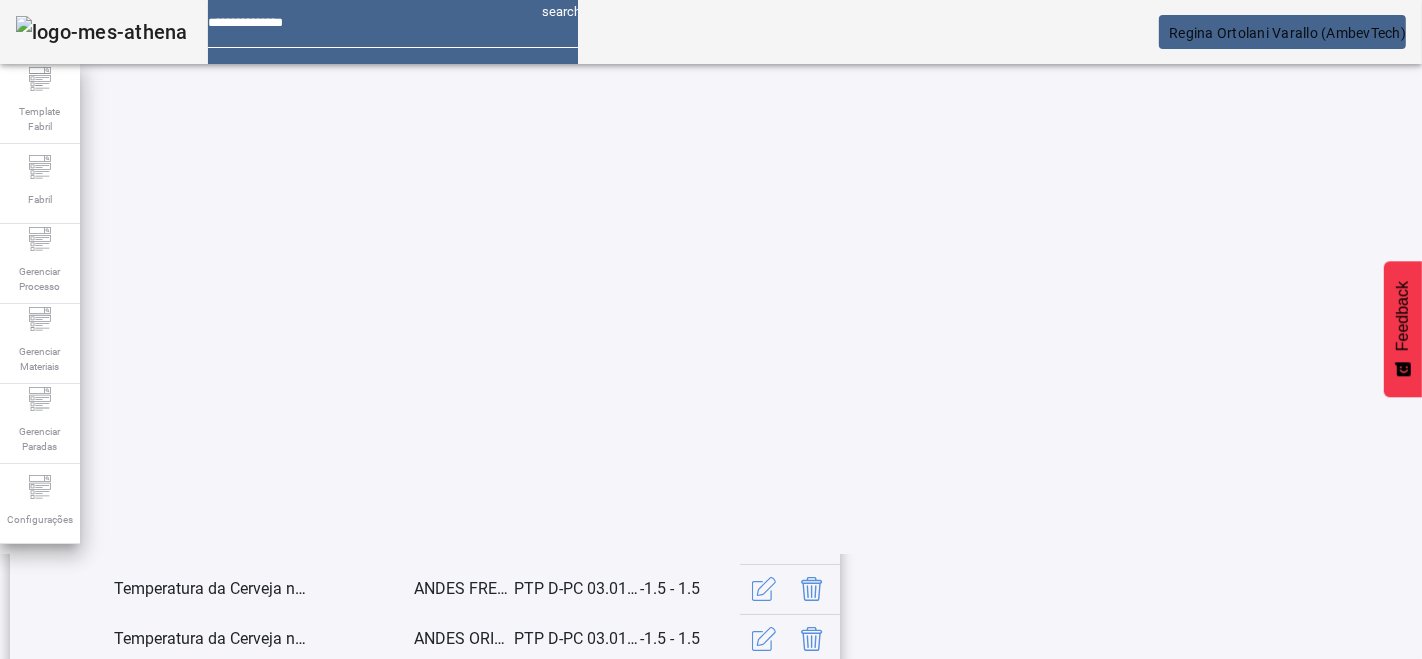 scroll, scrollTop: 595, scrollLeft: 0, axis: vertical 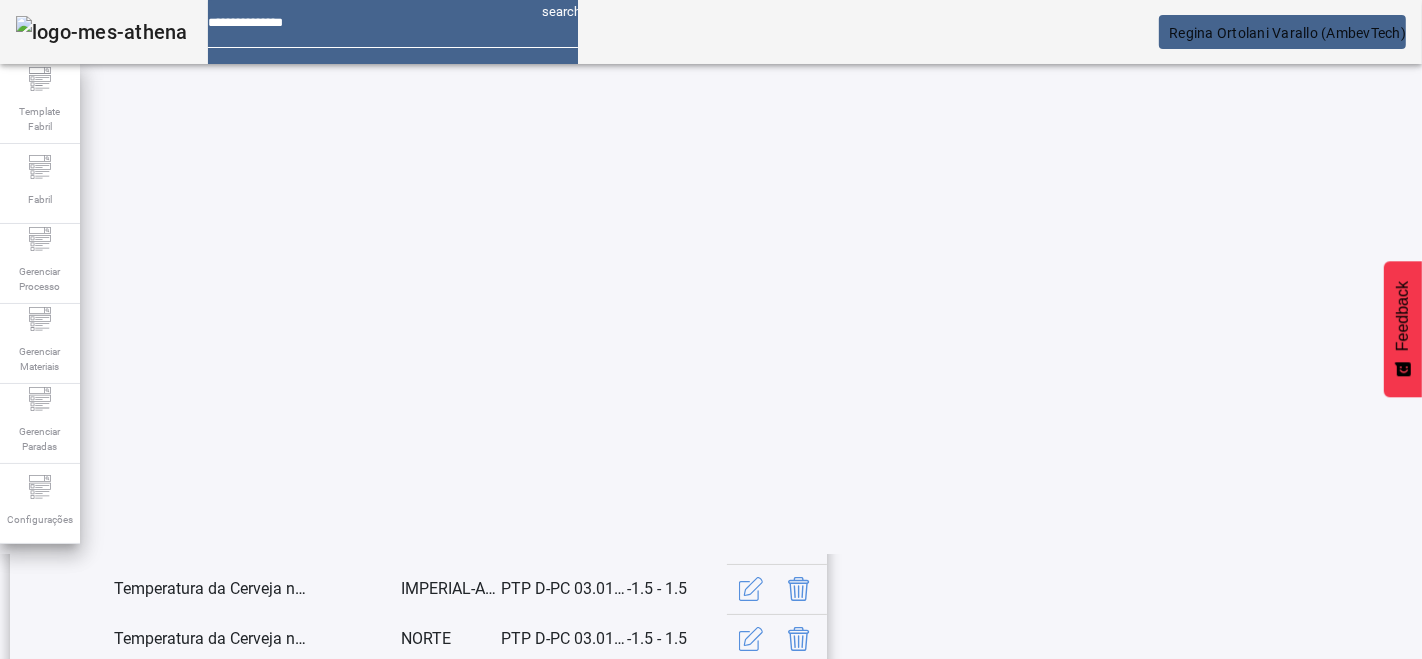 click on "3" 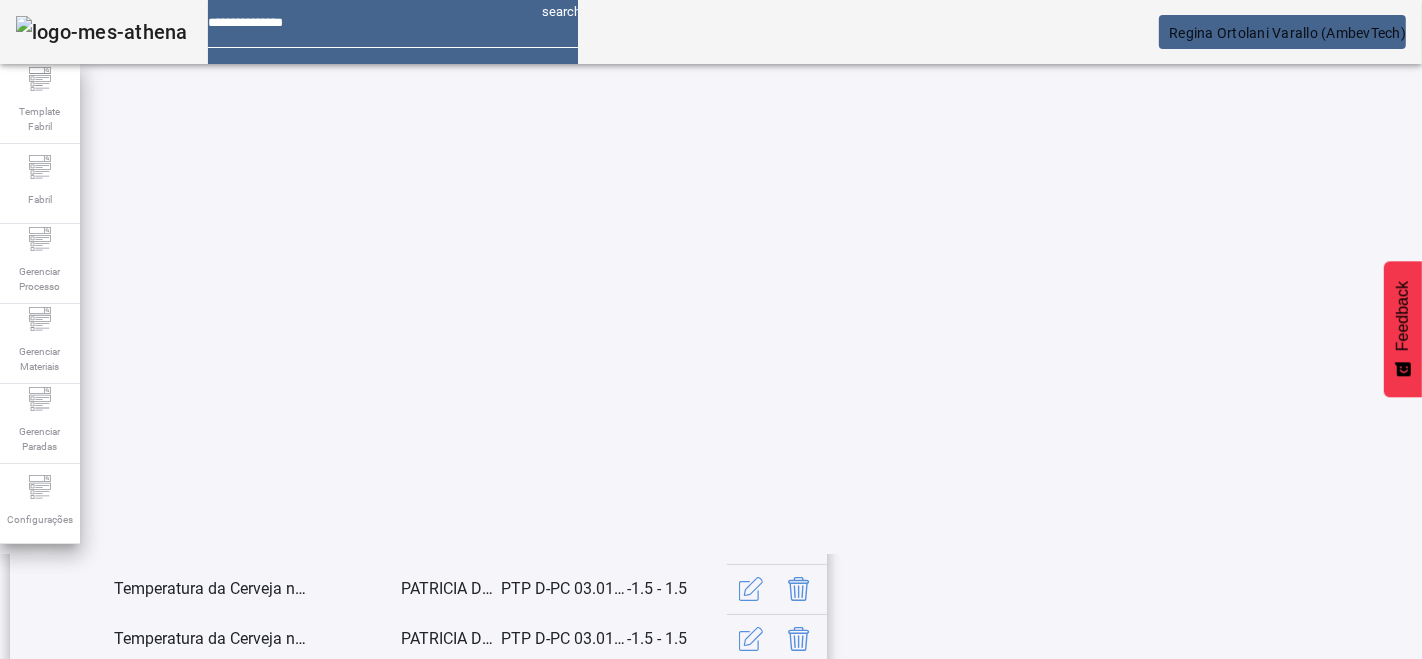 scroll, scrollTop: 595, scrollLeft: 0, axis: vertical 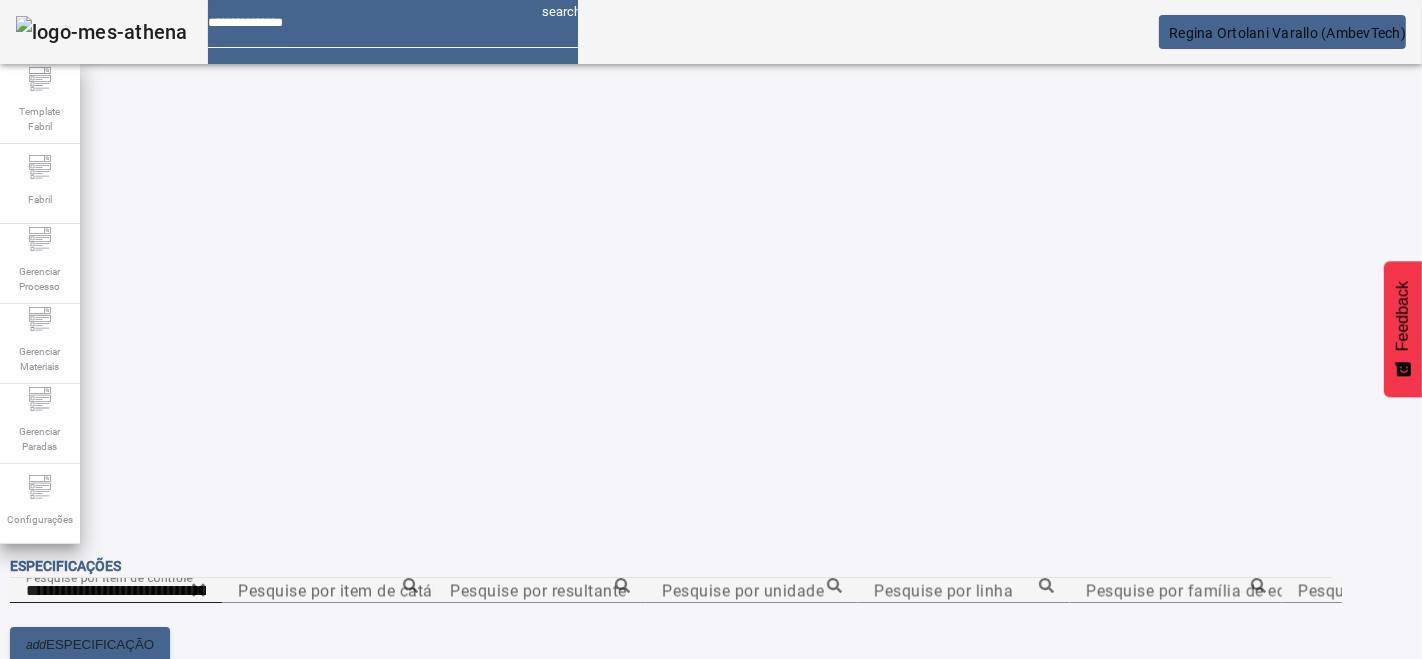 click 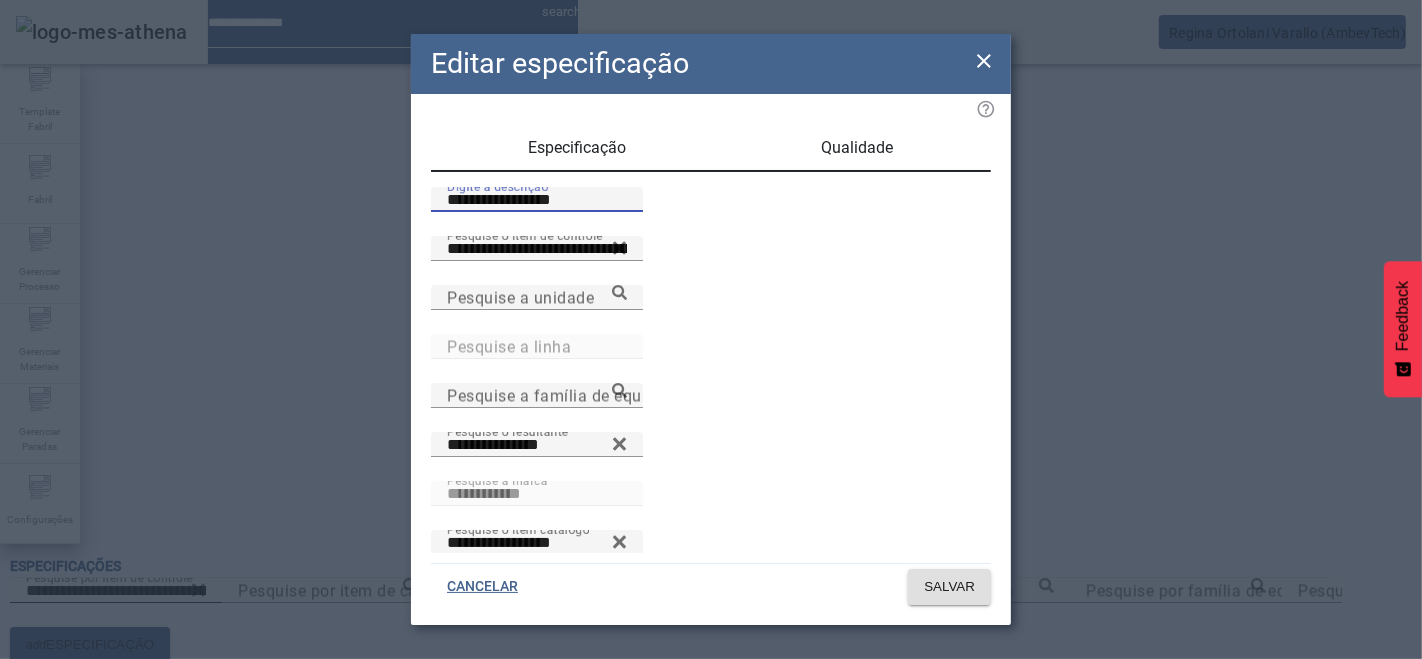 drag, startPoint x: 279, startPoint y: 215, endPoint x: 305, endPoint y: 229, distance: 29.529646 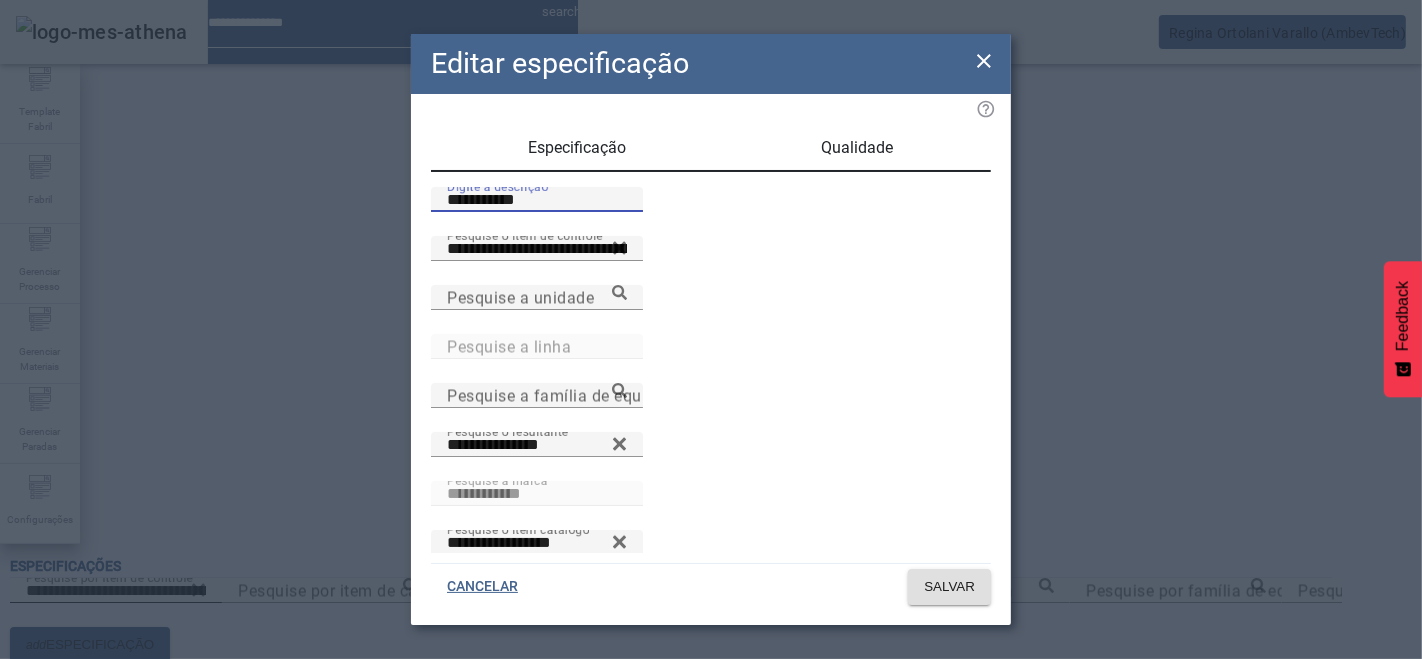 click on "**********" at bounding box center (537, 200) 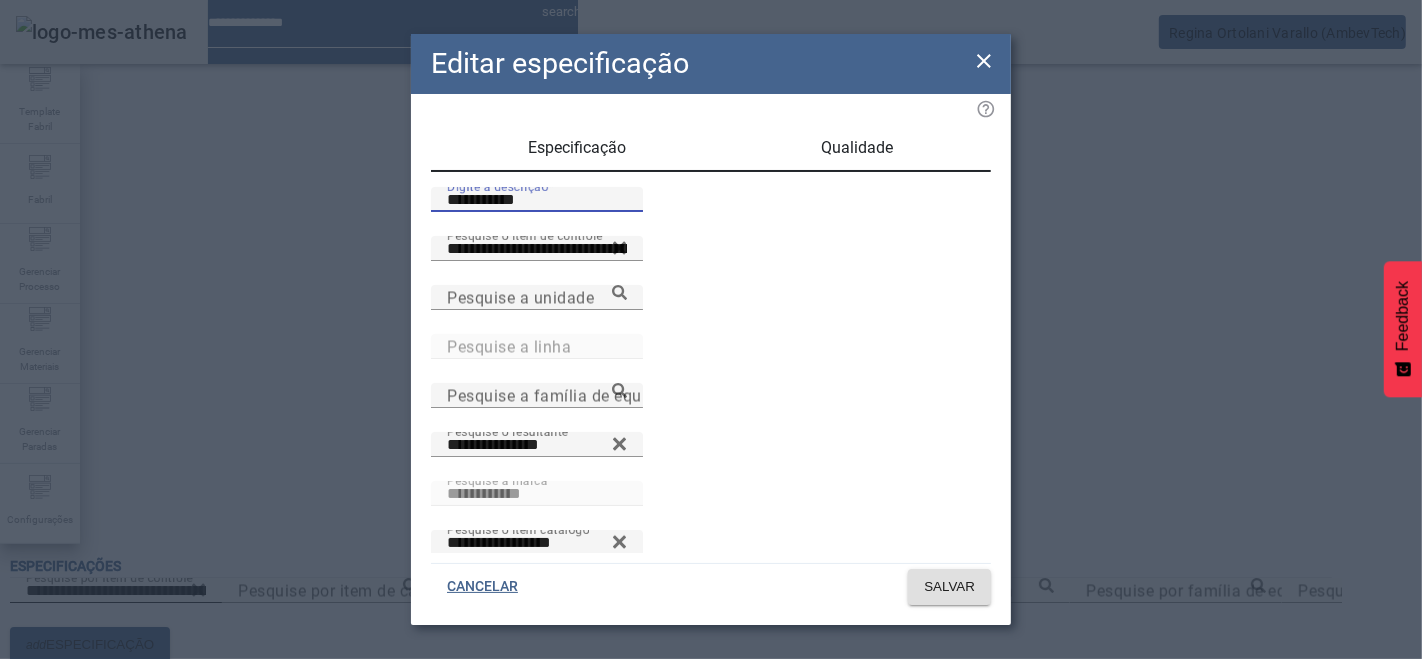 click on "**********" at bounding box center [537, 200] 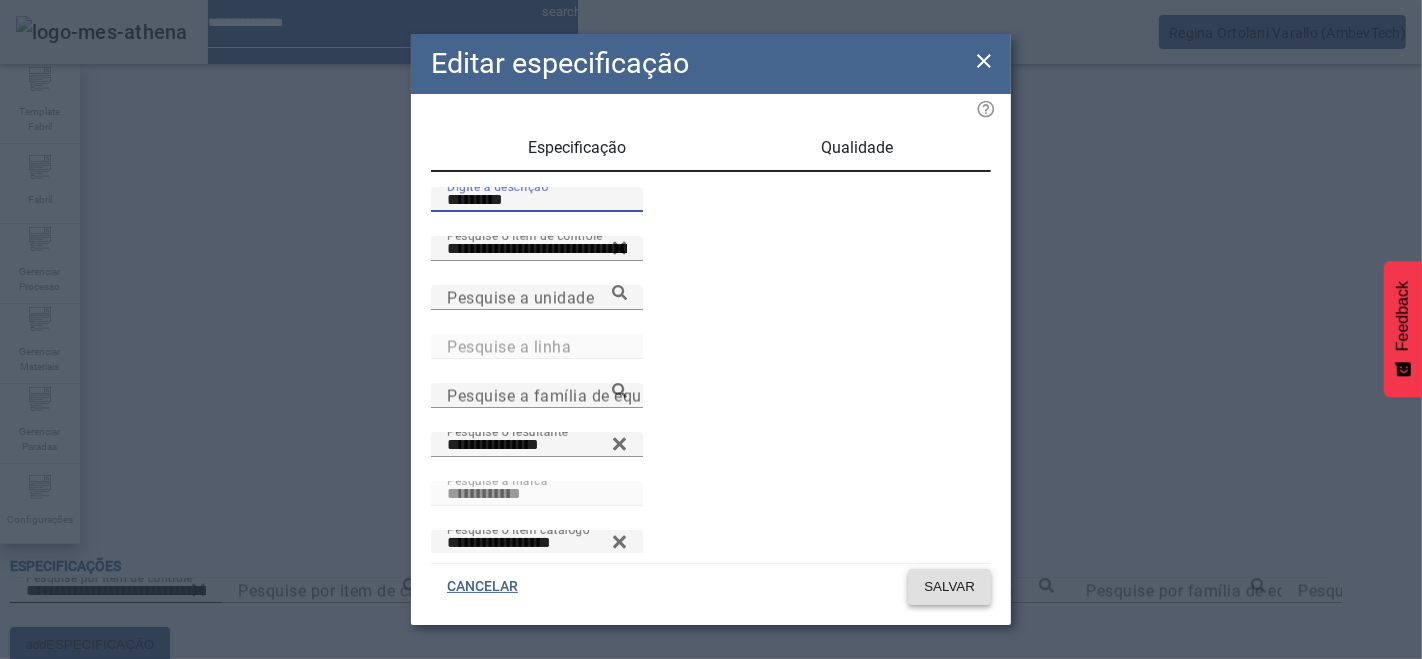 type on "*********" 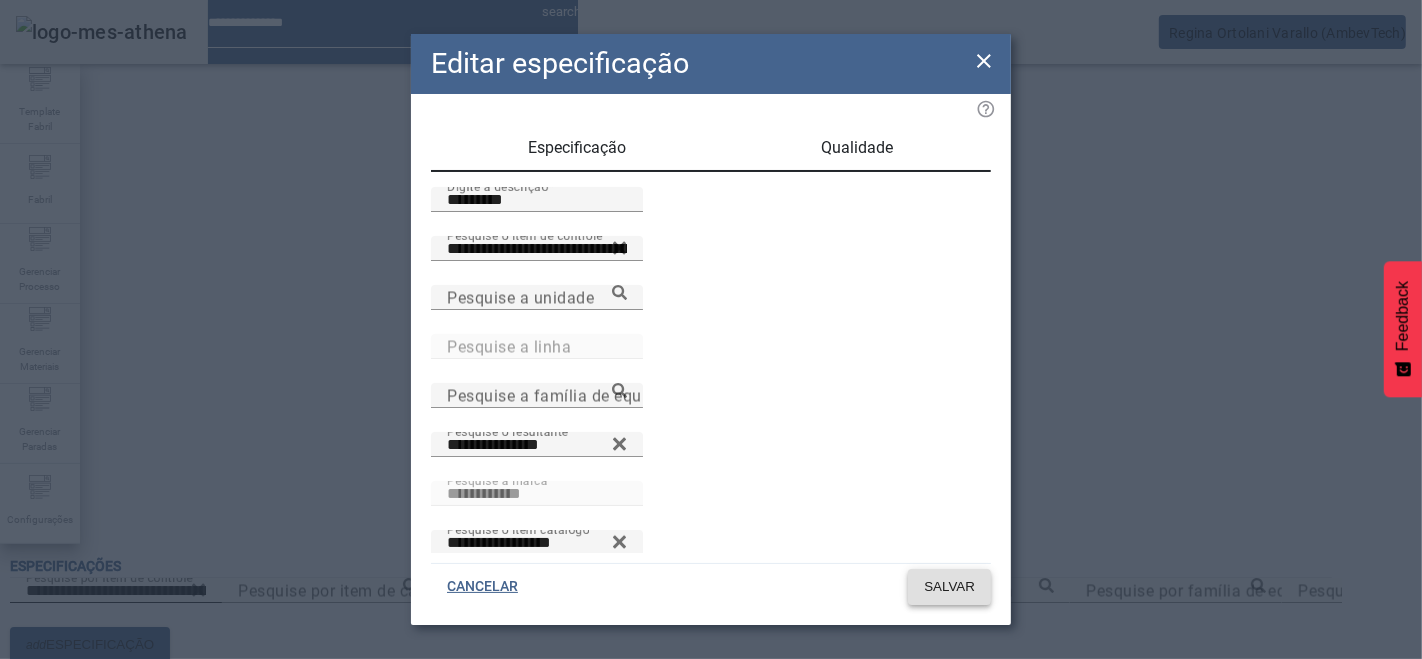 click on "SALVAR" 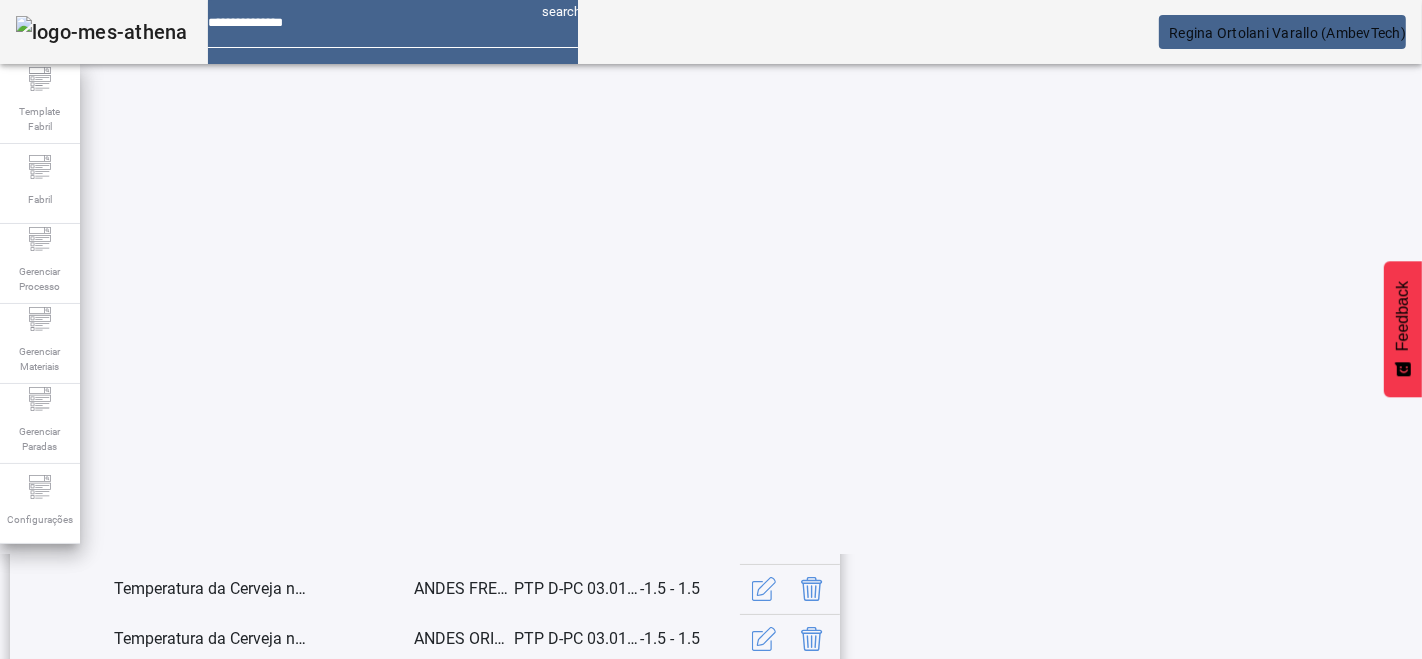 scroll, scrollTop: 595, scrollLeft: 0, axis: vertical 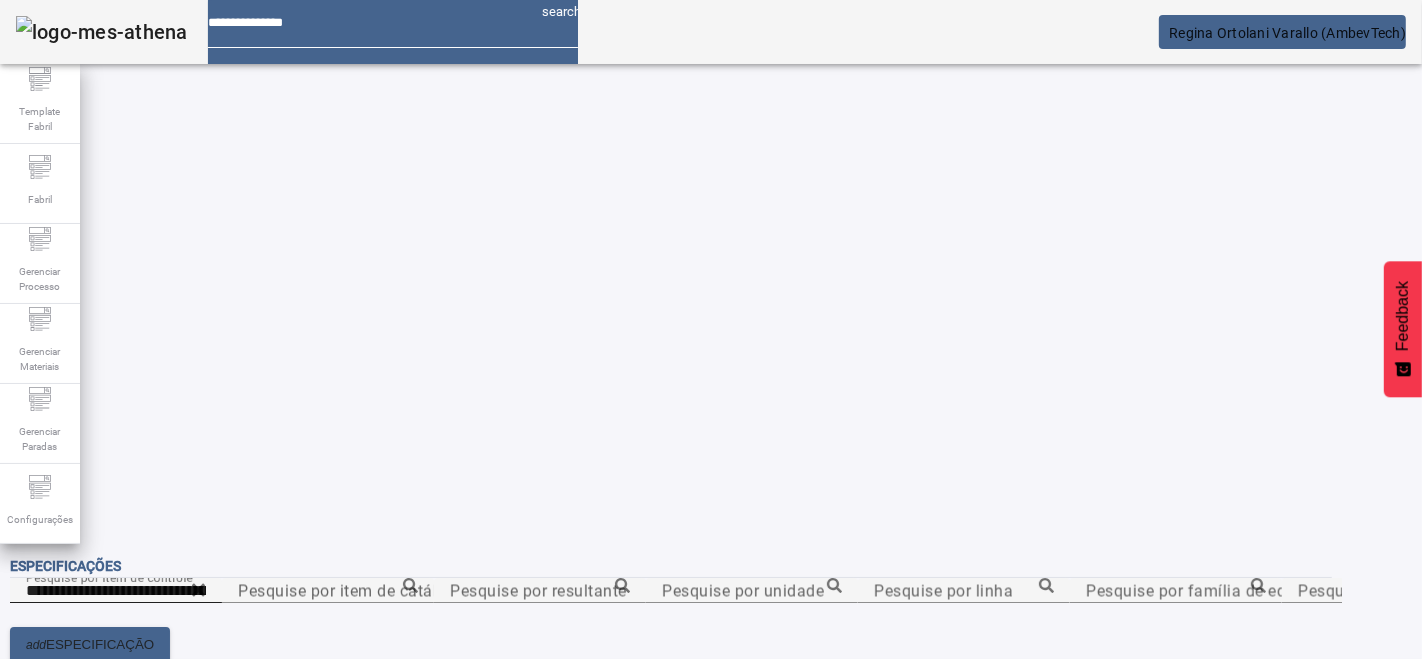 drag, startPoint x: 1306, startPoint y: 499, endPoint x: 1265, endPoint y: 502, distance: 41.109608 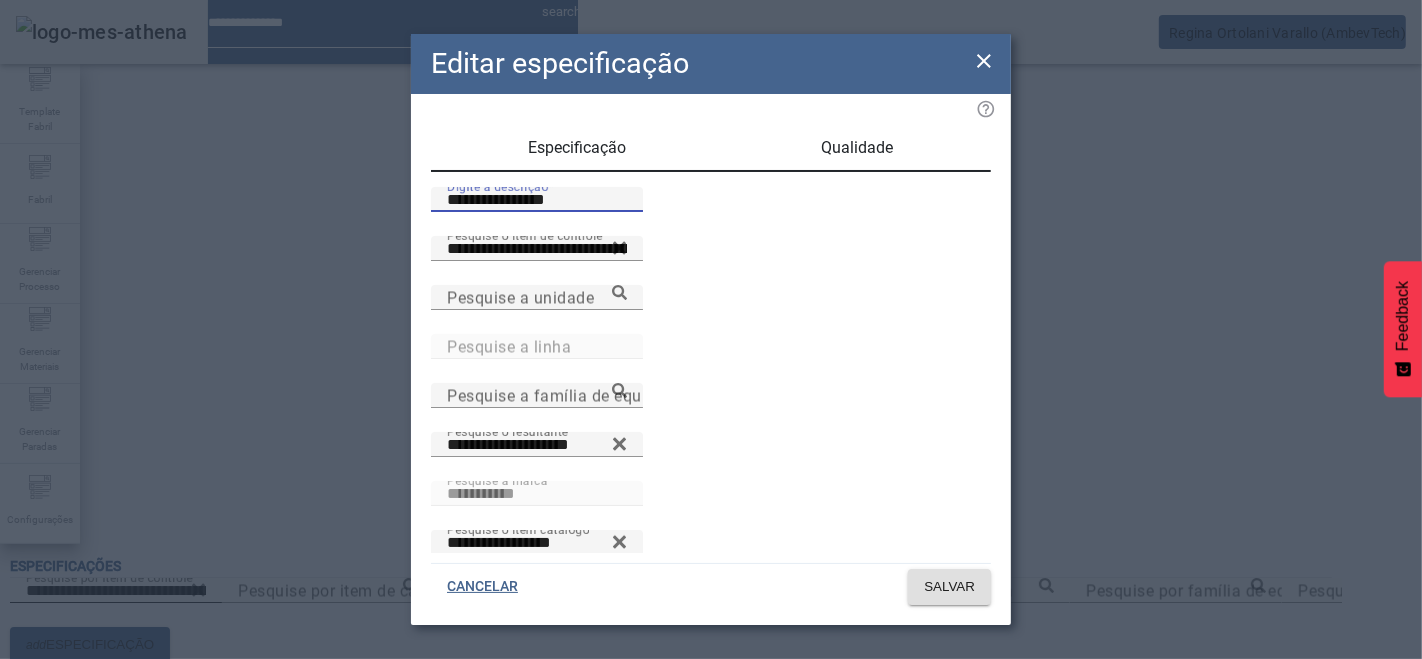 drag, startPoint x: 476, startPoint y: 218, endPoint x: 317, endPoint y: 241, distance: 160.6549 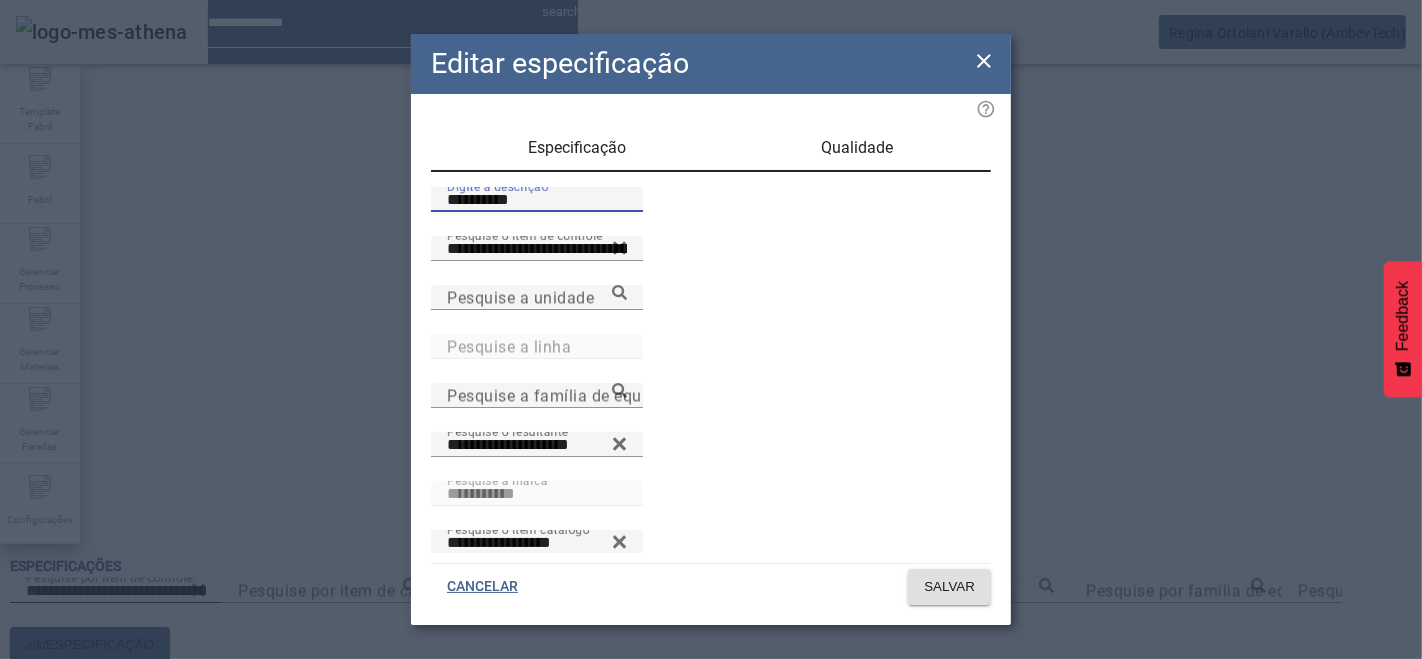 click on "**********" at bounding box center (537, 200) 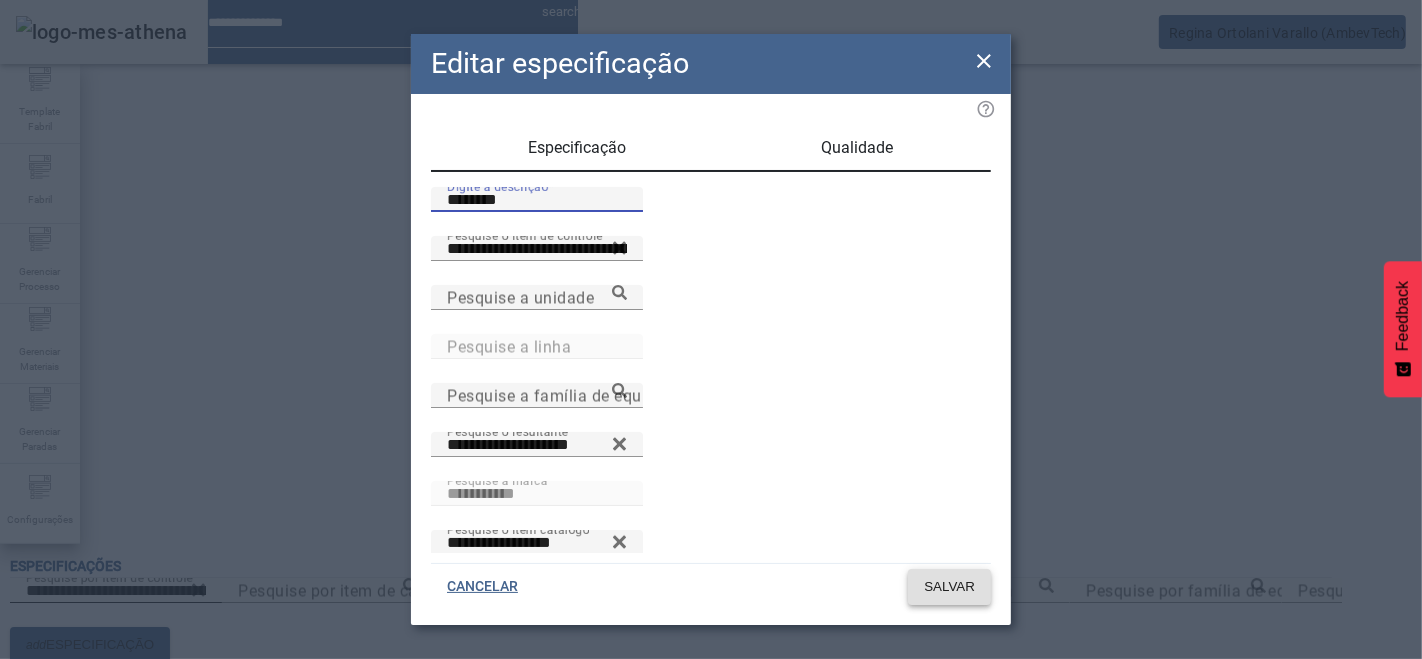 type on "********" 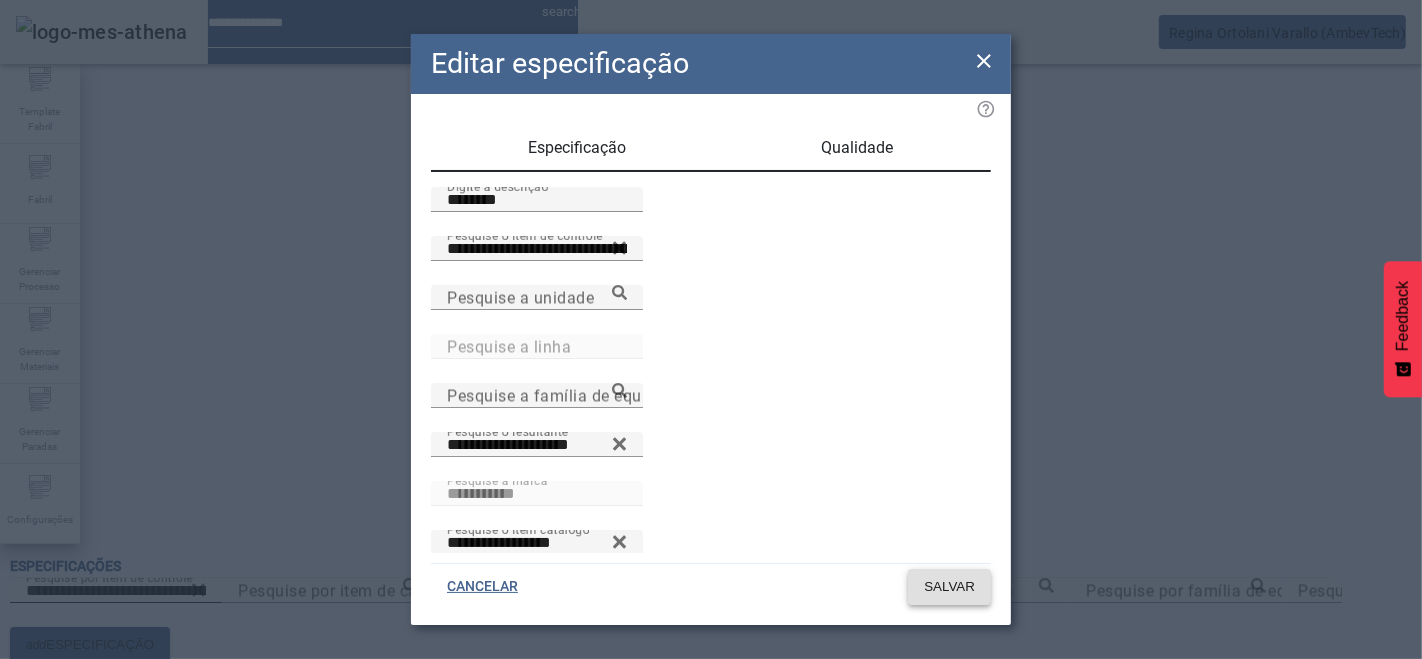 click on "SALVAR" 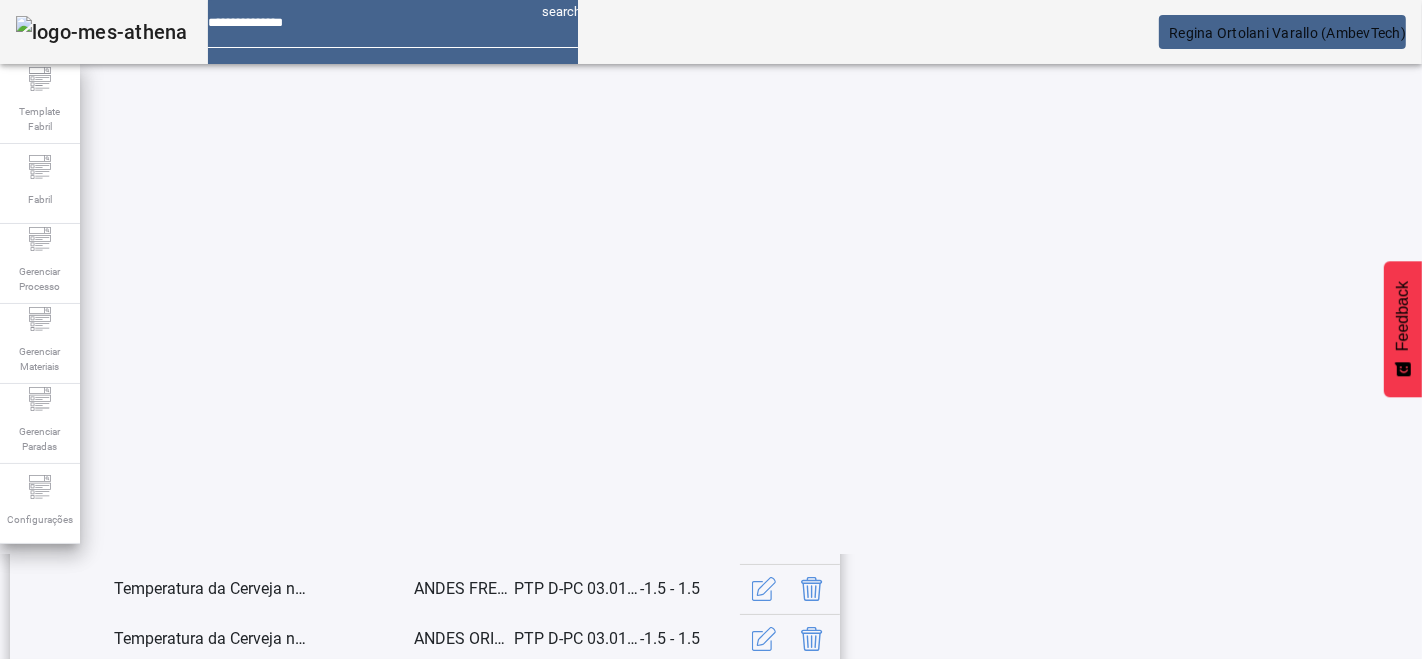 scroll, scrollTop: 595, scrollLeft: 0, axis: vertical 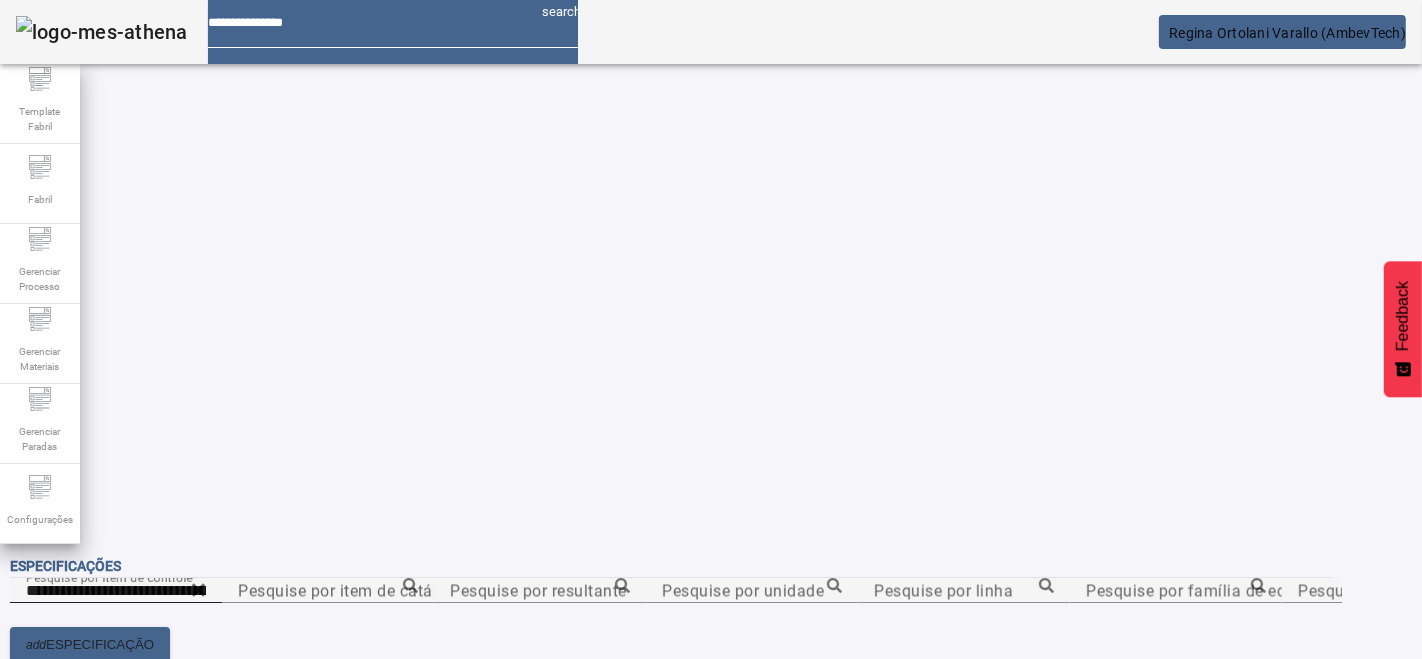 click on "6" 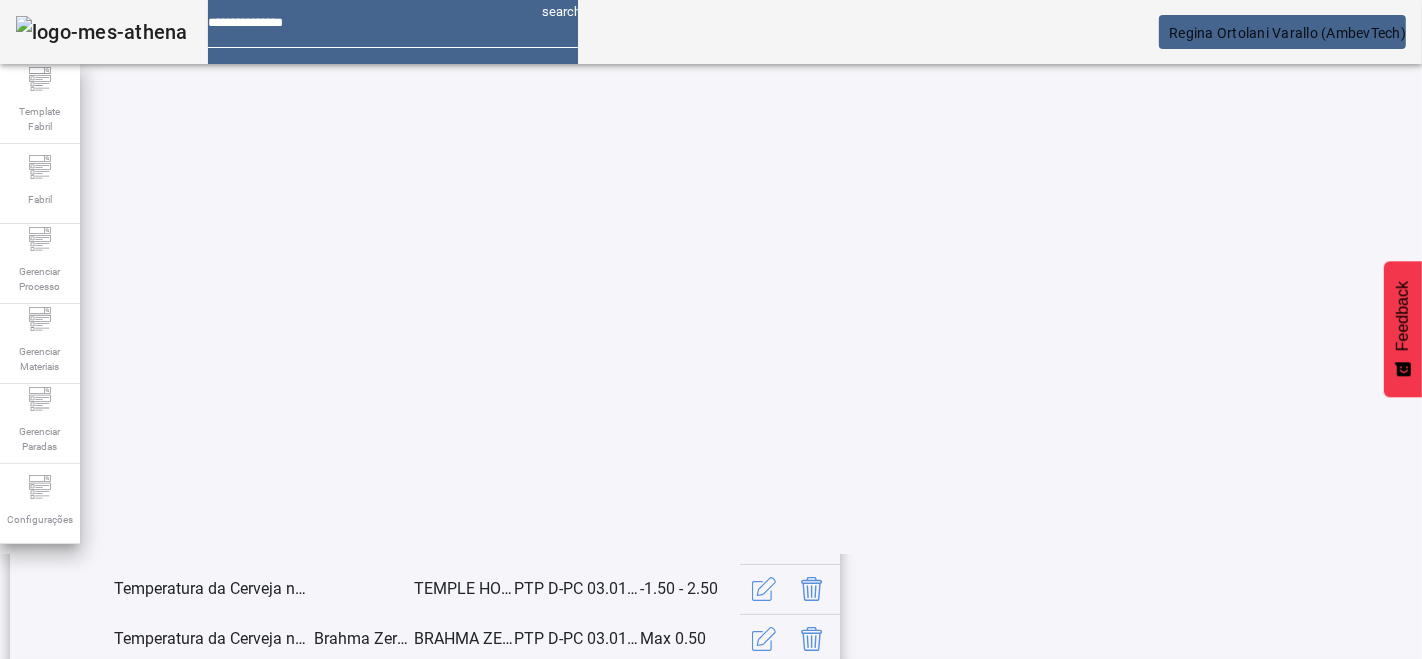 scroll, scrollTop: 595, scrollLeft: 0, axis: vertical 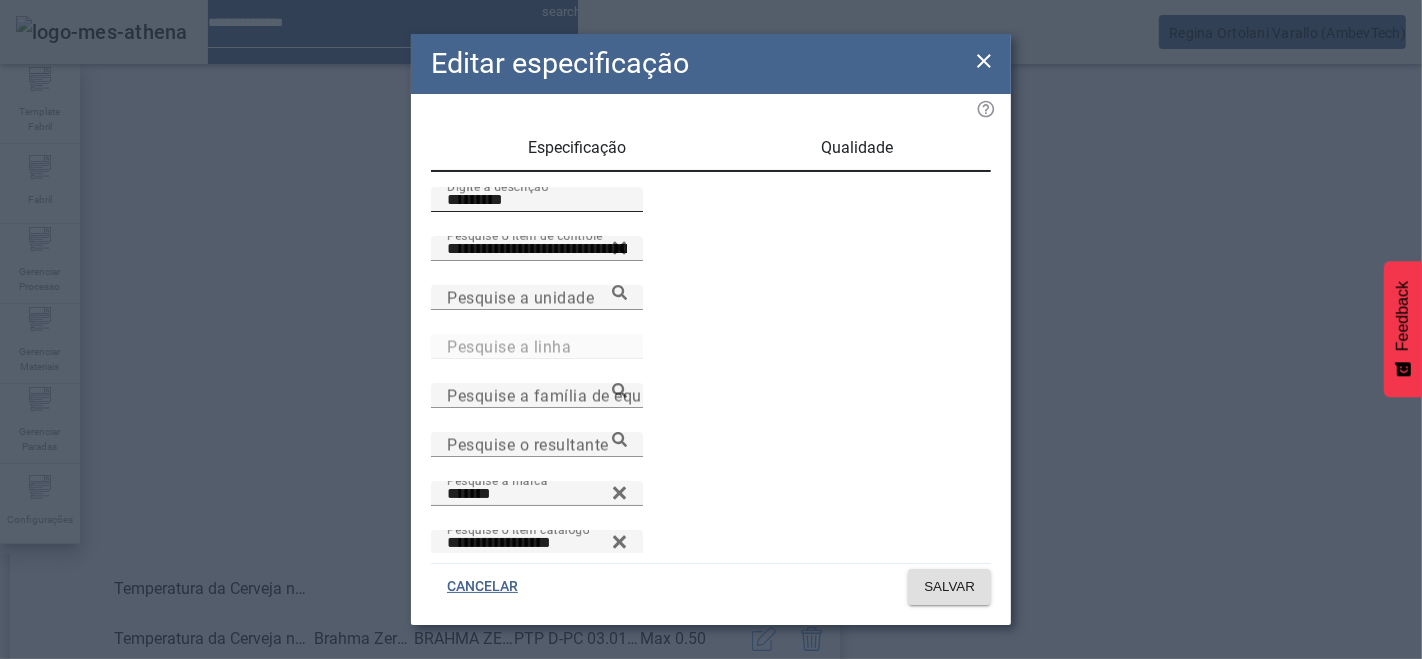 click on "Digite a descrição *********" at bounding box center (537, 199) 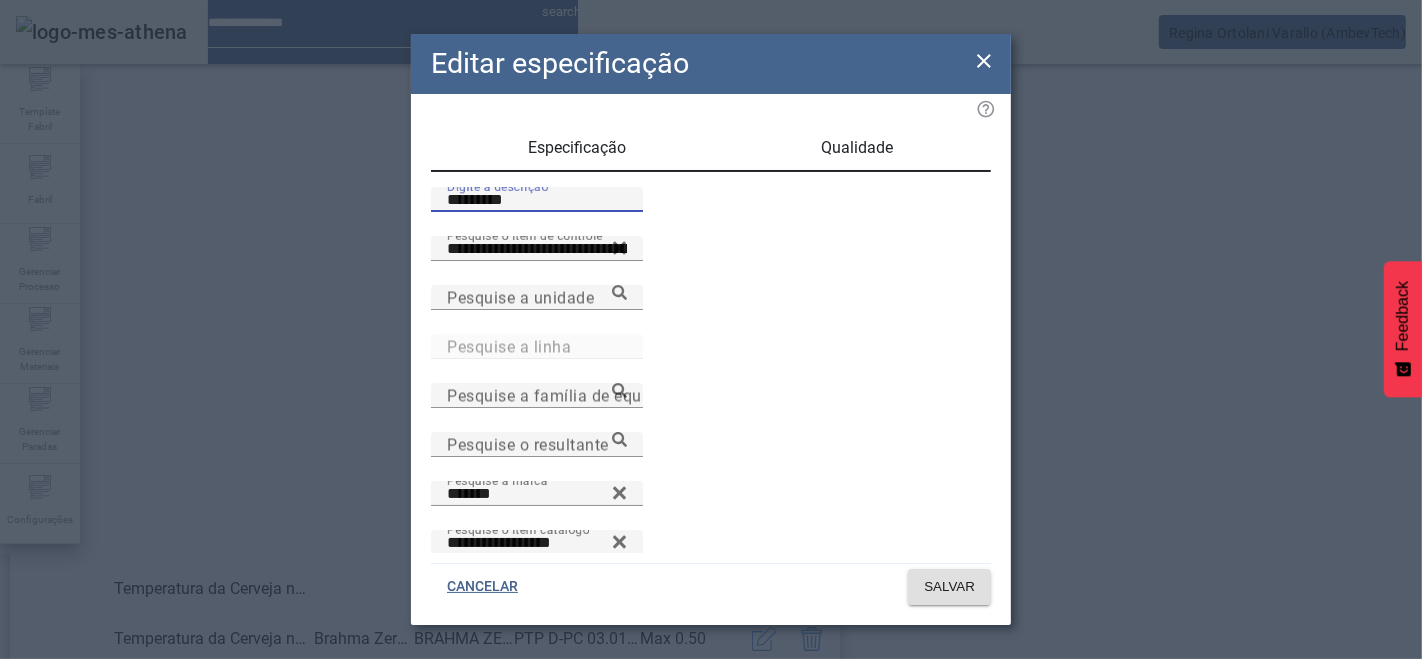 click on "*********" at bounding box center [537, 200] 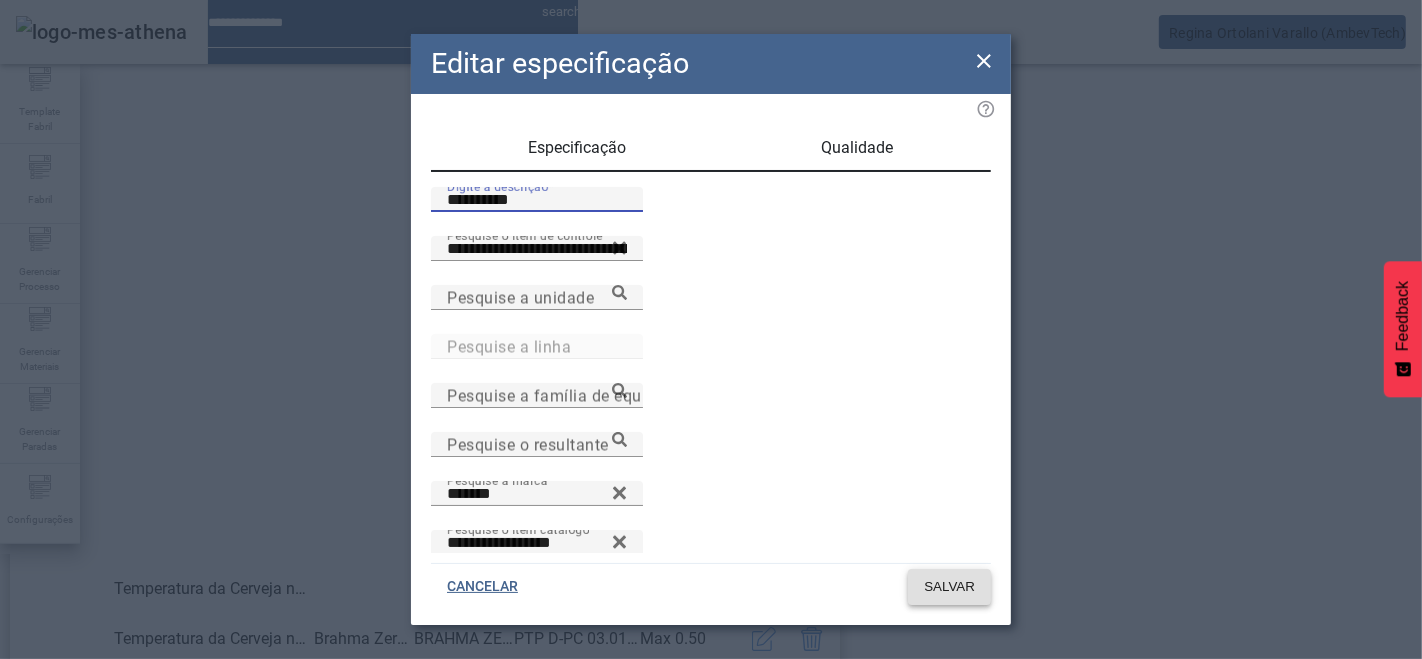 type on "**********" 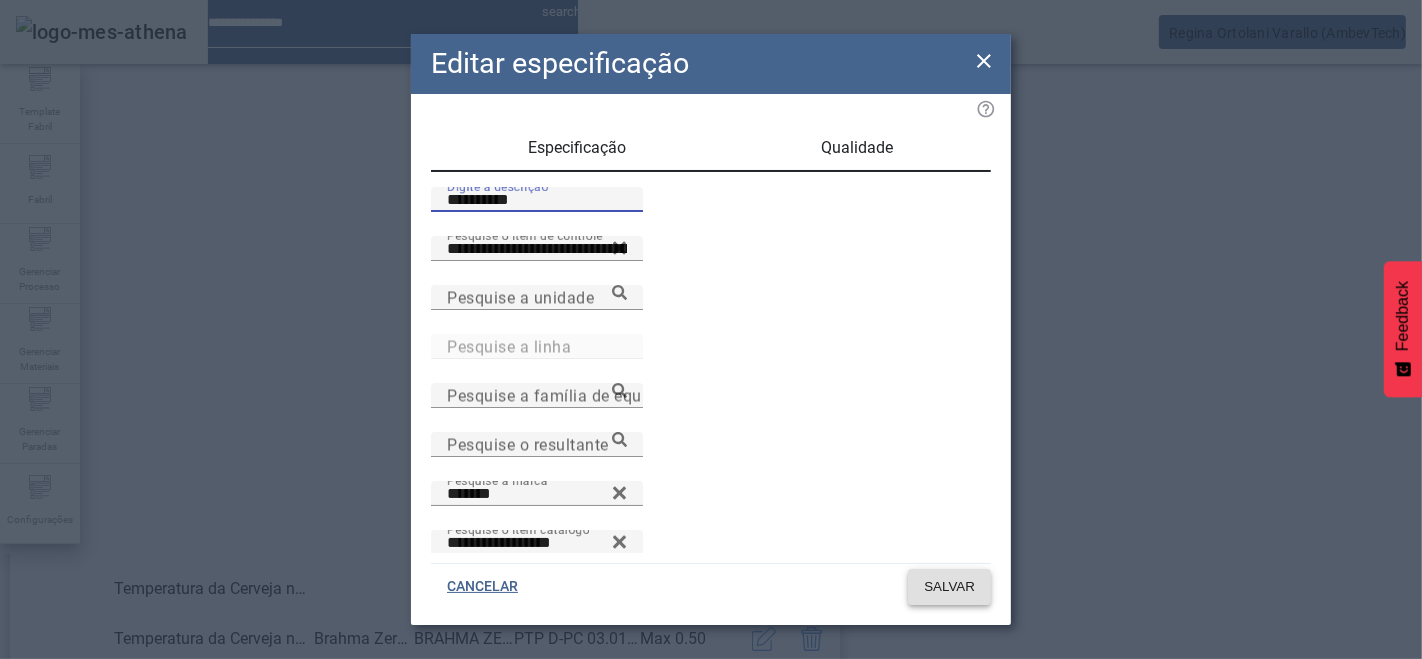 click on "SALVAR" 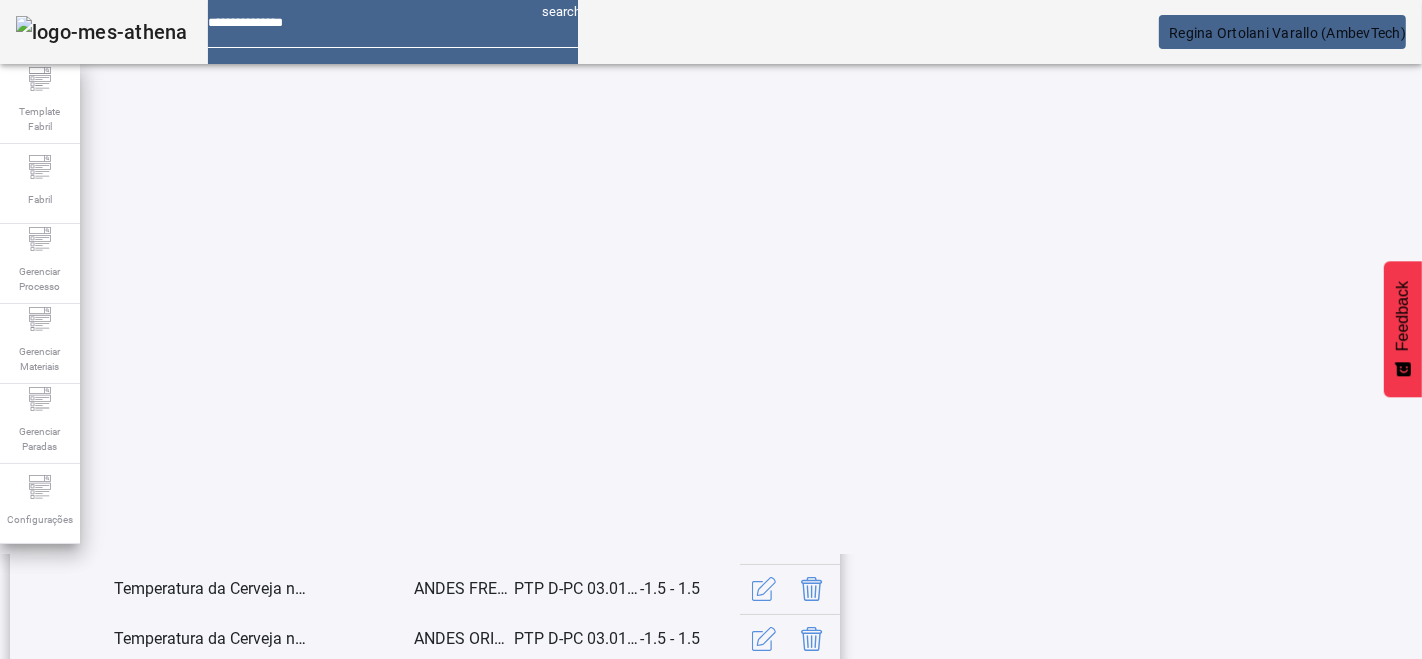 scroll, scrollTop: 595, scrollLeft: 0, axis: vertical 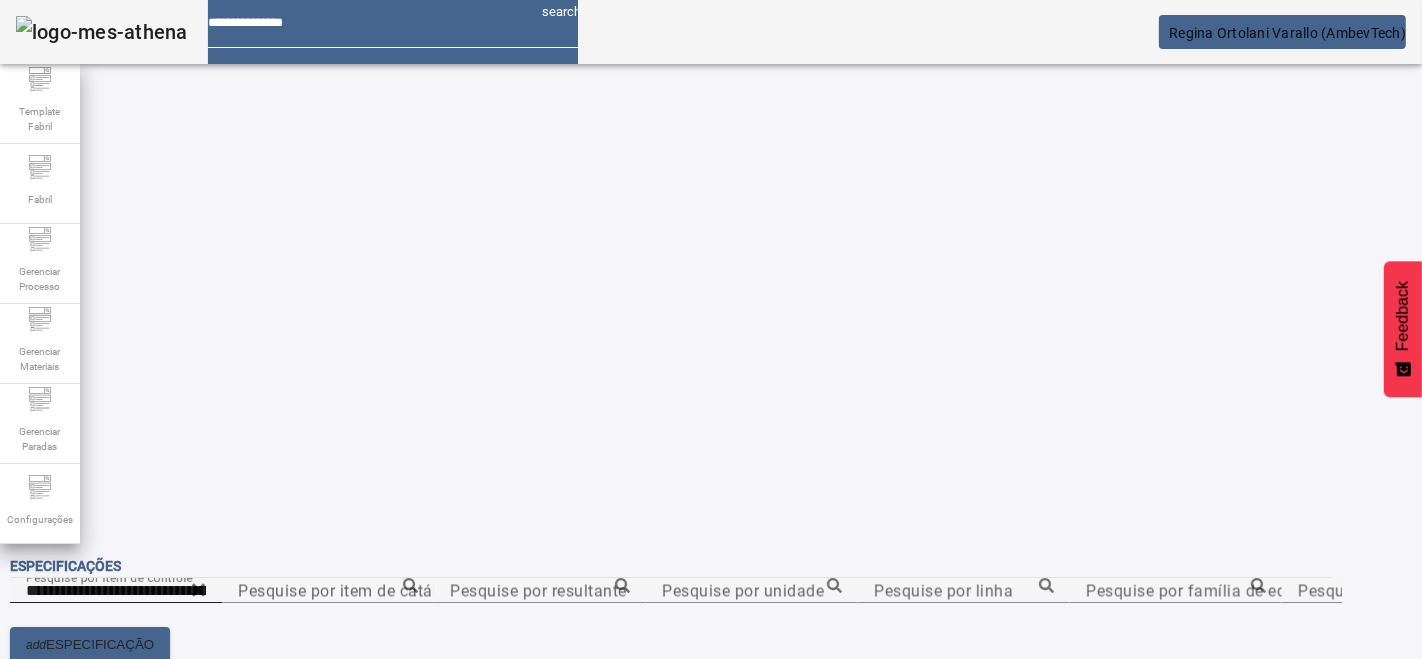drag, startPoint x: 1294, startPoint y: 461, endPoint x: 1264, endPoint y: 461, distance: 30 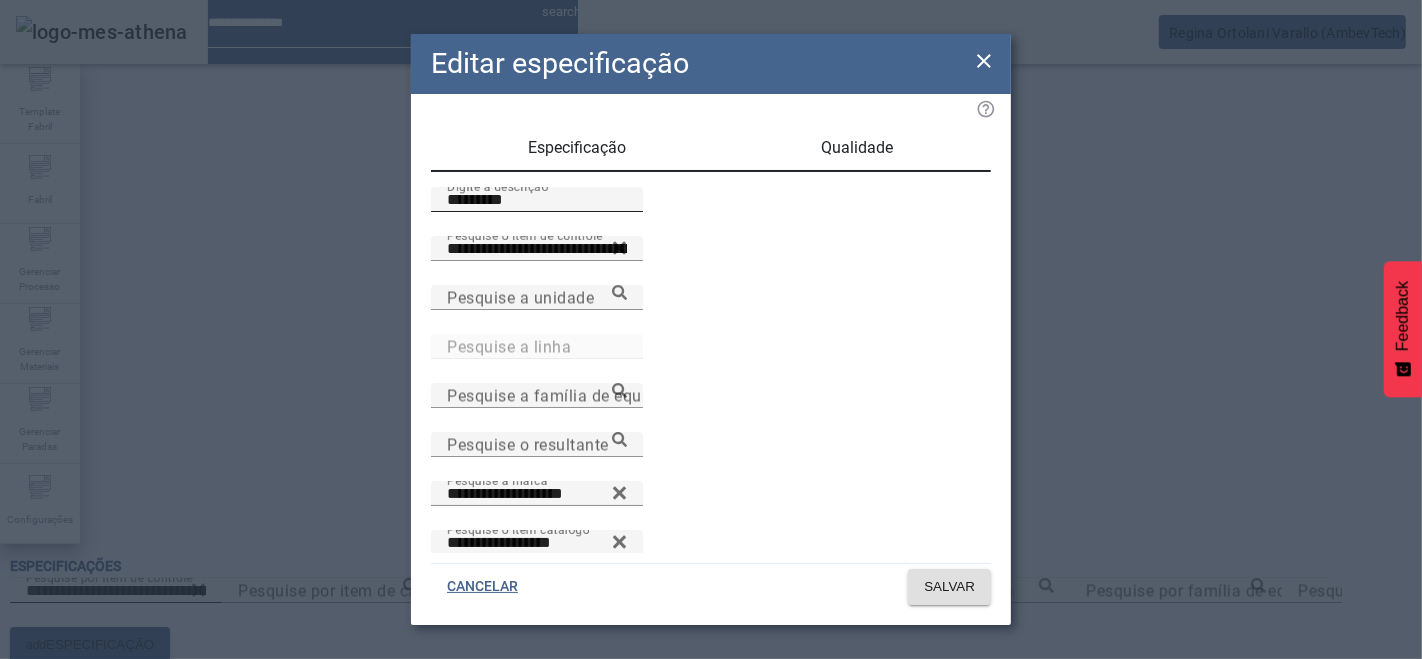 drag, startPoint x: 524, startPoint y: 206, endPoint x: 531, endPoint y: 215, distance: 11.401754 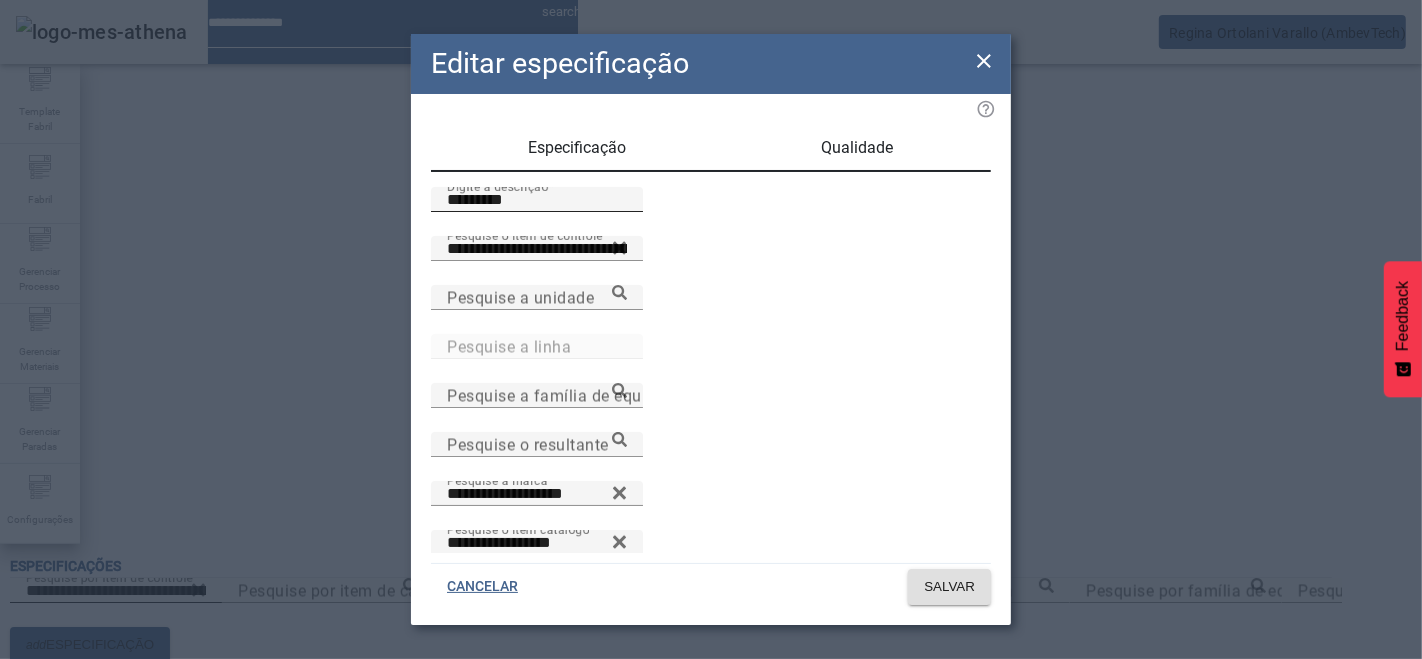 click on "Digite a descrição *********" at bounding box center (537, 199) 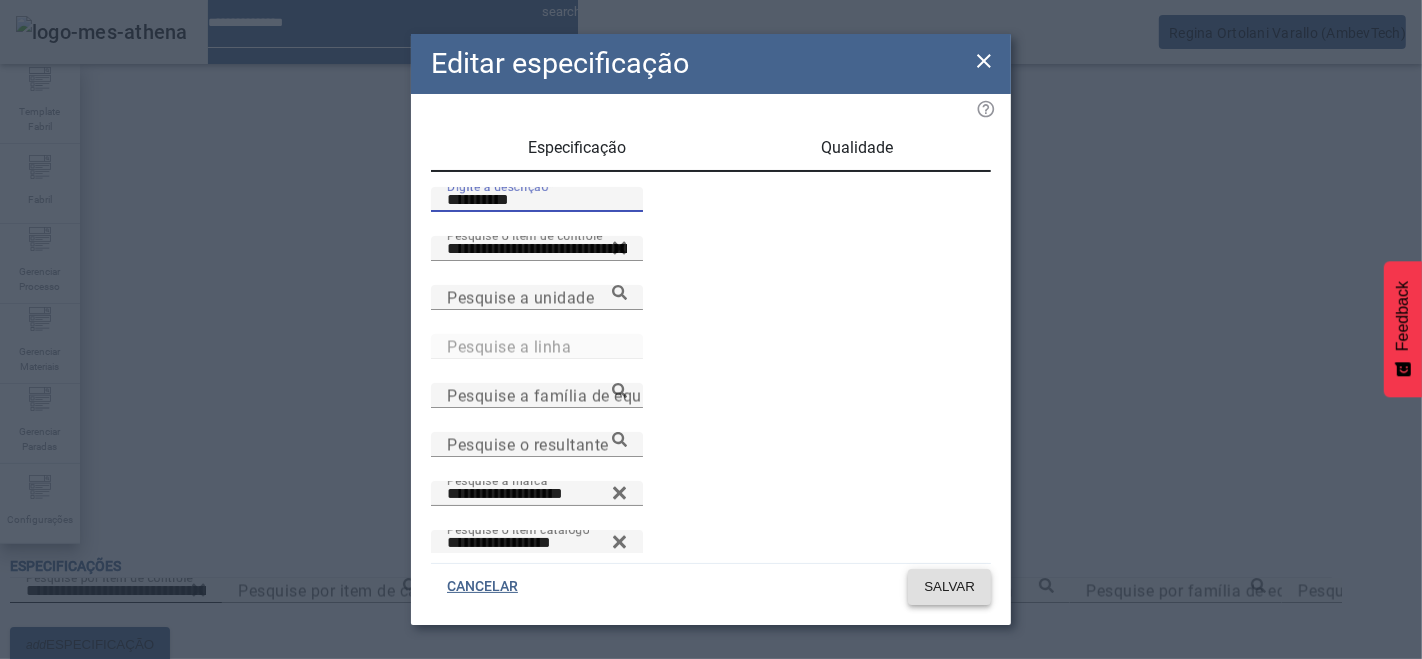 type on "**********" 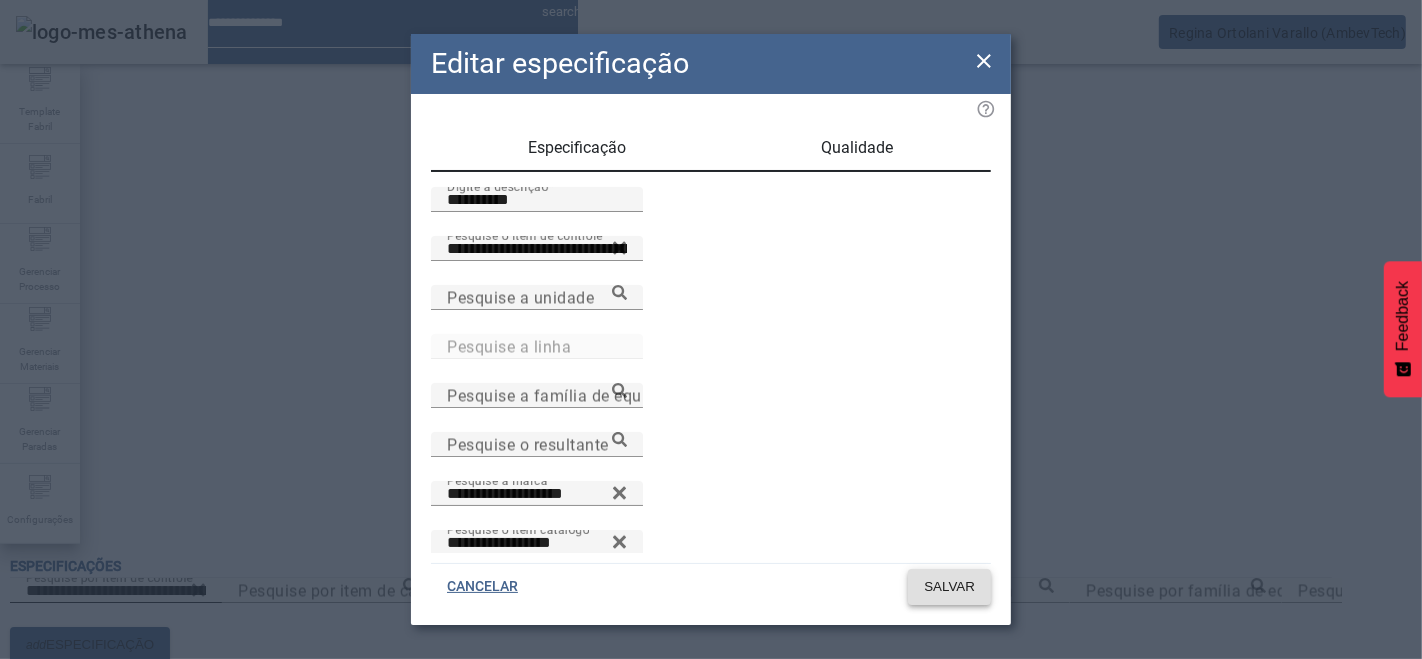 click on "SALVAR" 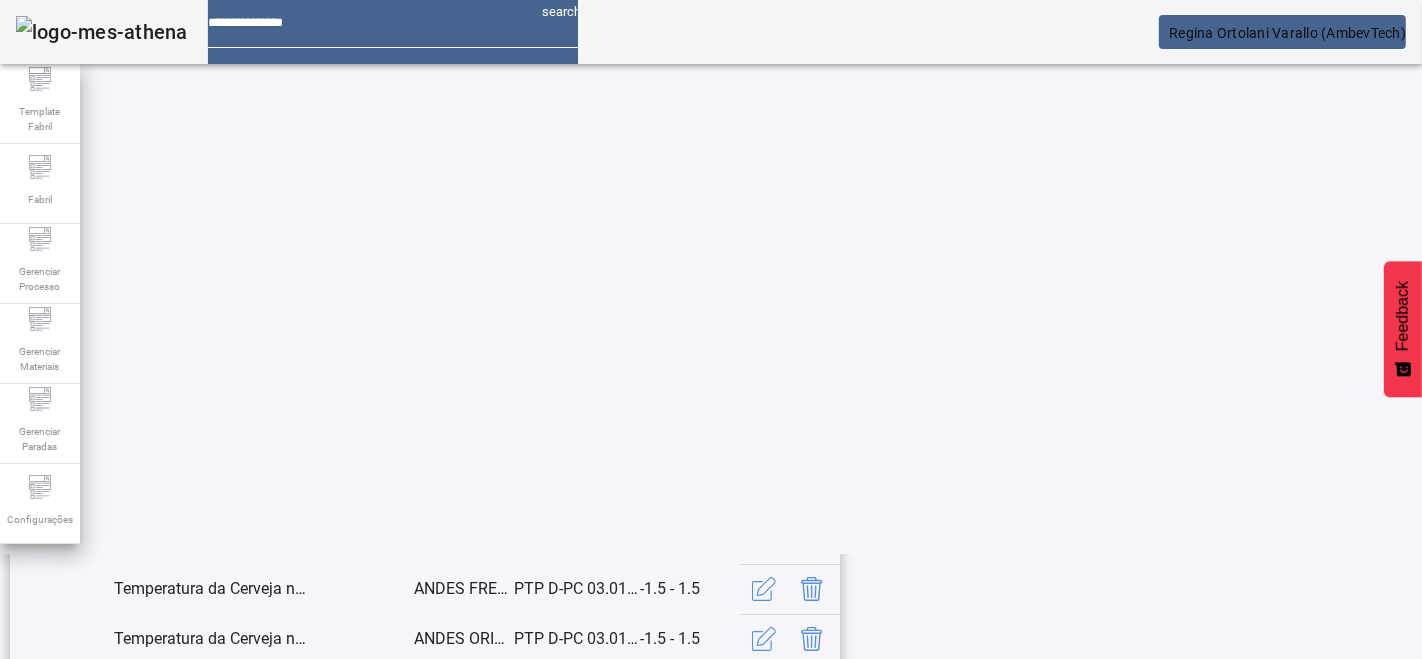 scroll, scrollTop: 595, scrollLeft: 0, axis: vertical 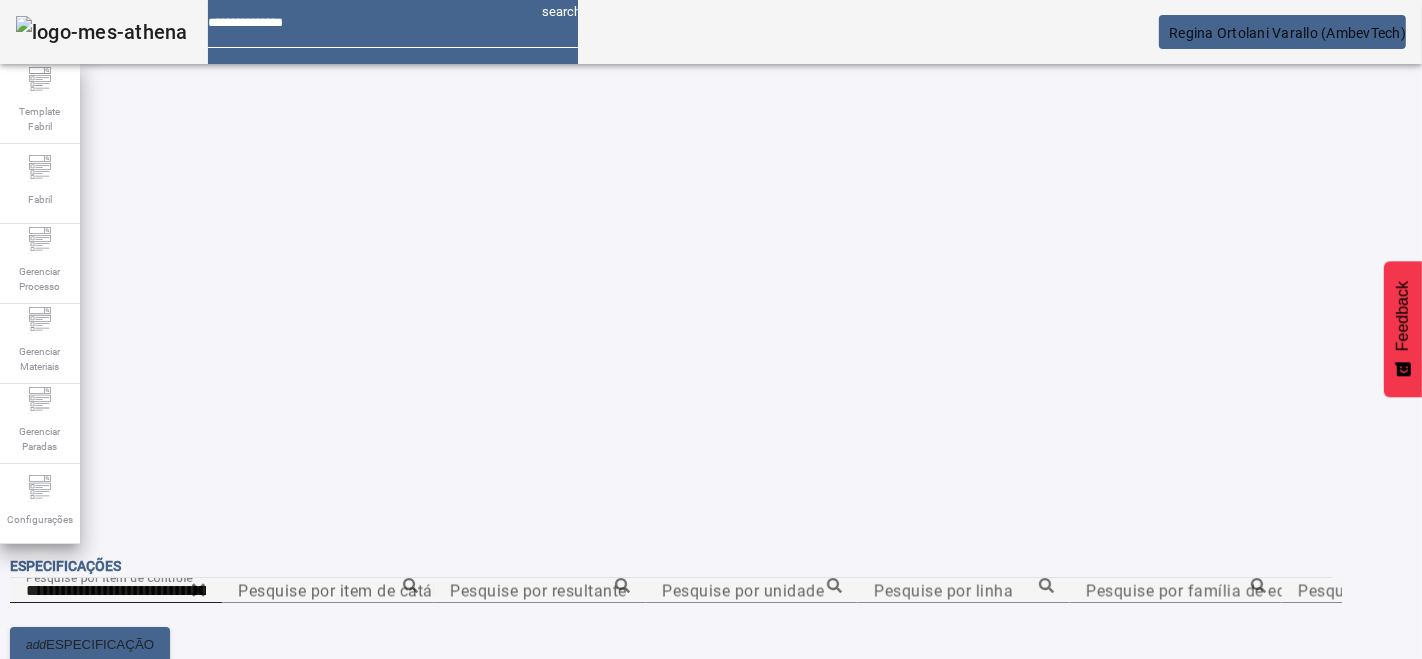 click 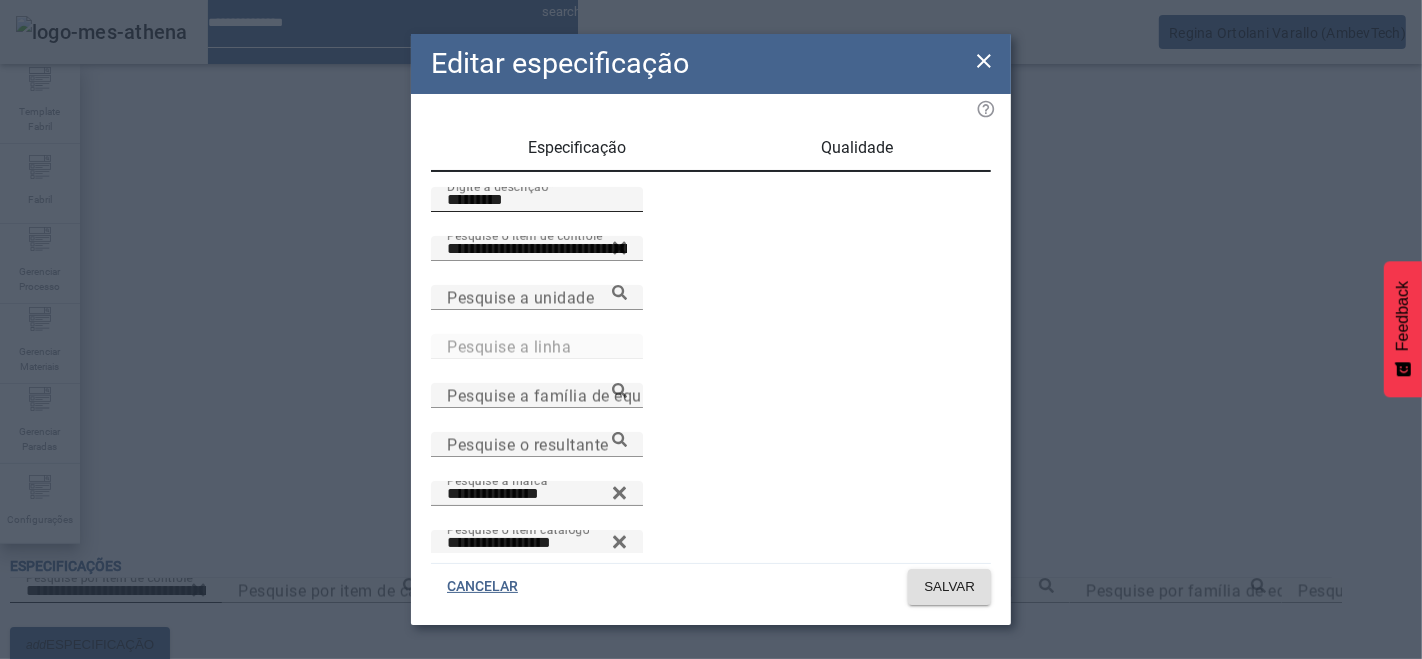 drag, startPoint x: 537, startPoint y: 194, endPoint x: 550, endPoint y: 216, distance: 25.553865 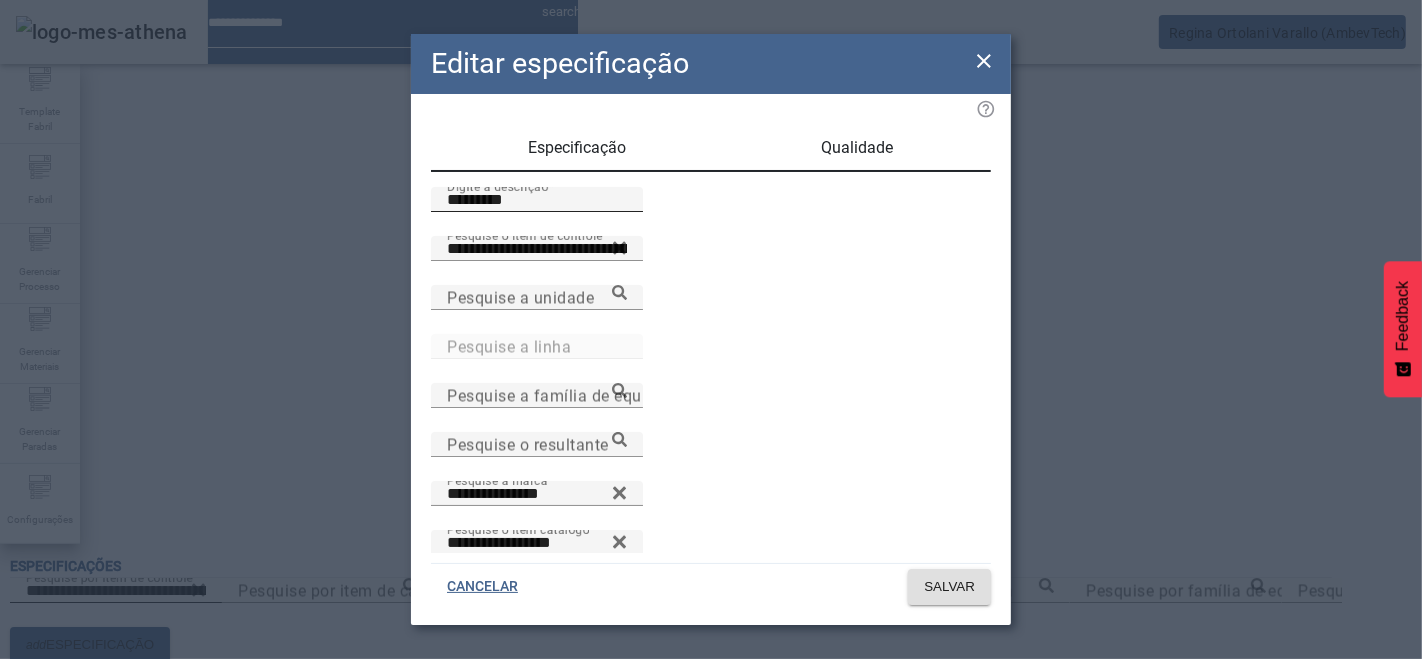 click on "Digite a descrição *********" at bounding box center (537, 199) 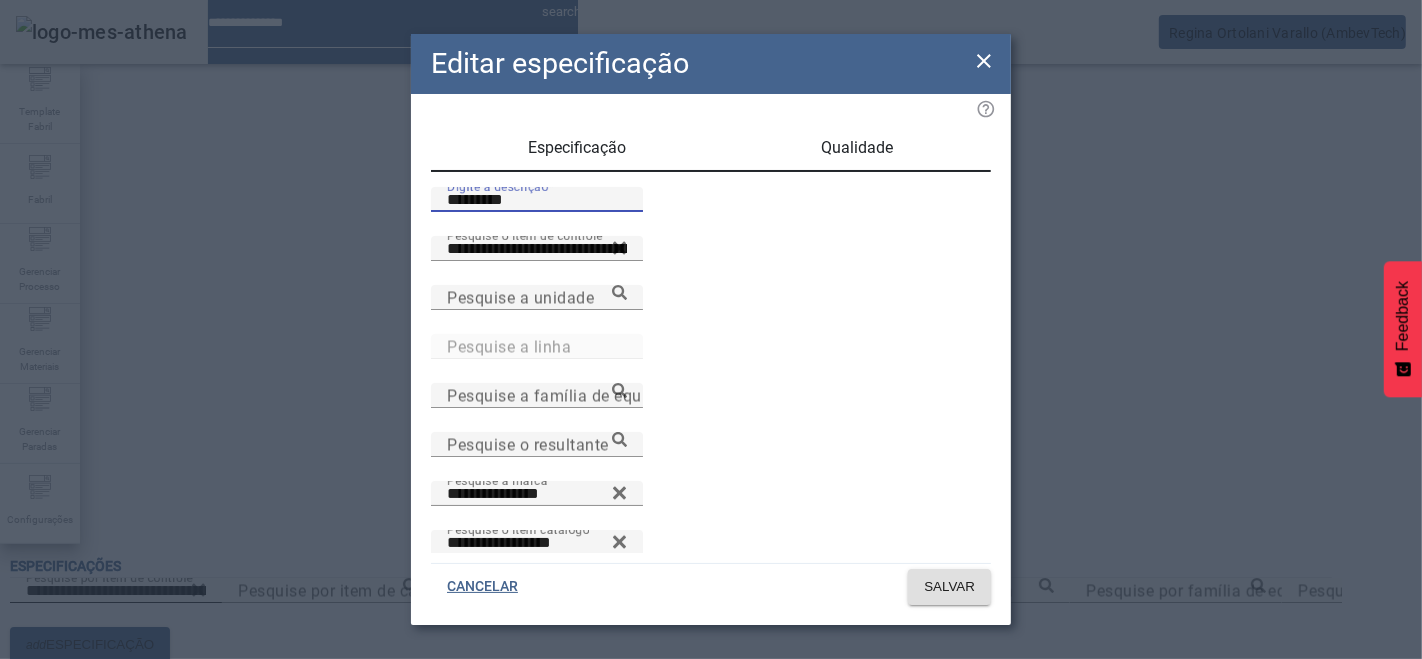 click on "*********" at bounding box center [537, 200] 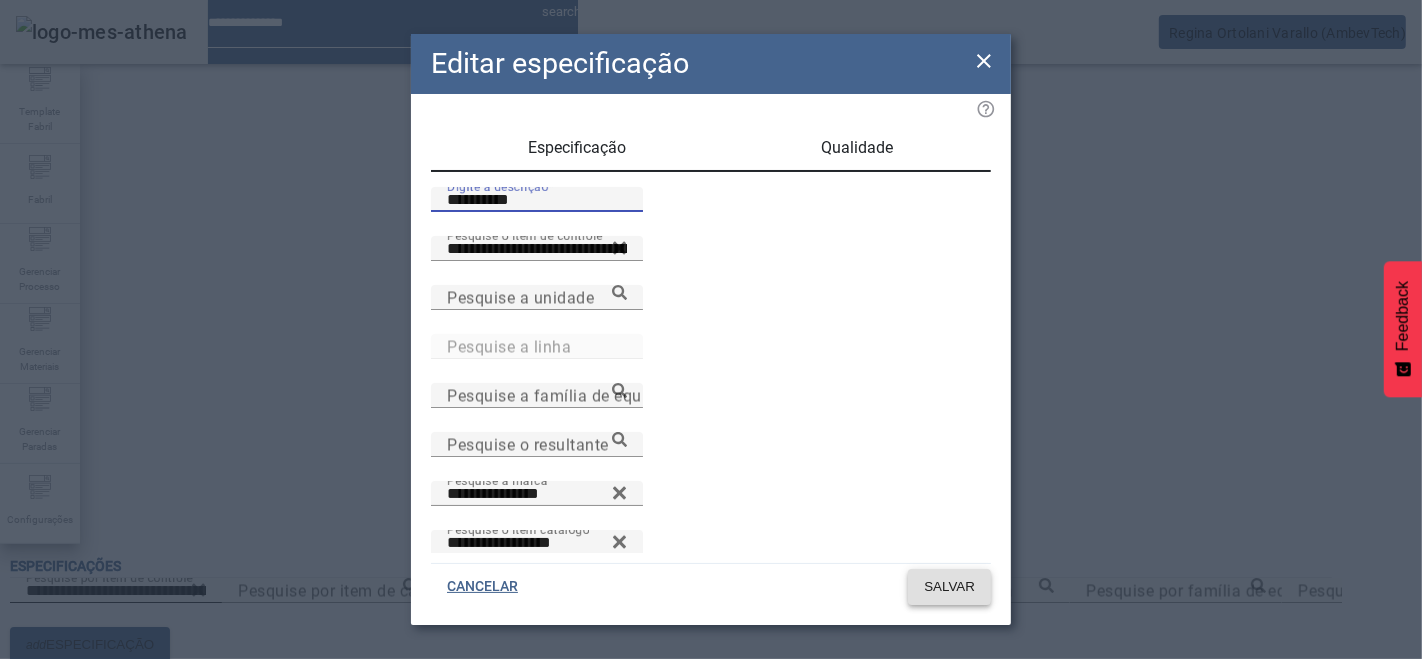 type on "**********" 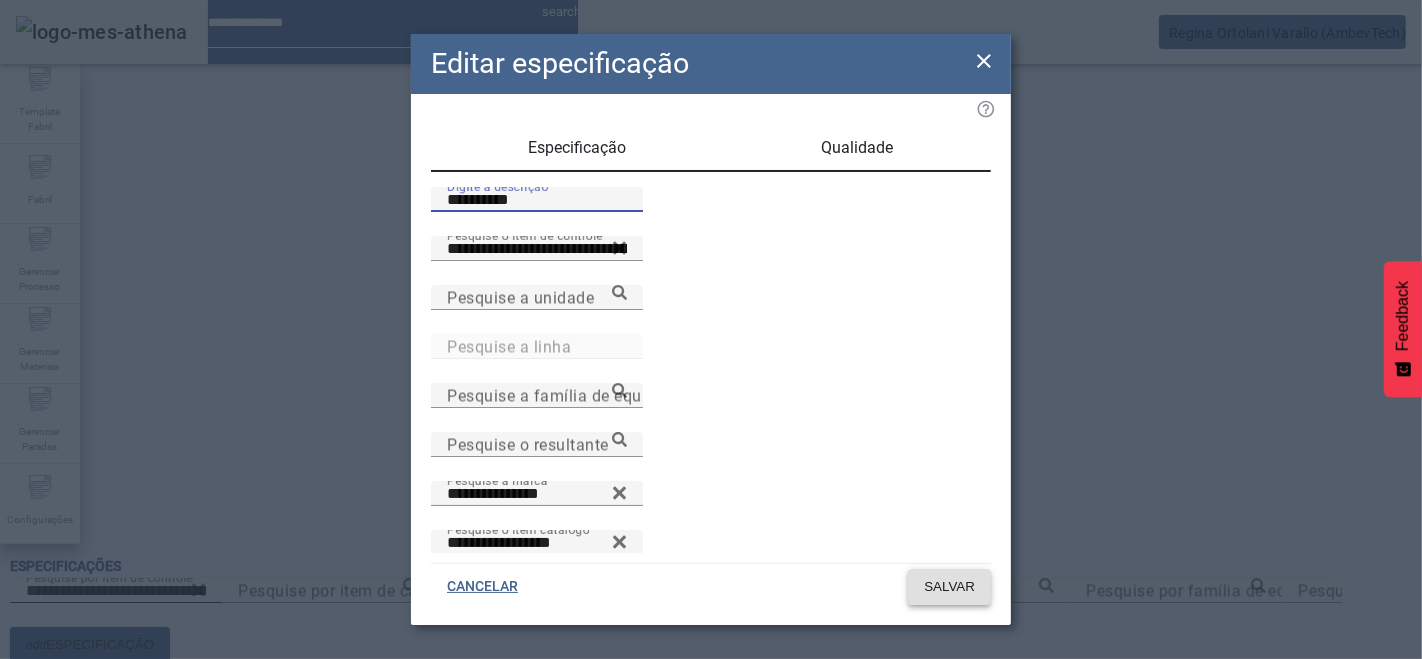 click on "SALVAR" 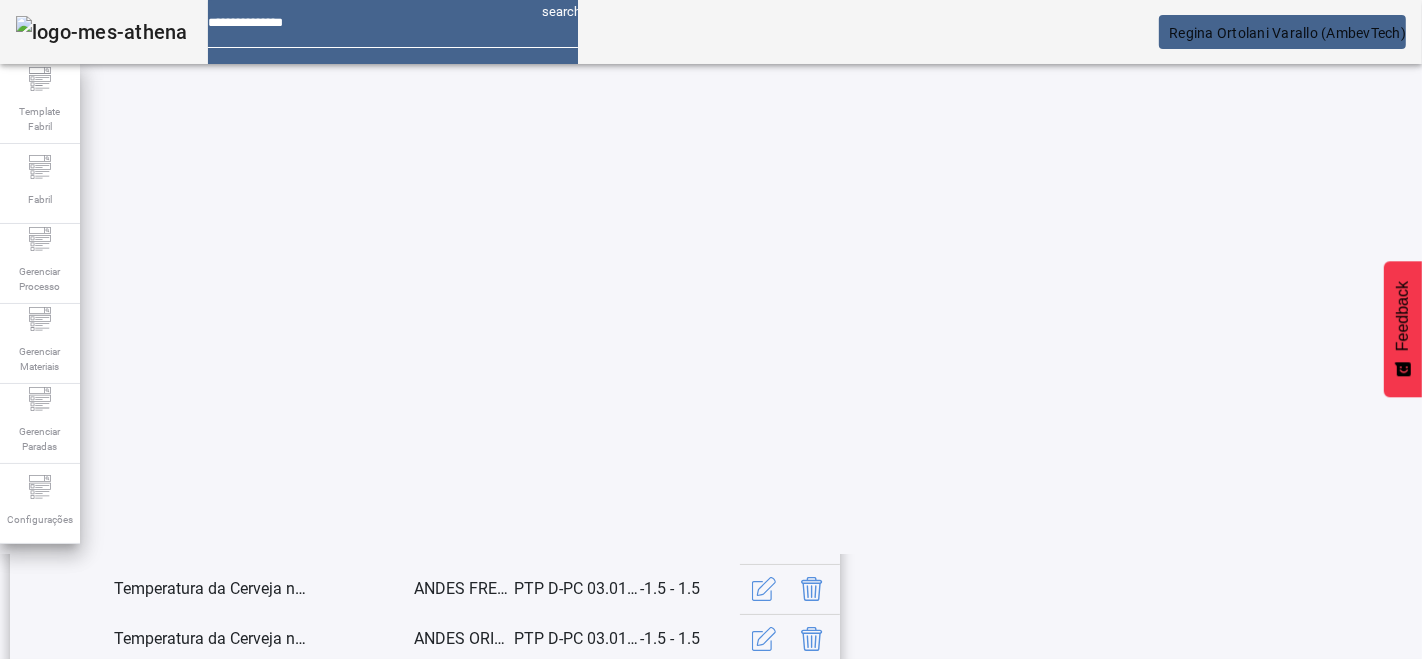 scroll, scrollTop: 595, scrollLeft: 0, axis: vertical 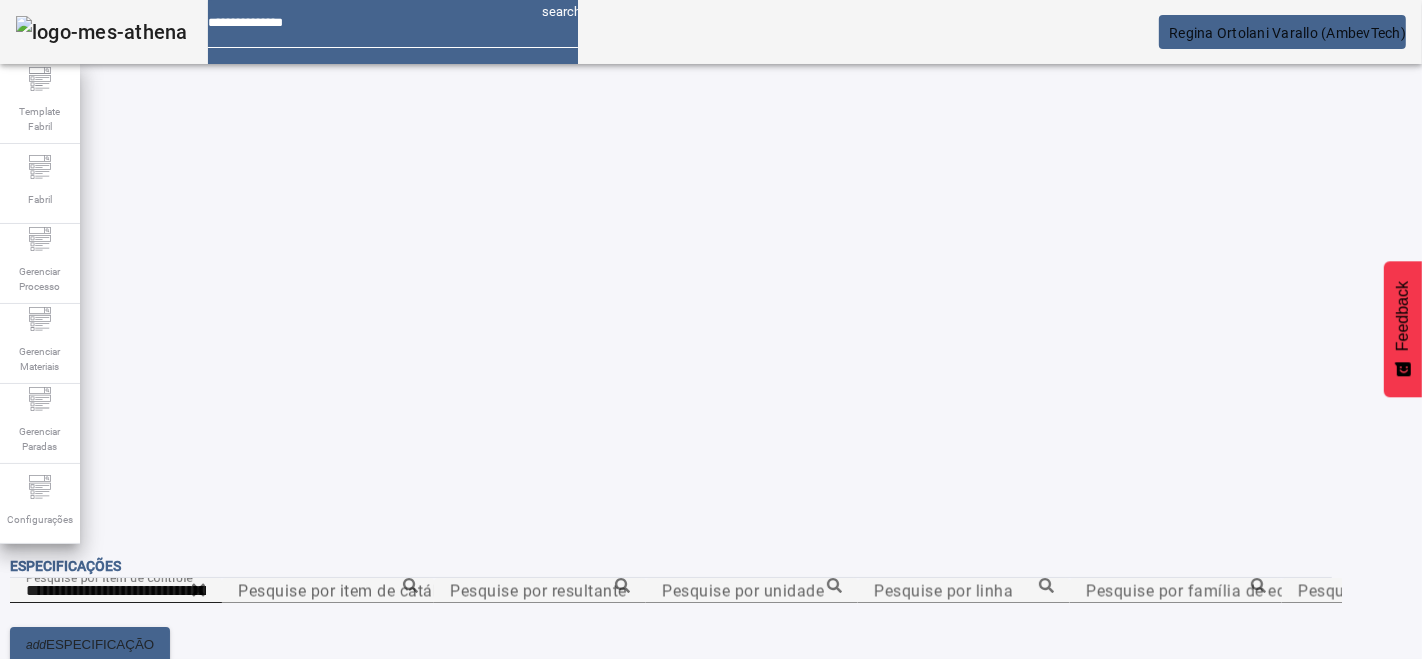 drag, startPoint x: 1307, startPoint y: 352, endPoint x: 1287, endPoint y: 358, distance: 20.880613 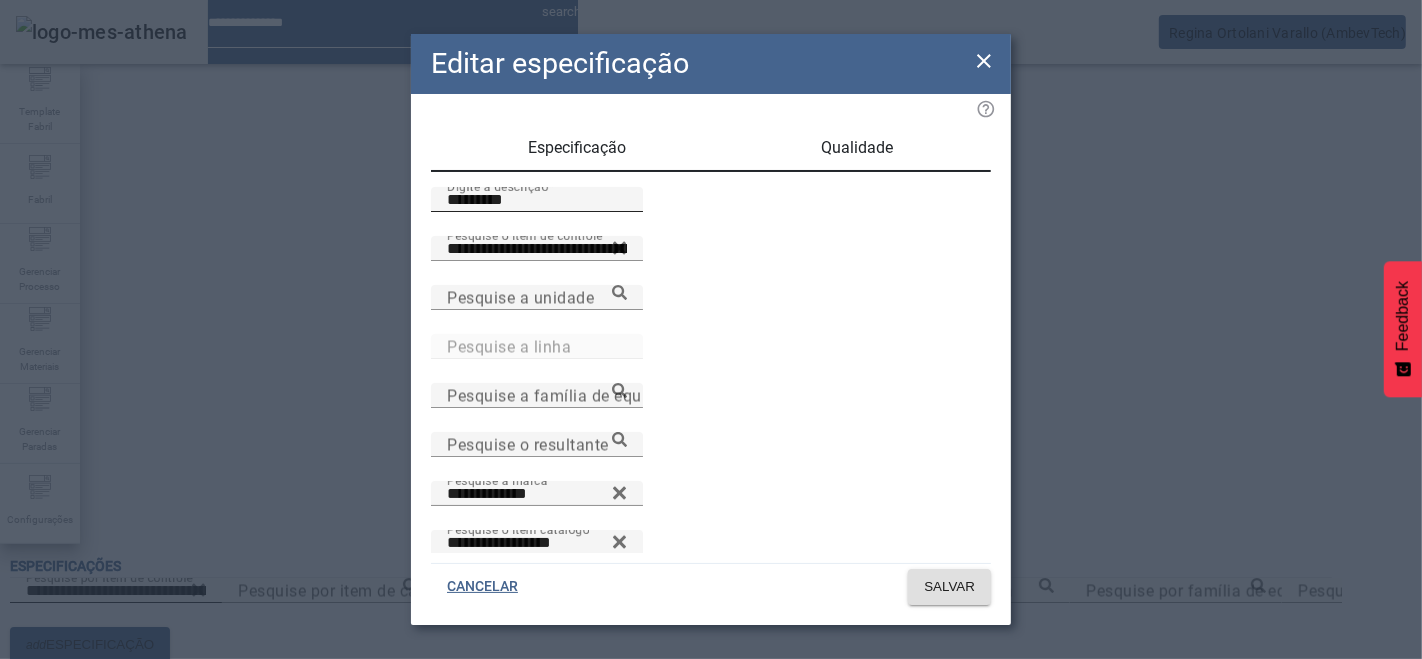 click on "Digite a descrição *********" at bounding box center (537, 199) 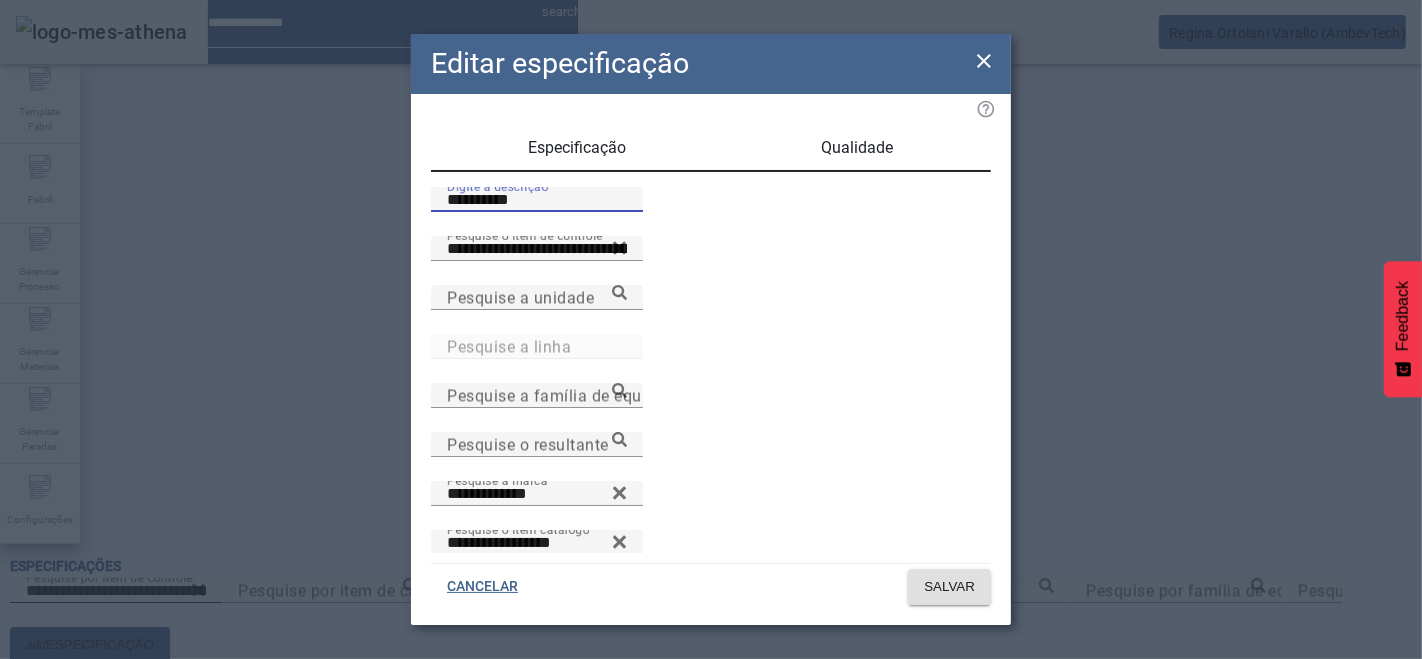 type on "**********" 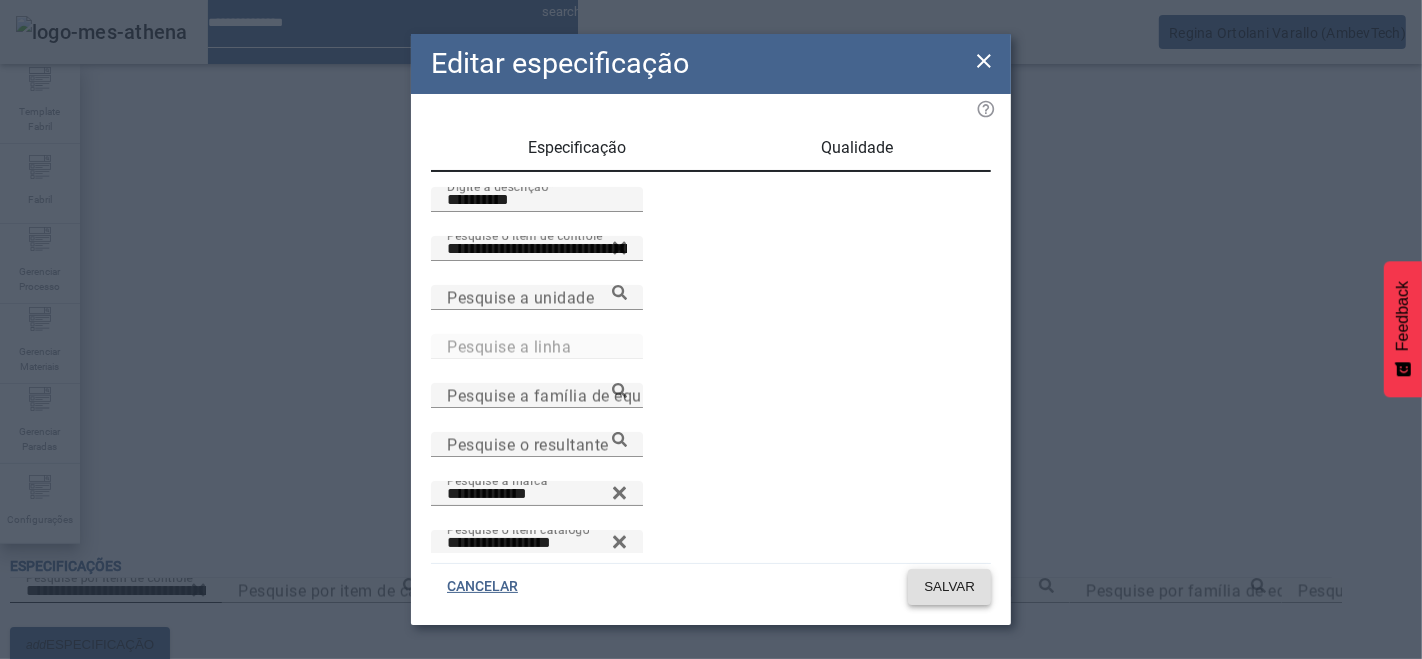 click on "SALVAR" 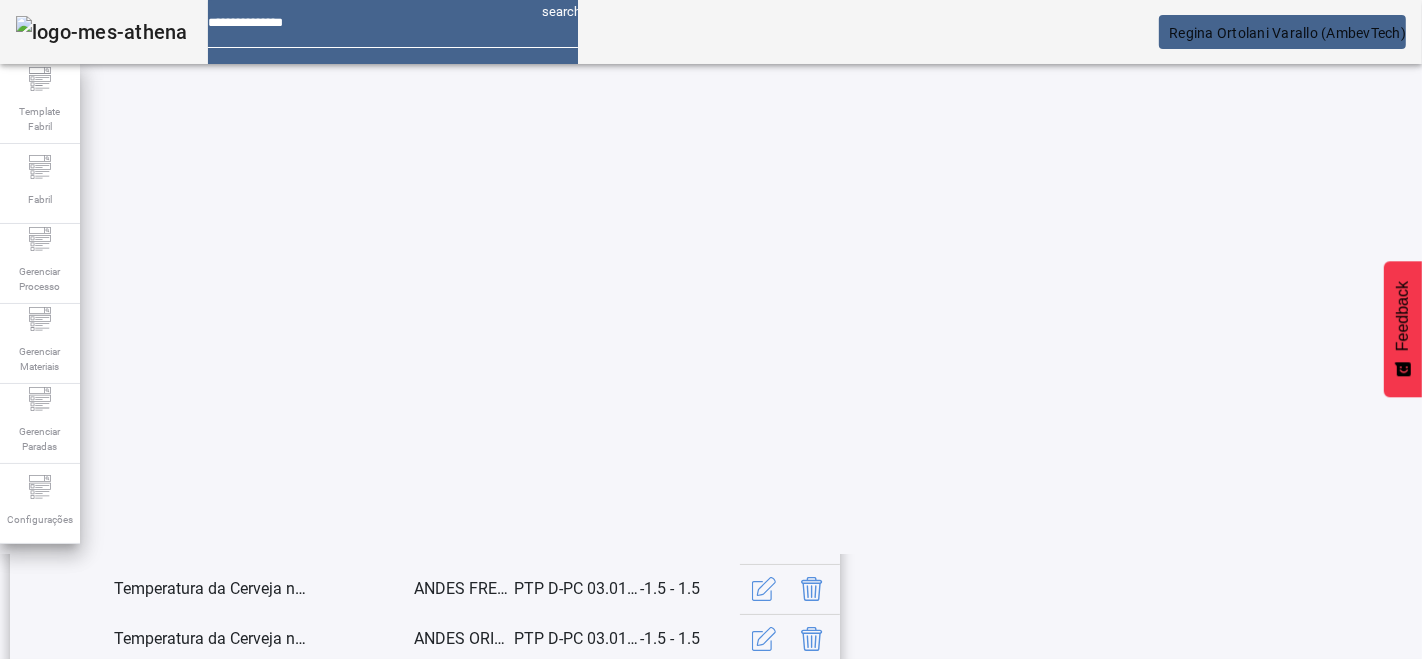 scroll, scrollTop: 595, scrollLeft: 0, axis: vertical 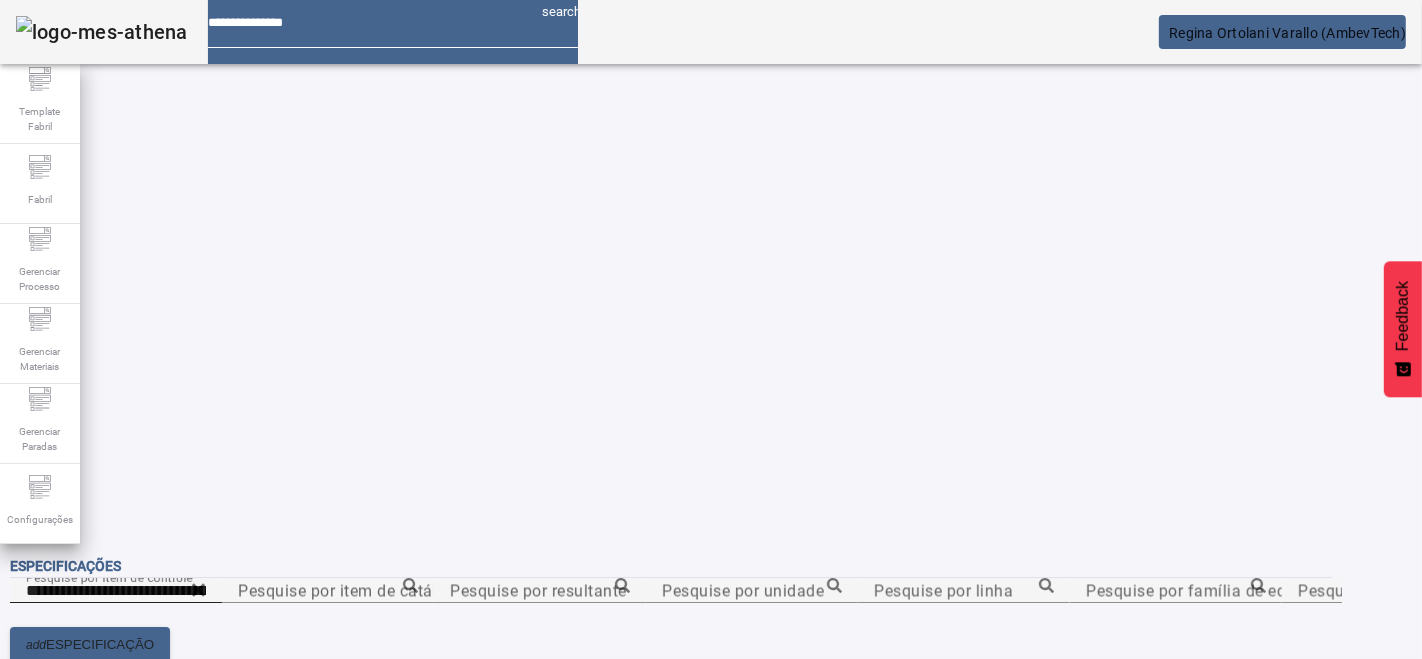 drag, startPoint x: 1296, startPoint y: 310, endPoint x: 1255, endPoint y: 318, distance: 41.773197 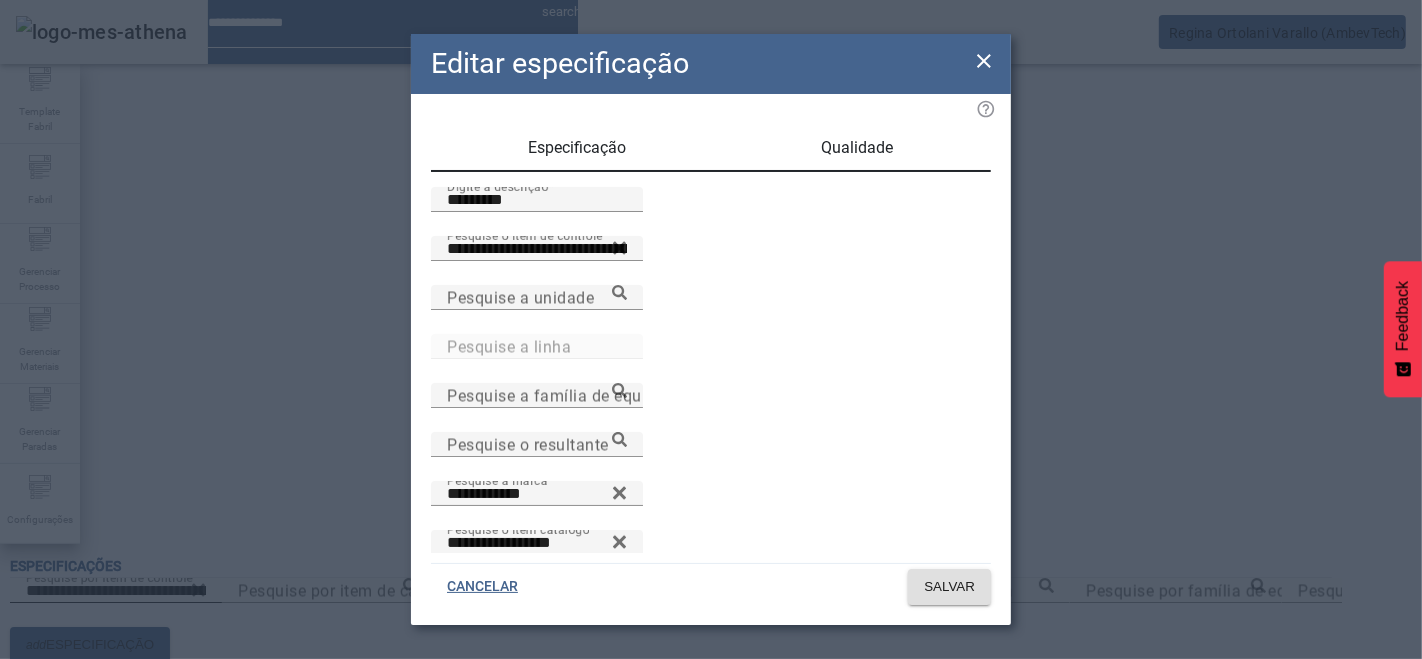 click at bounding box center [537, 224] 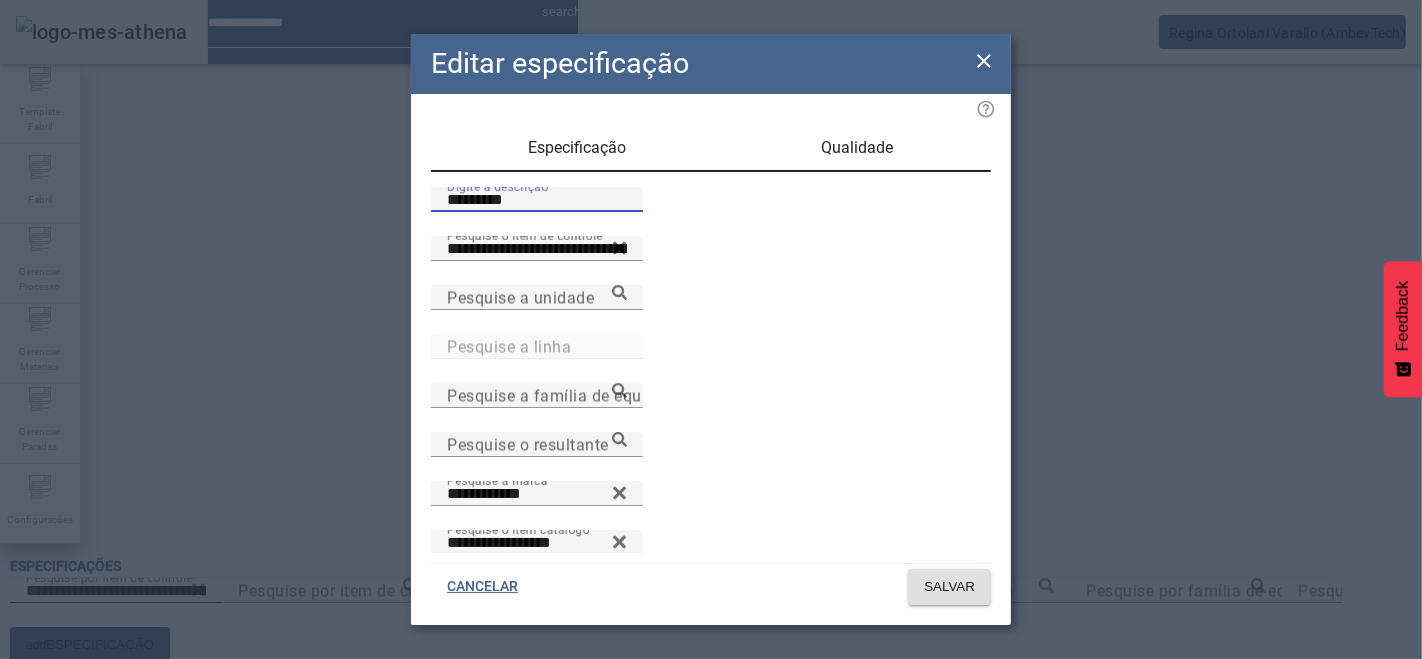 click on "*********" at bounding box center [537, 200] 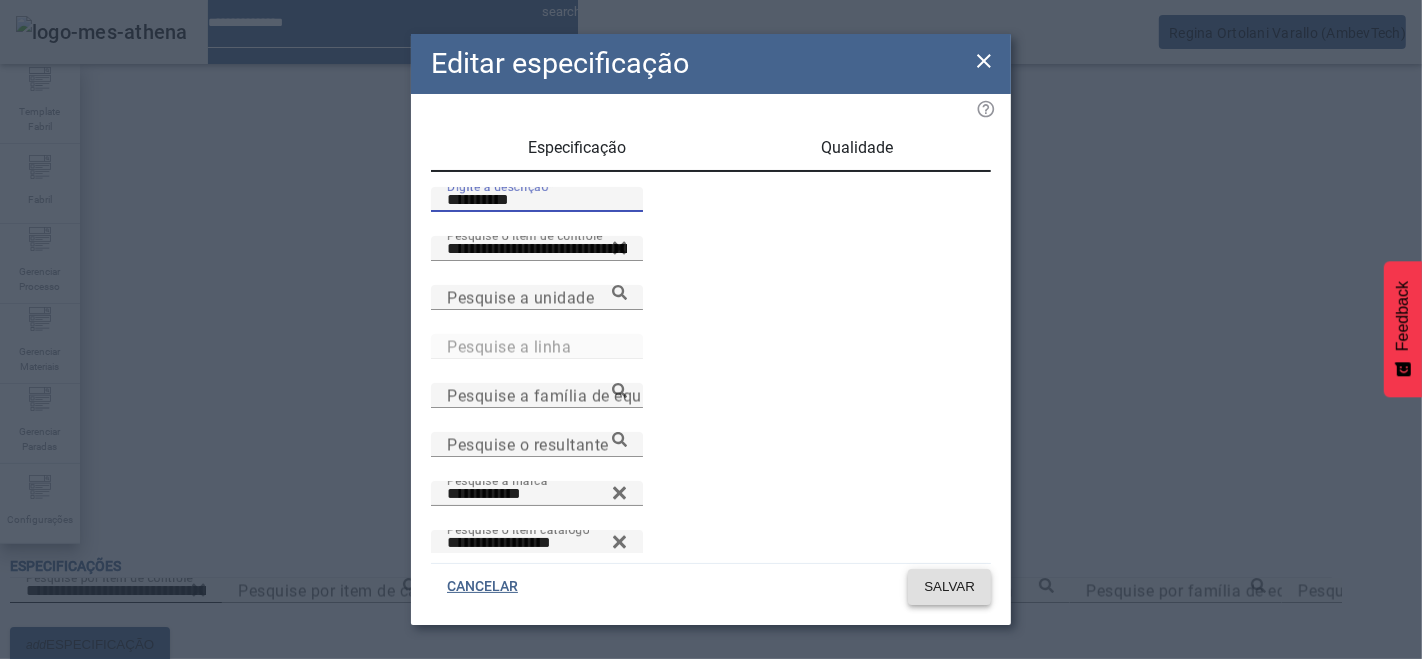 type on "**********" 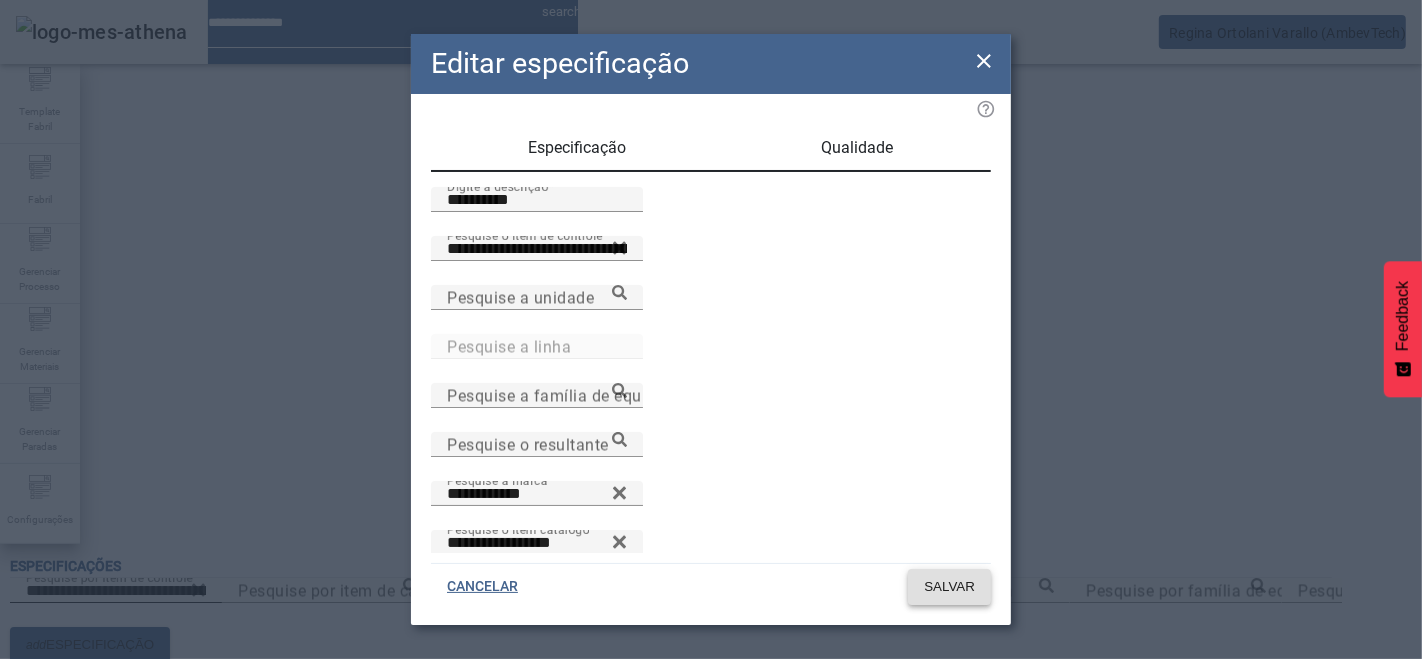 click on "SALVAR" 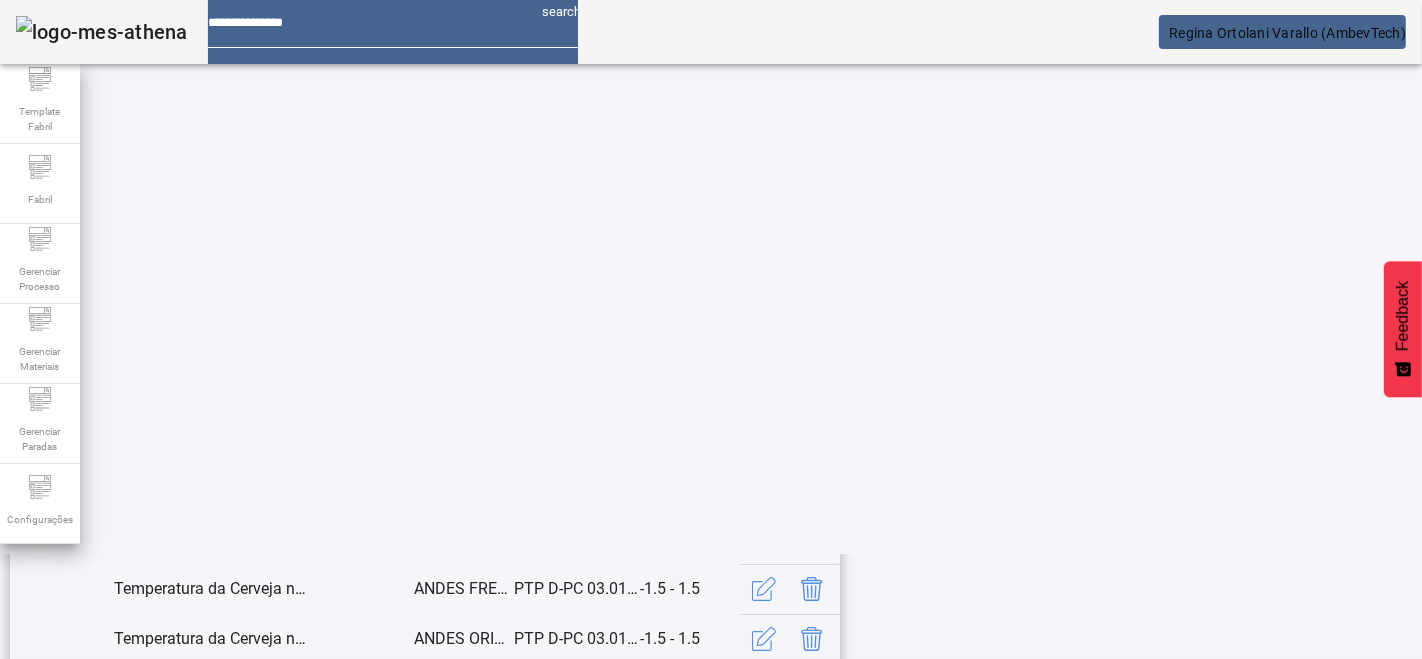 scroll, scrollTop: 595, scrollLeft: 0, axis: vertical 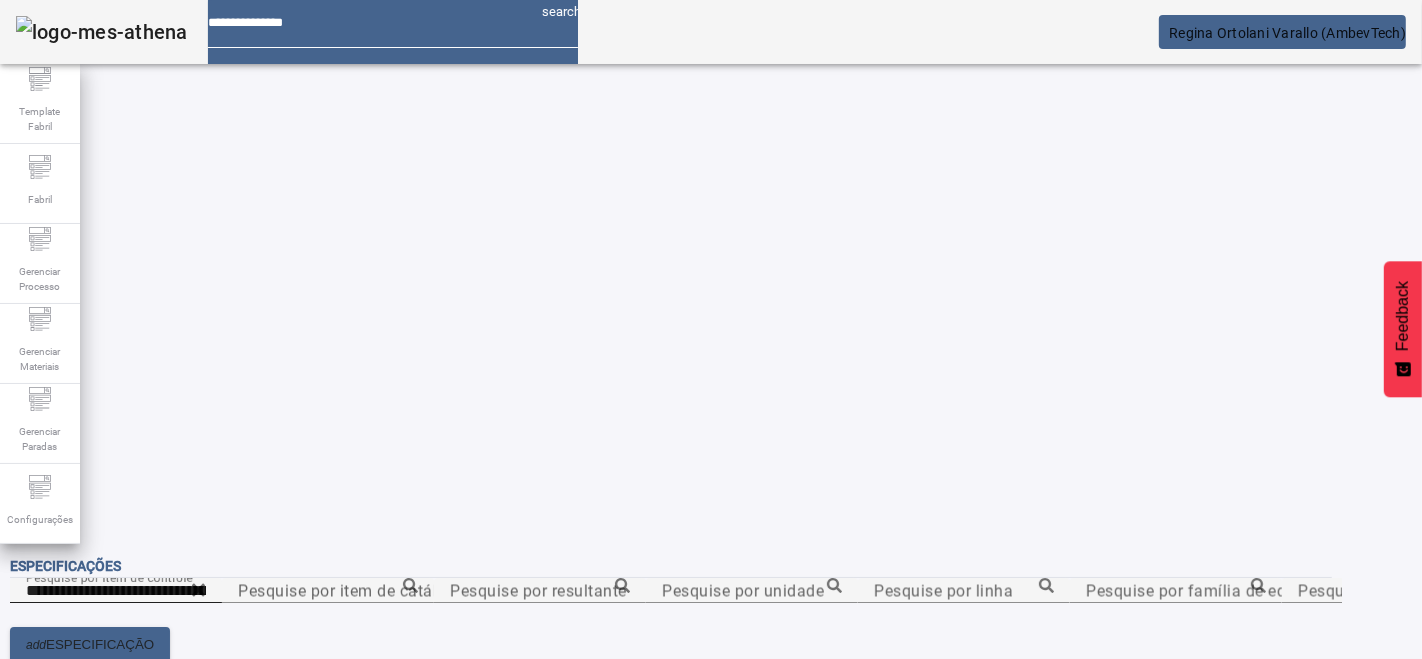 click on "6" 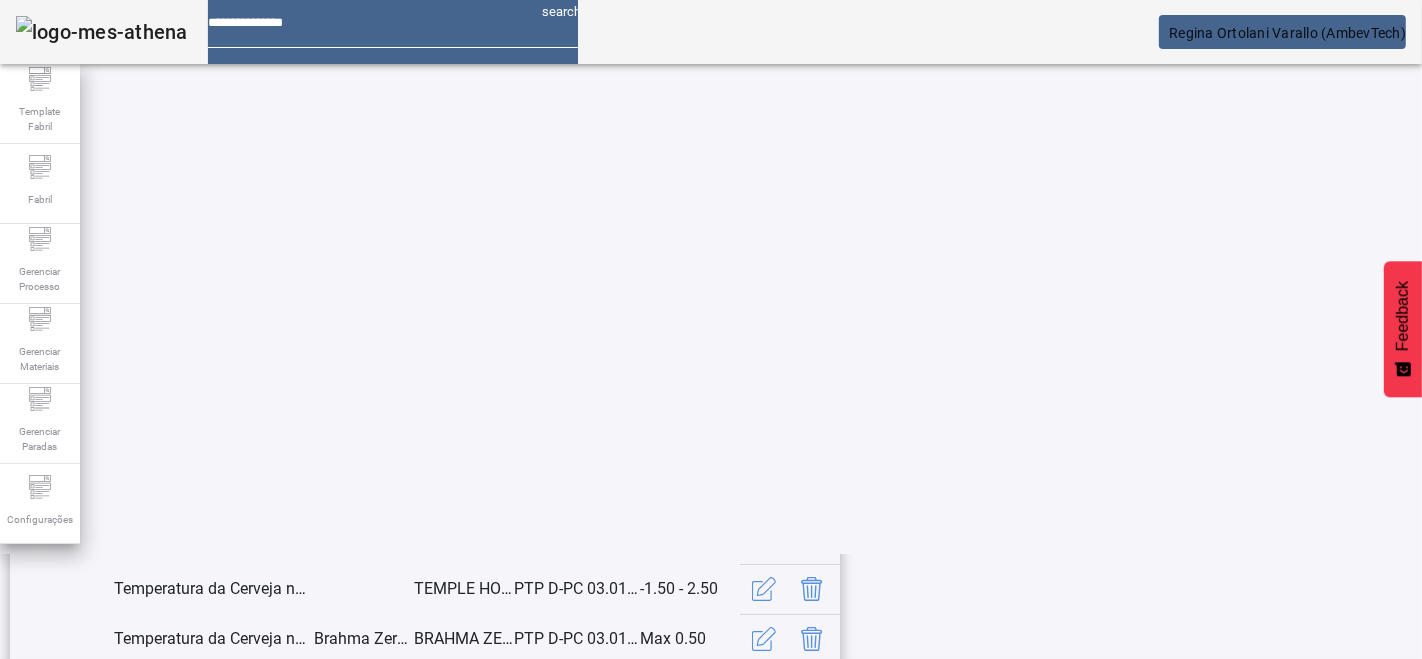 scroll, scrollTop: 595, scrollLeft: 0, axis: vertical 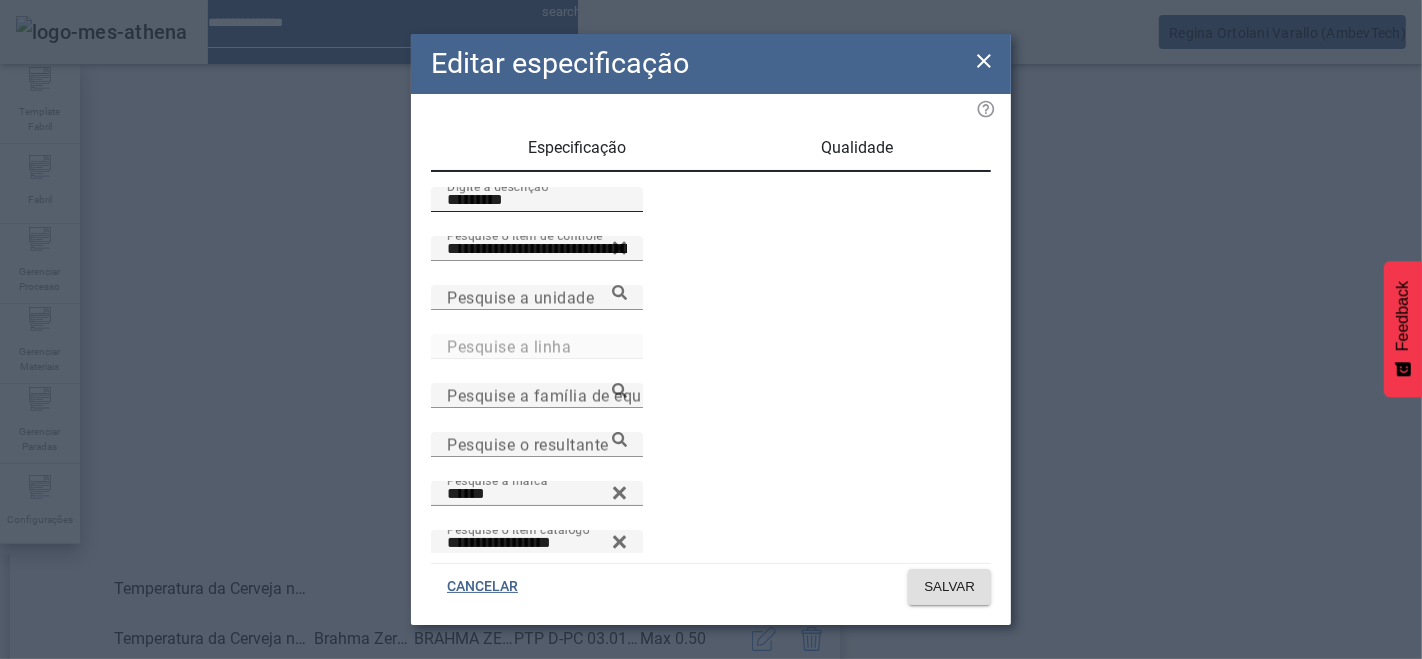 click on "*********" at bounding box center [537, 200] 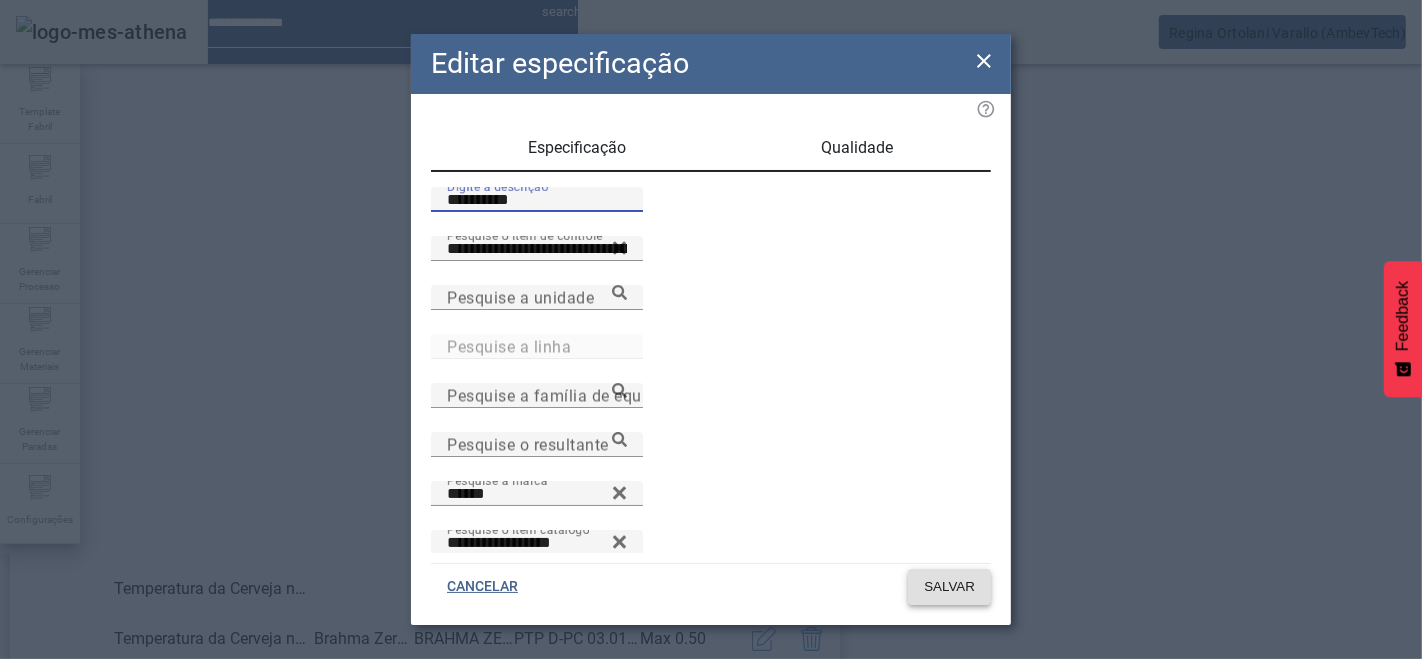 type on "**********" 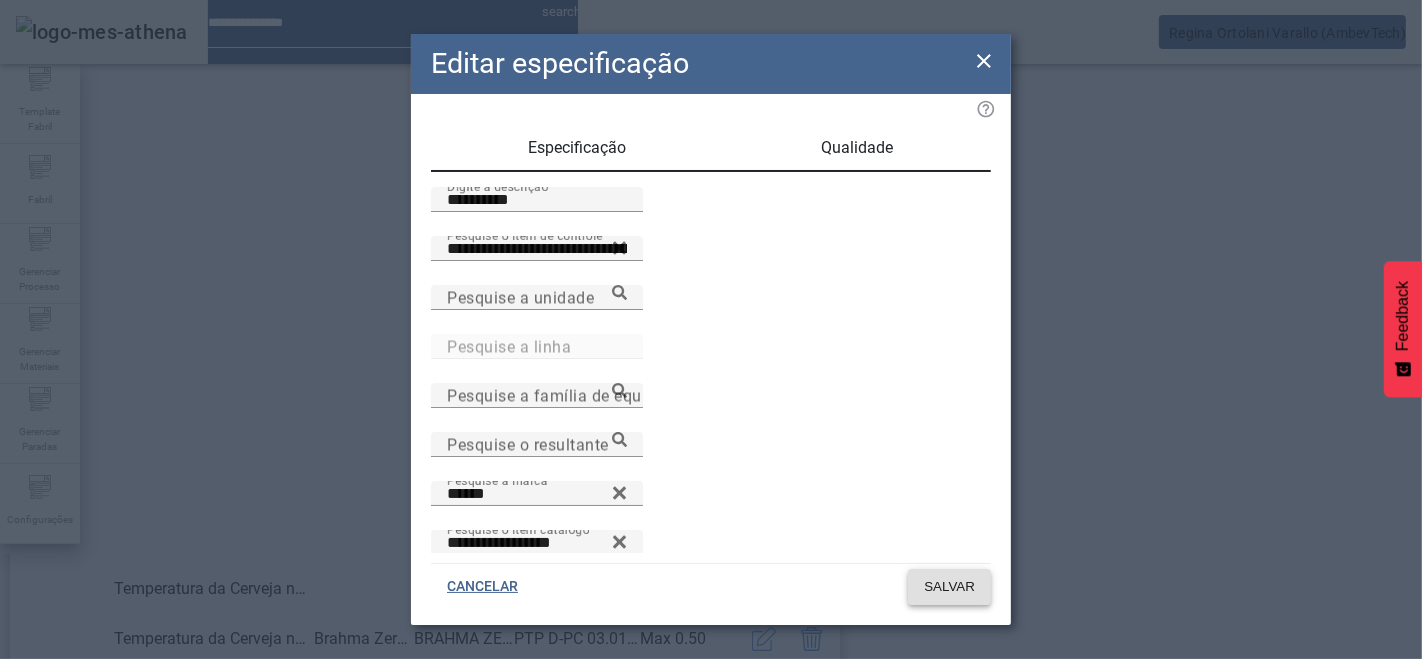 click on "SALVAR" 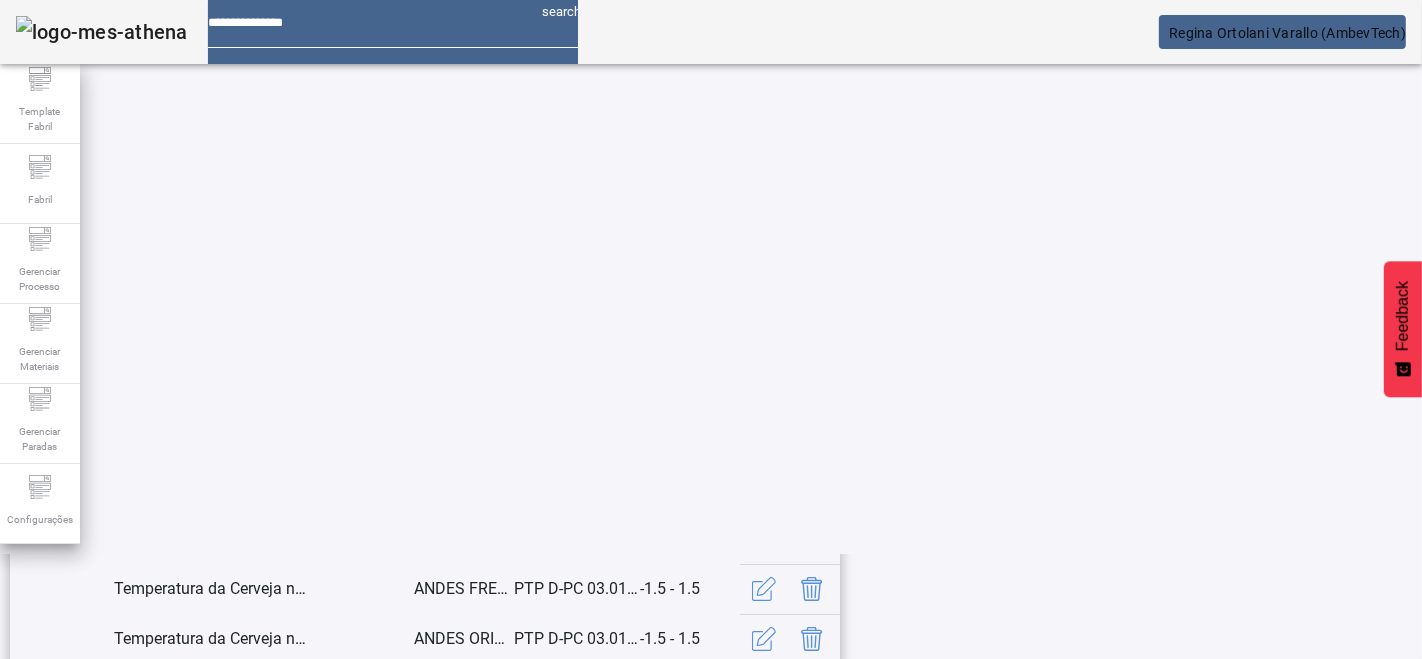 scroll, scrollTop: 595, scrollLeft: 0, axis: vertical 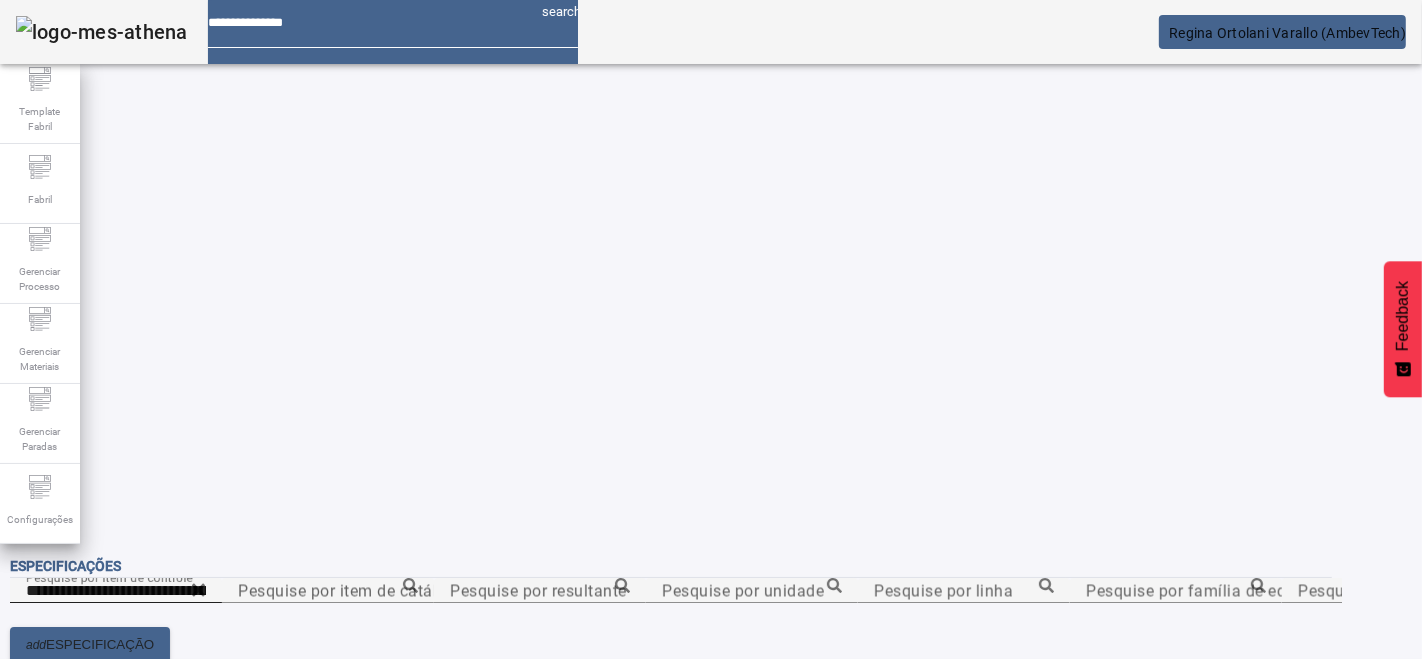 click on "6" 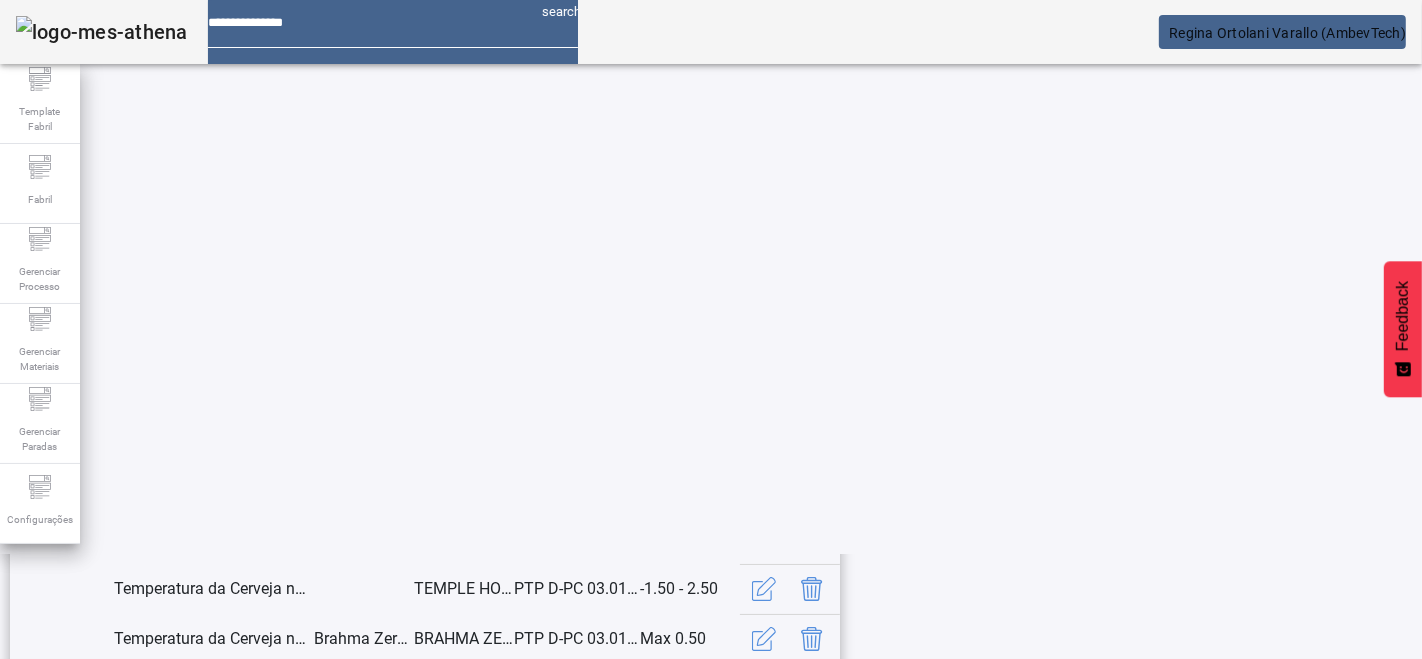 scroll, scrollTop: 595, scrollLeft: 0, axis: vertical 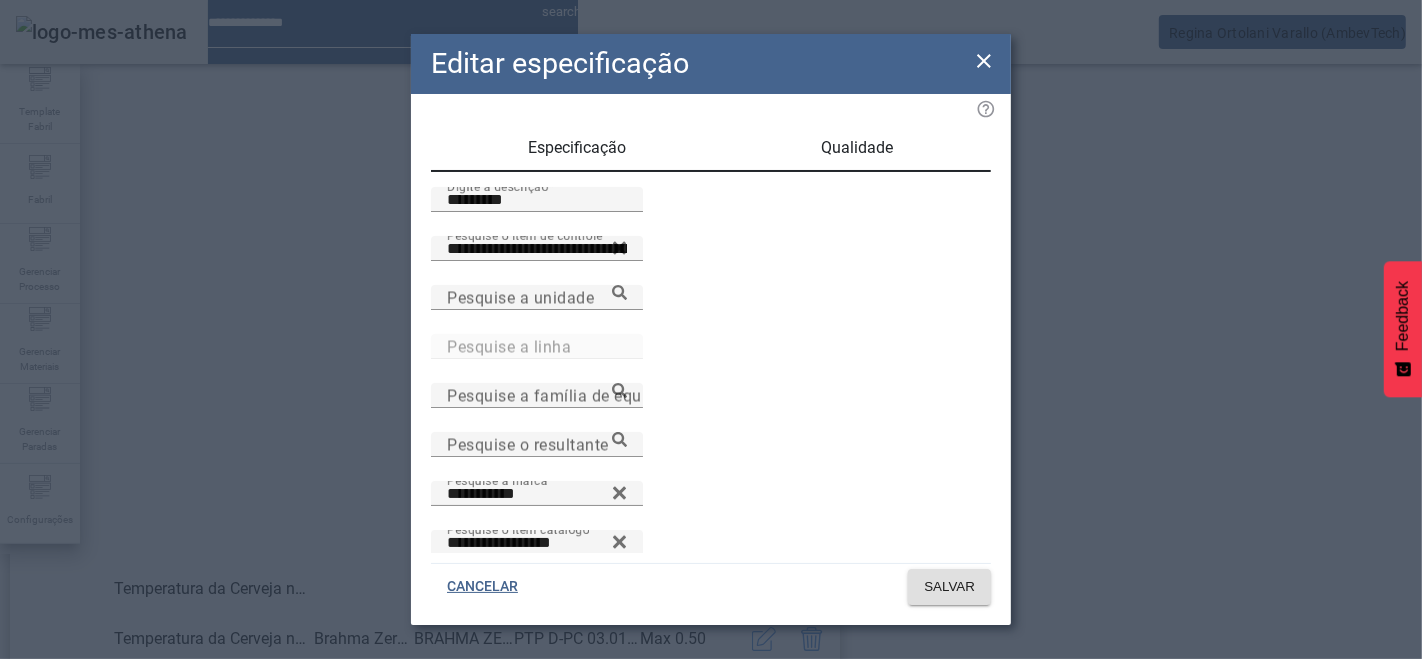click on "Qualidade" at bounding box center (858, 148) 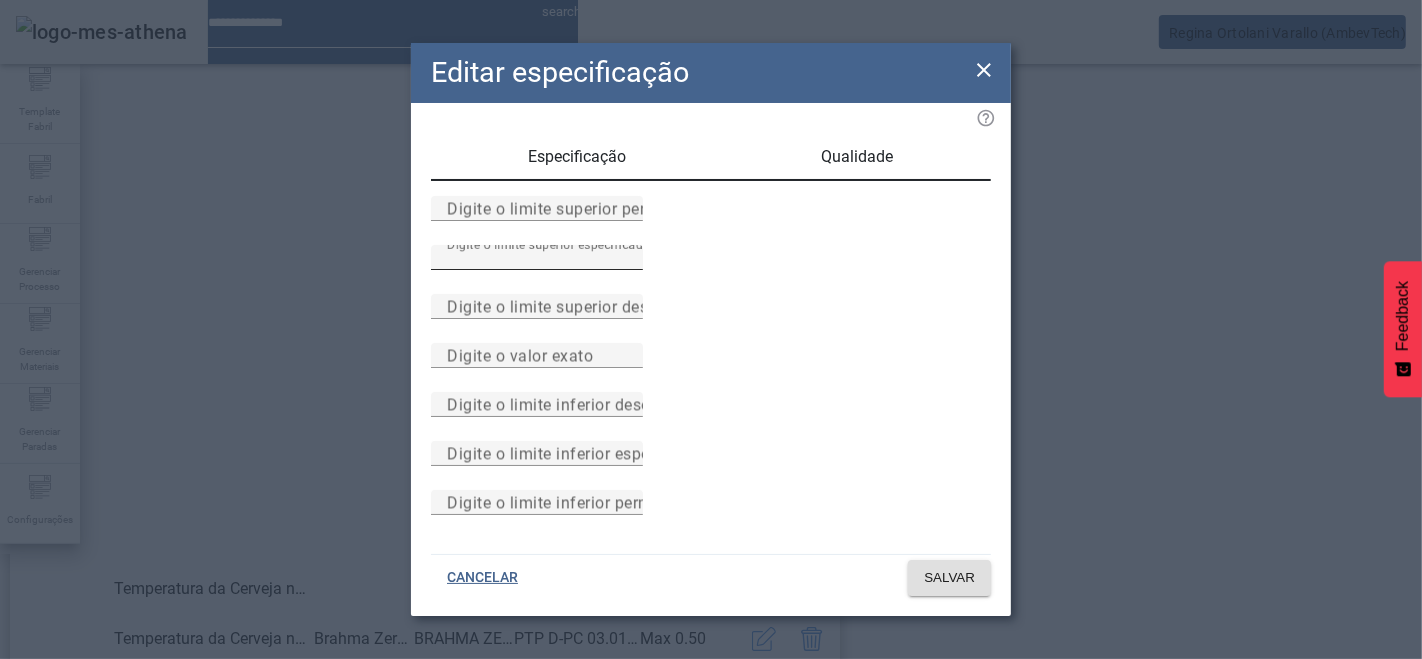 scroll, scrollTop: 0, scrollLeft: 0, axis: both 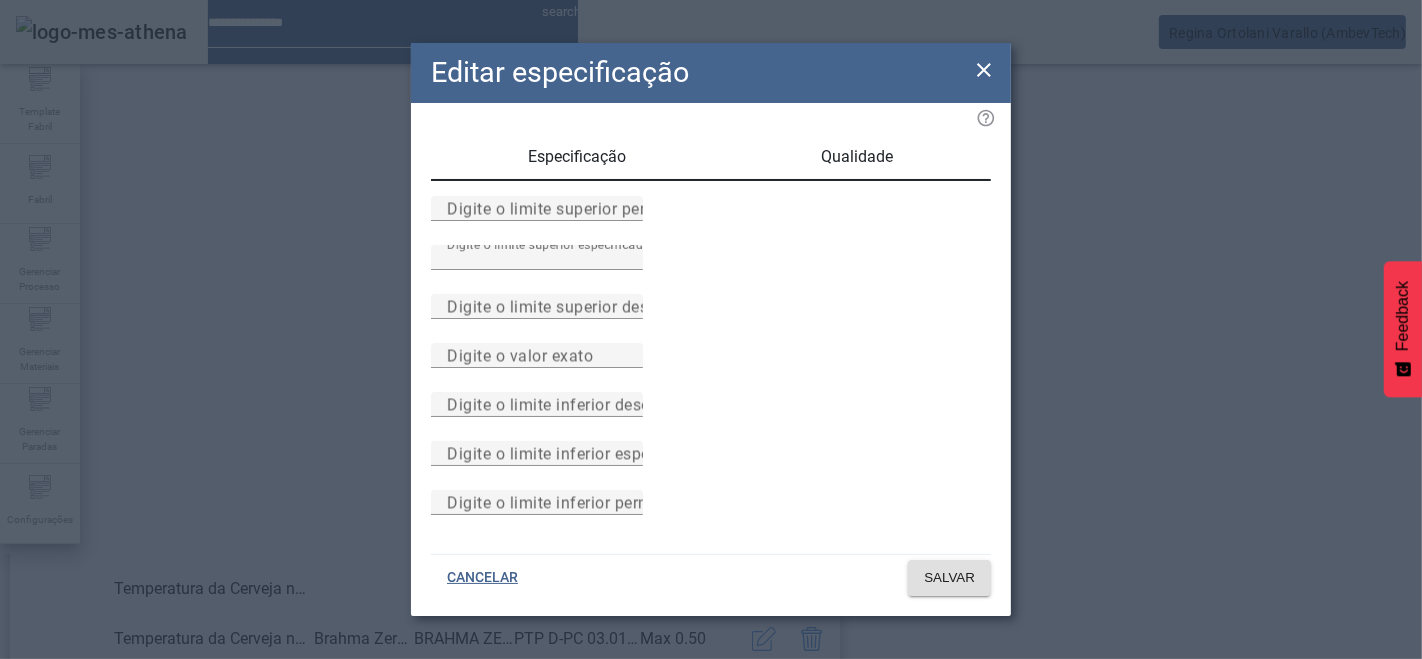 click 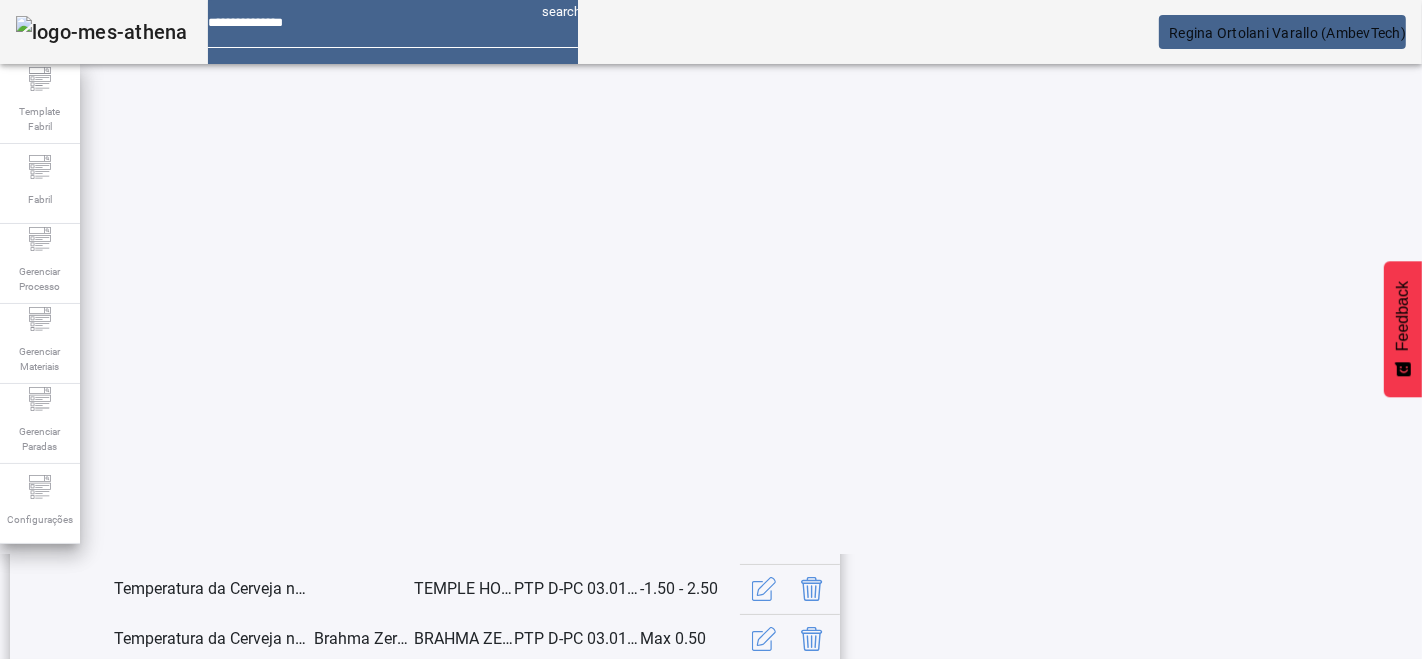 click 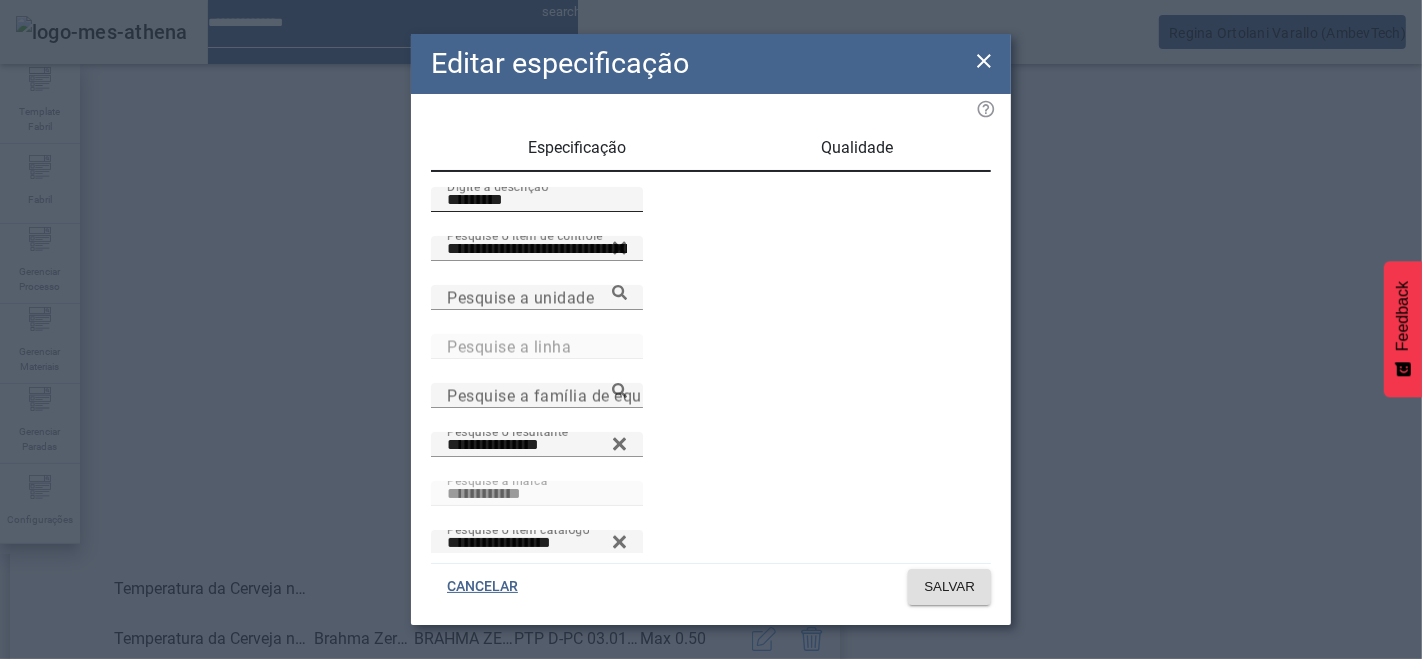 click on "*********" at bounding box center (537, 200) 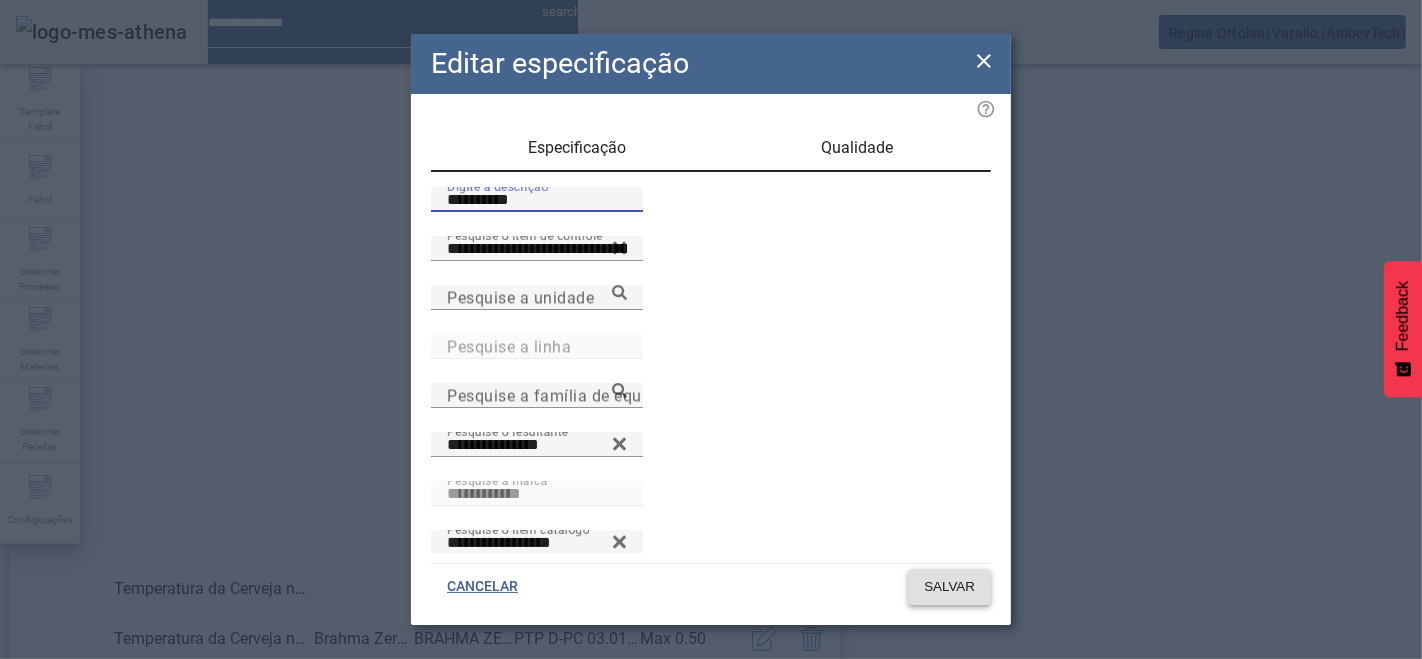 type on "**********" 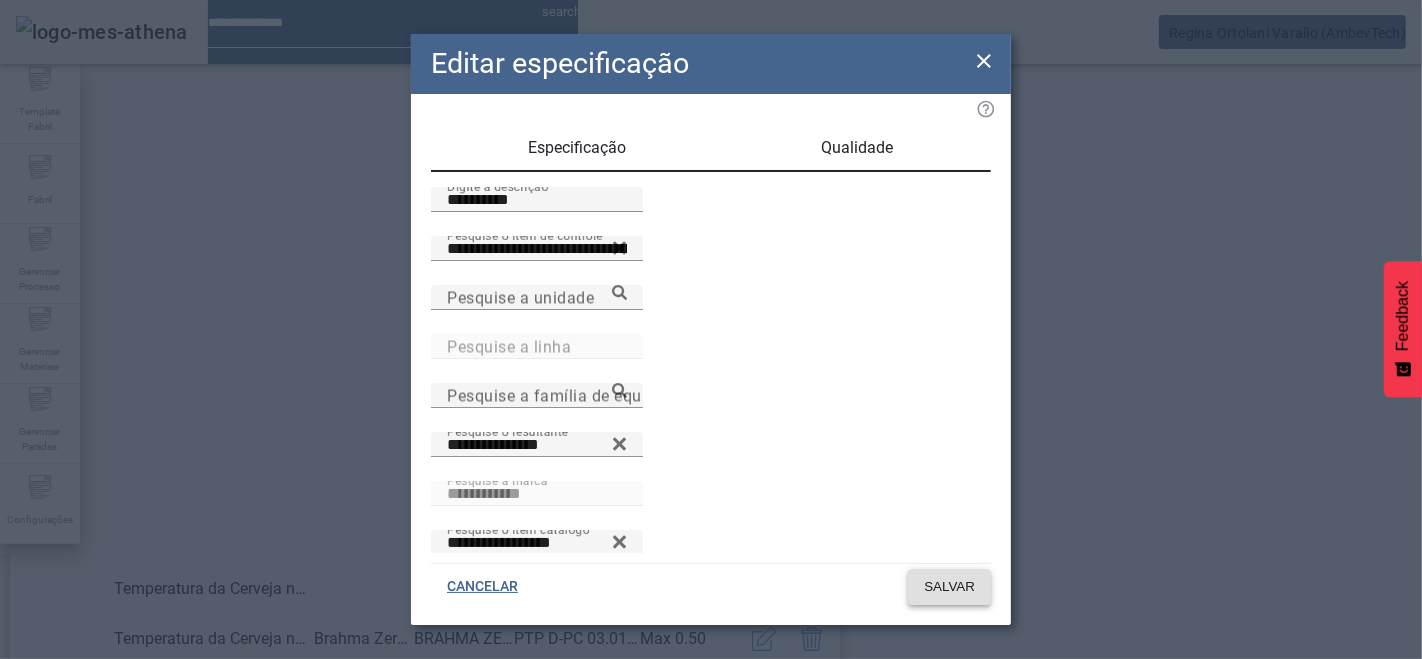 click on "SALVAR" 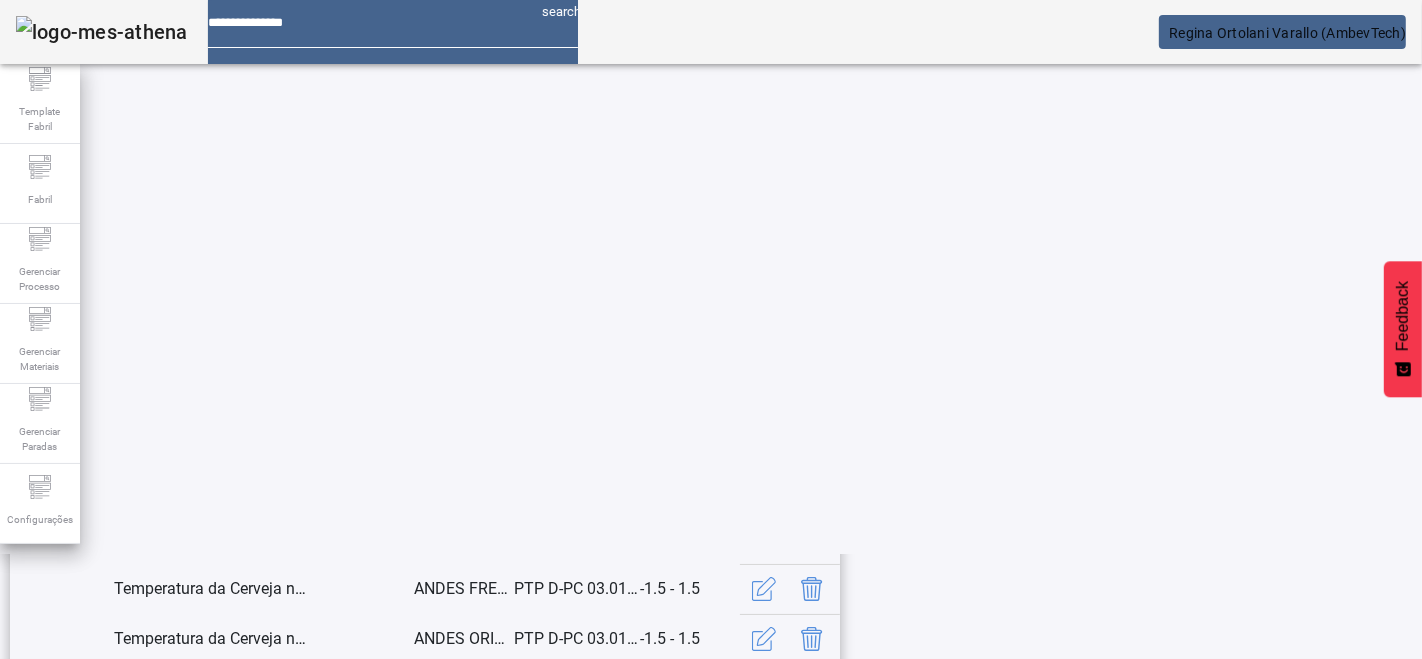 scroll, scrollTop: 534, scrollLeft: 0, axis: vertical 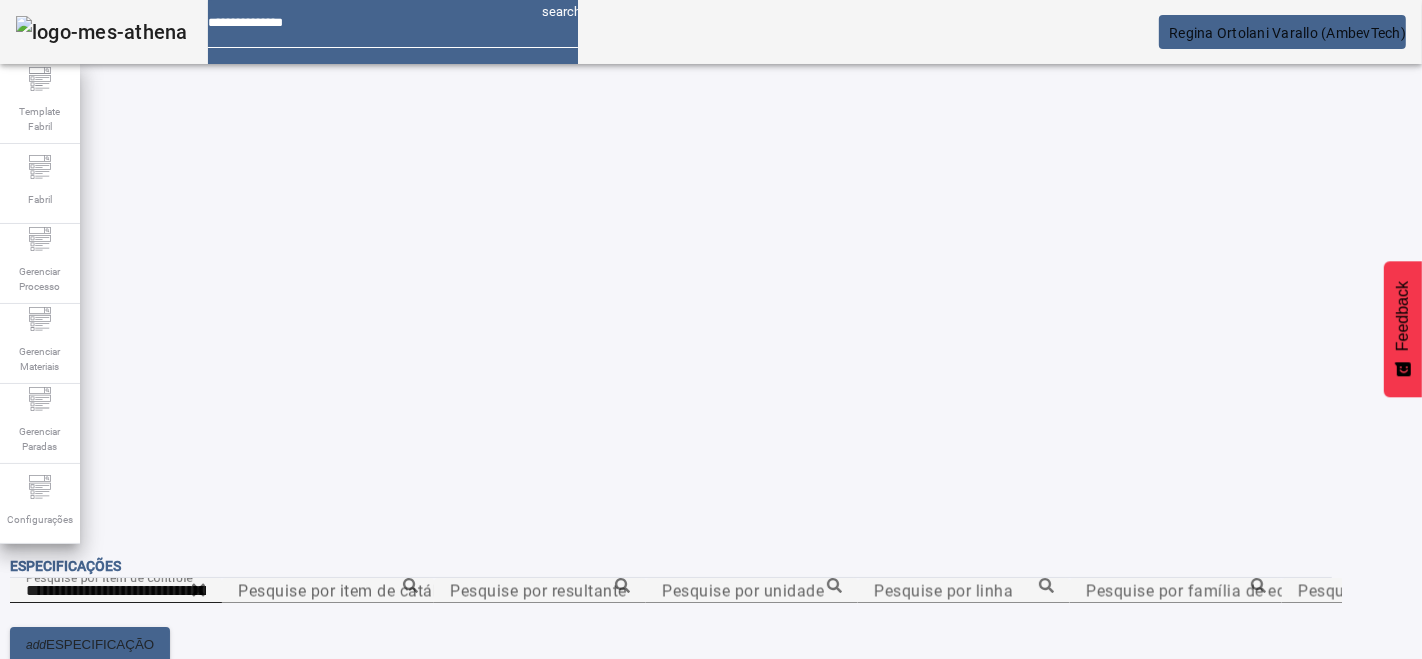 click on "6" 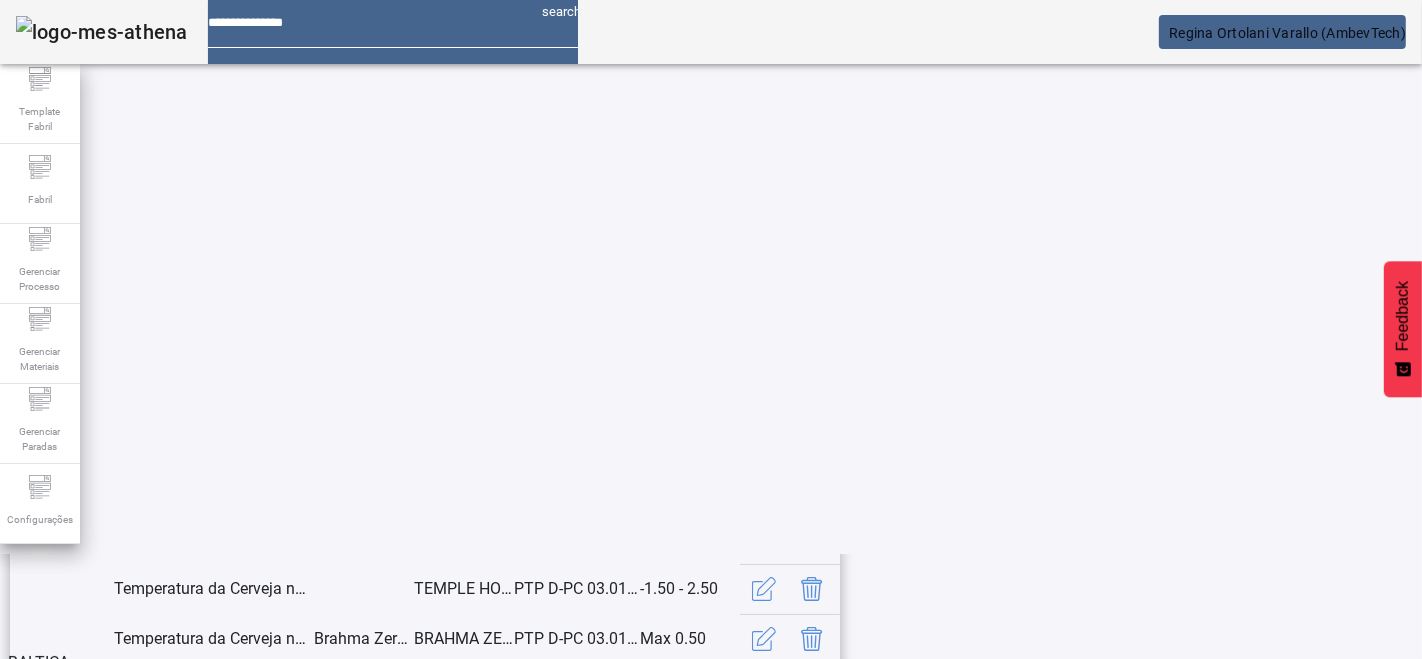 scroll, scrollTop: 595, scrollLeft: 0, axis: vertical 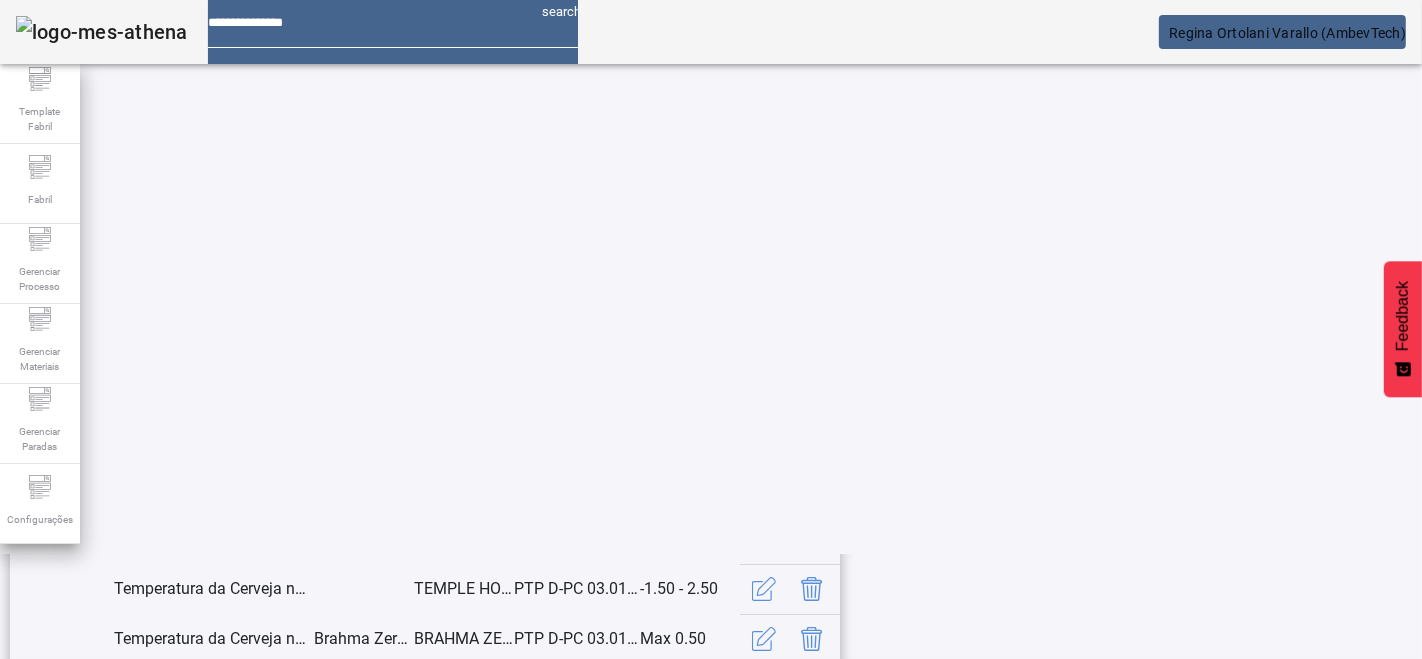 drag, startPoint x: 1300, startPoint y: 255, endPoint x: 1261, endPoint y: 266, distance: 40.5216 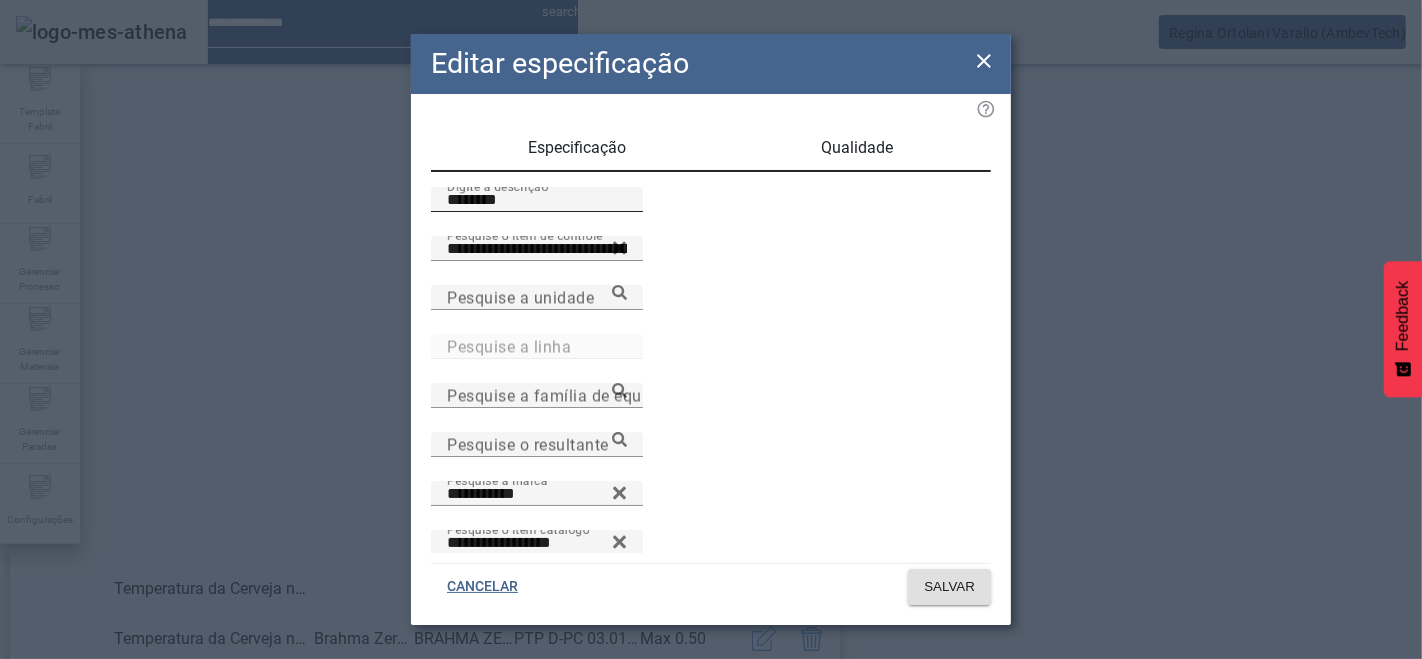 drag, startPoint x: 460, startPoint y: 224, endPoint x: 514, endPoint y: 237, distance: 55.542778 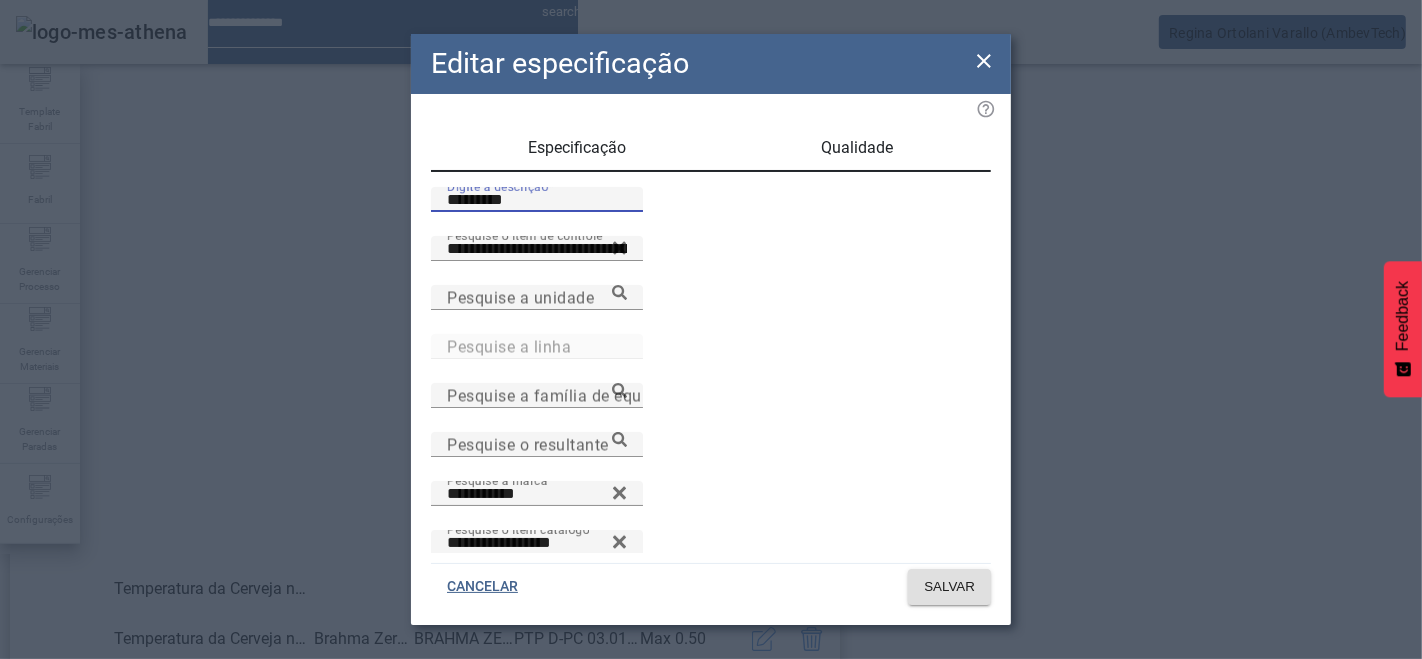 click on "Digite a descrição *********" at bounding box center [537, 199] 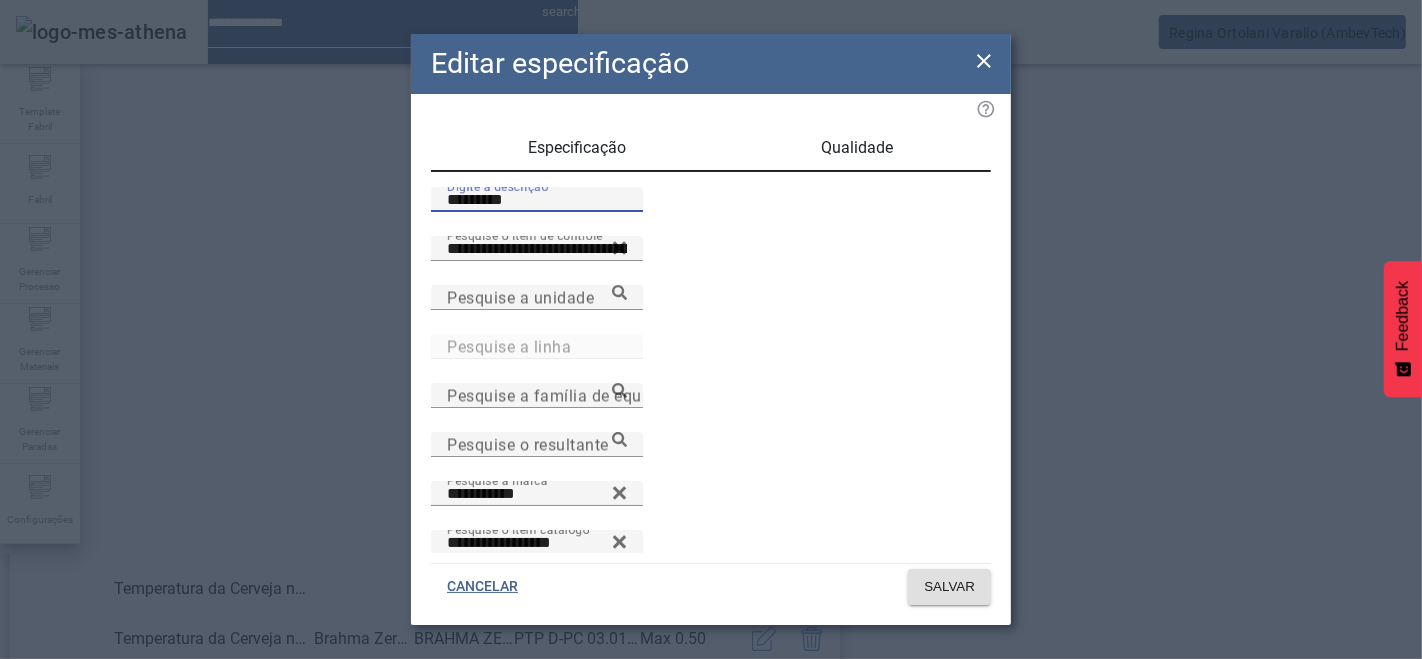 click on "Digite a descrição *********" at bounding box center [537, 199] 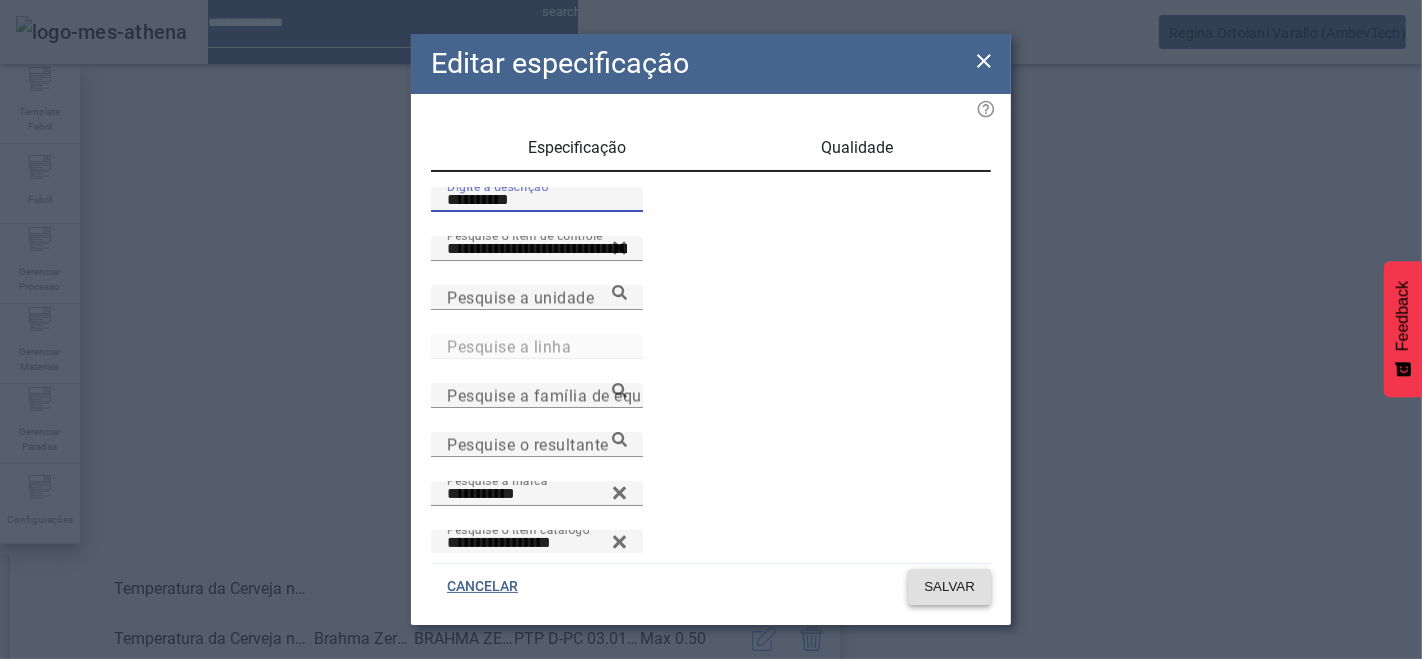type on "**********" 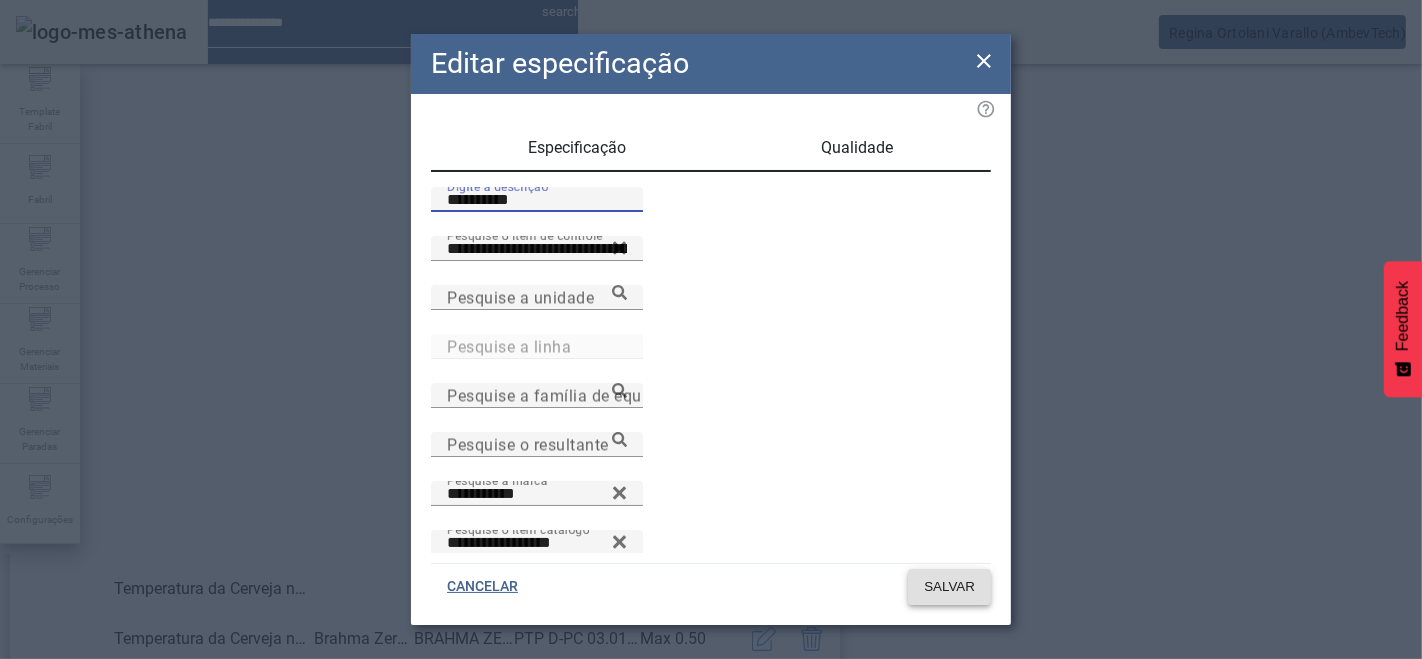 click on "SALVAR" 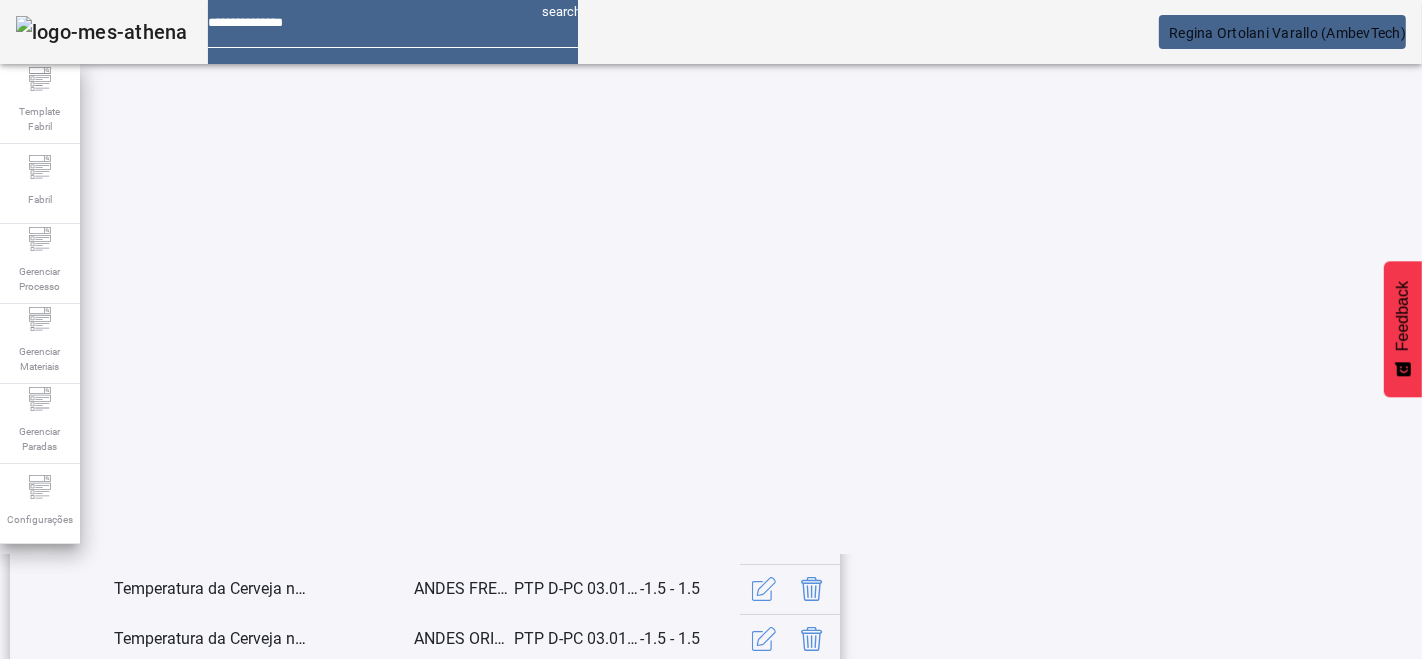 scroll, scrollTop: 595, scrollLeft: 0, axis: vertical 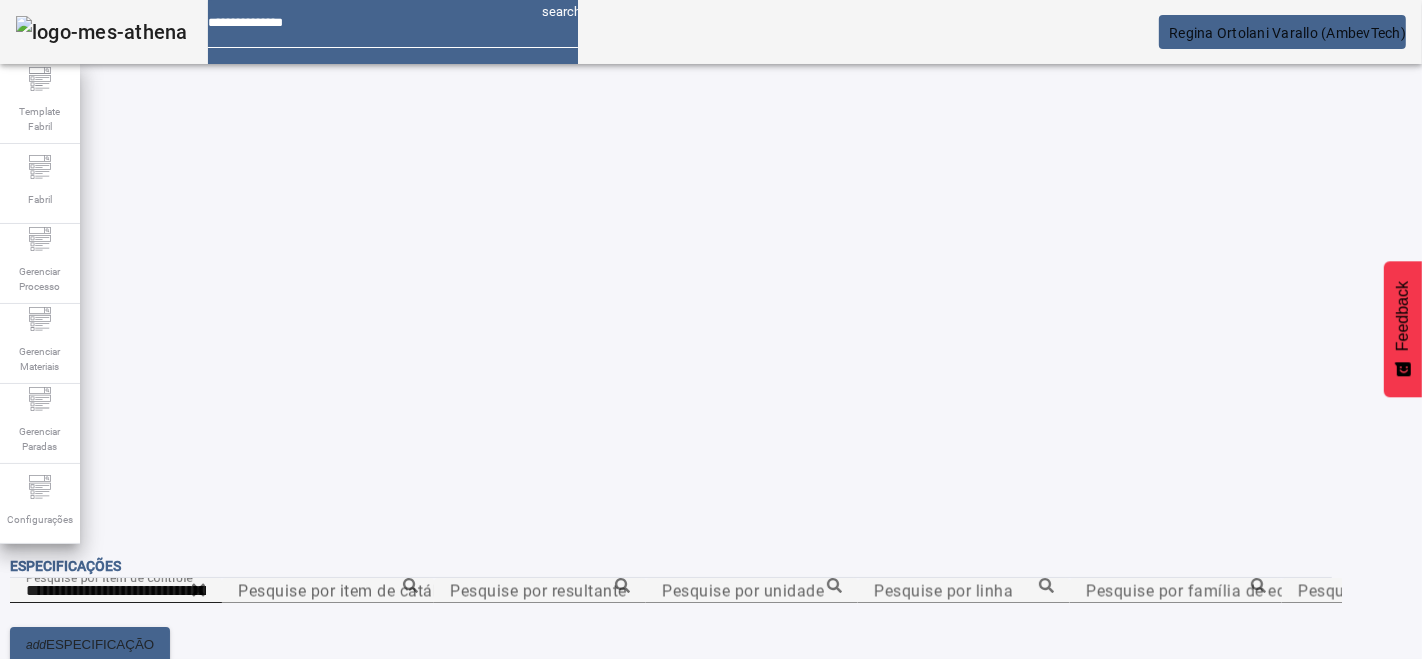 click on "6" 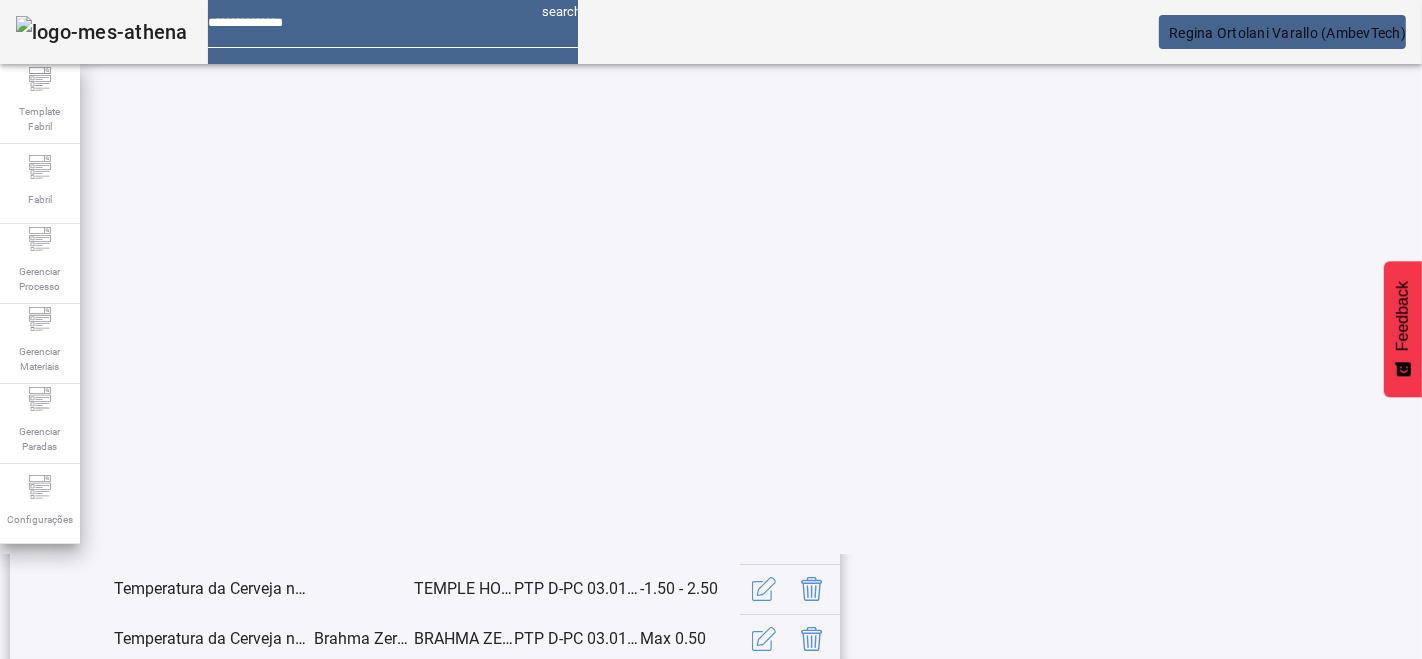 scroll, scrollTop: 534, scrollLeft: 0, axis: vertical 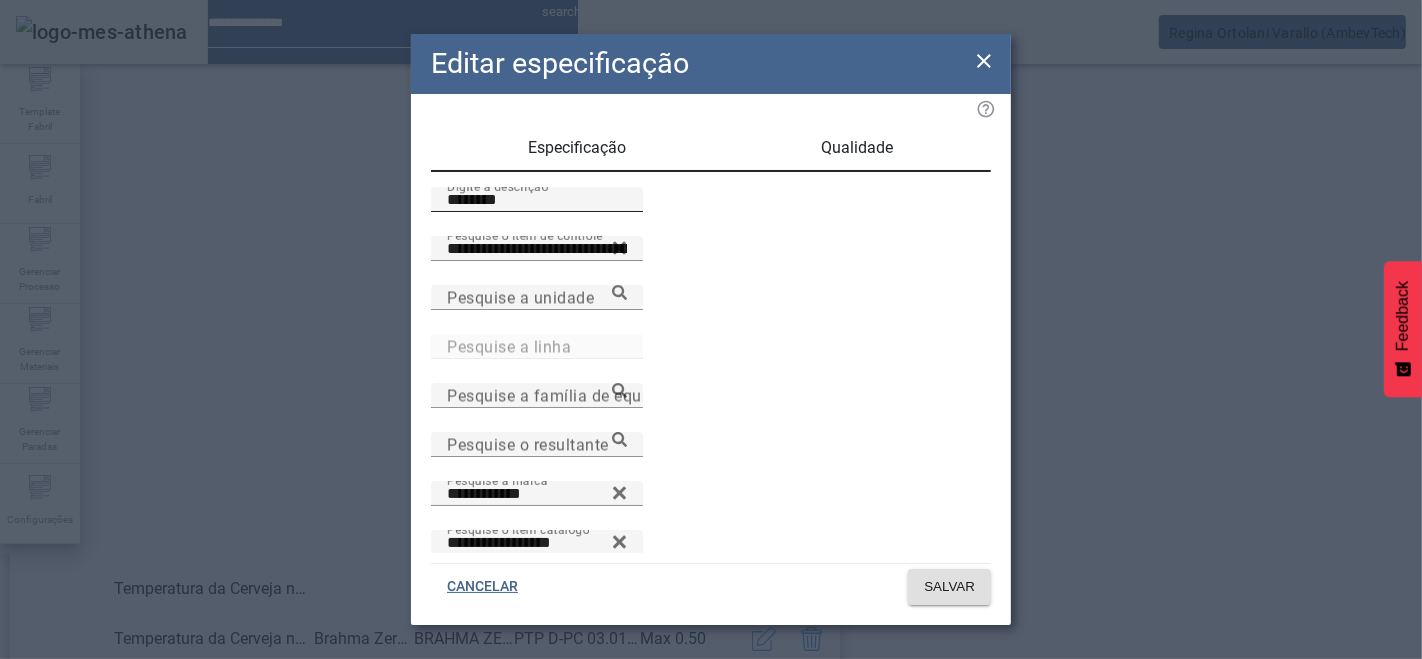 click on "********" at bounding box center [537, 200] 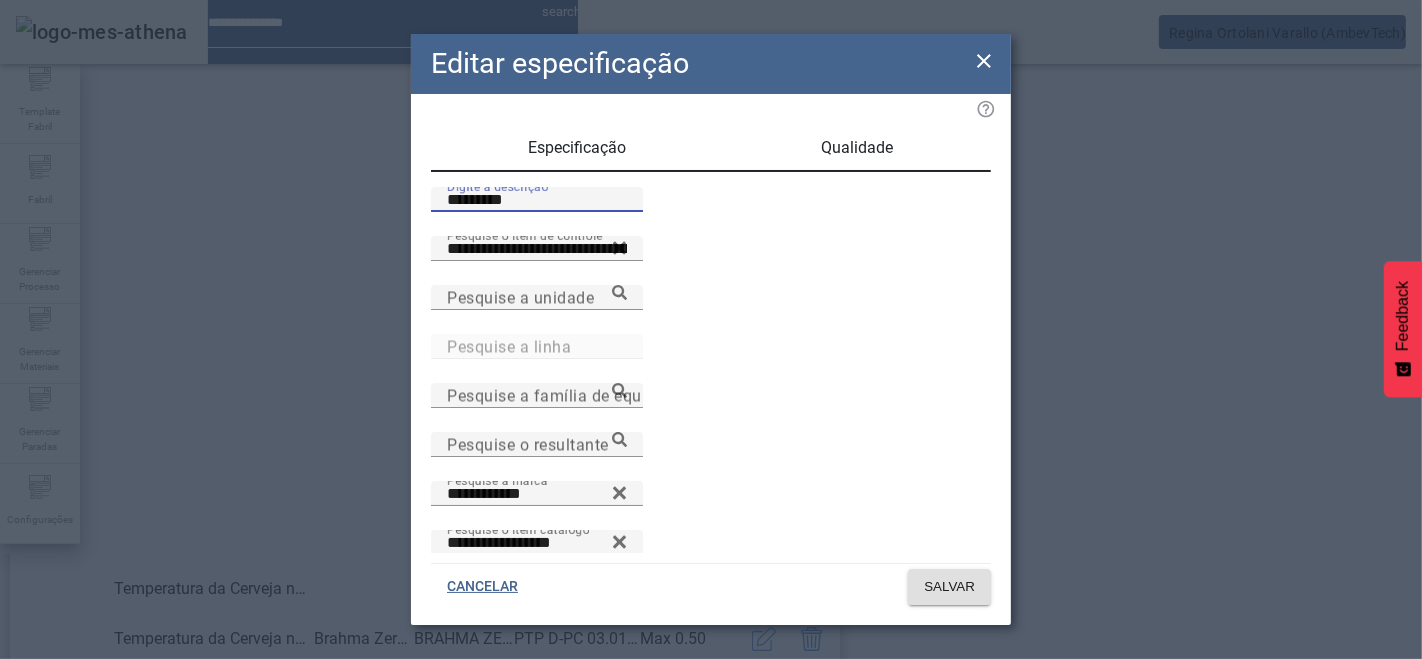 click on "*********" at bounding box center (537, 200) 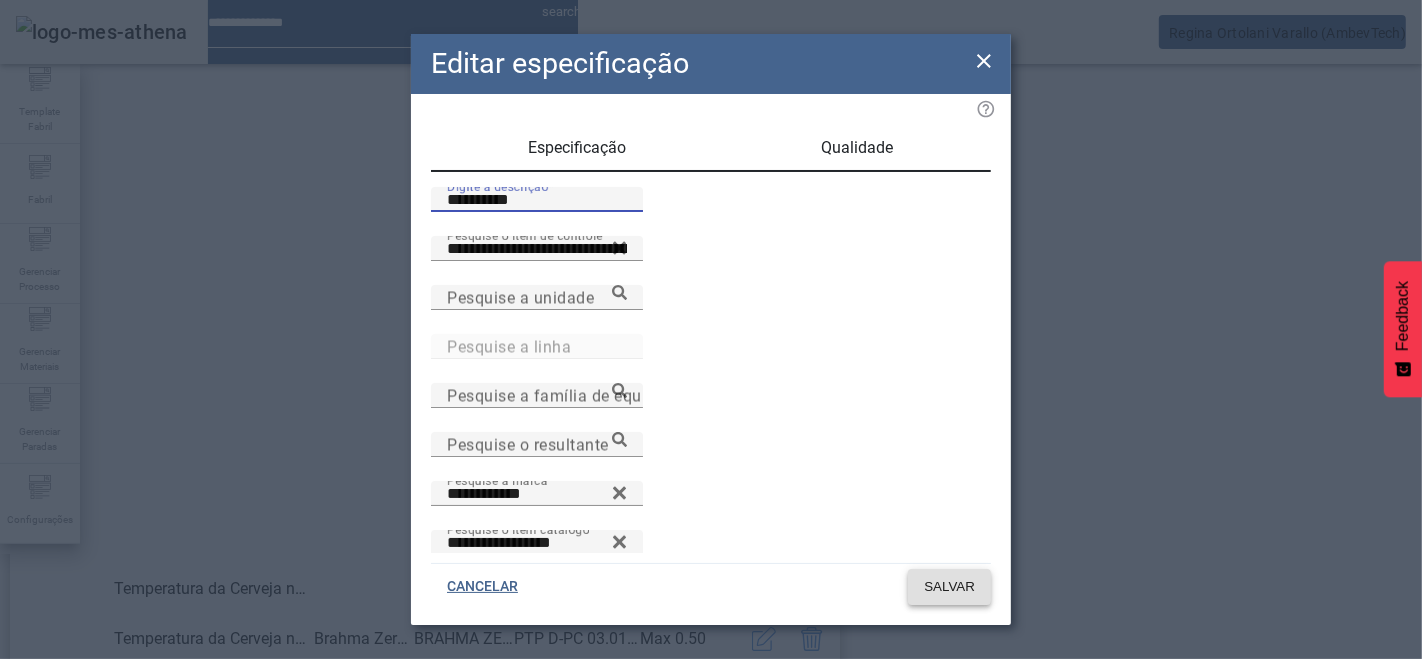 type on "**********" 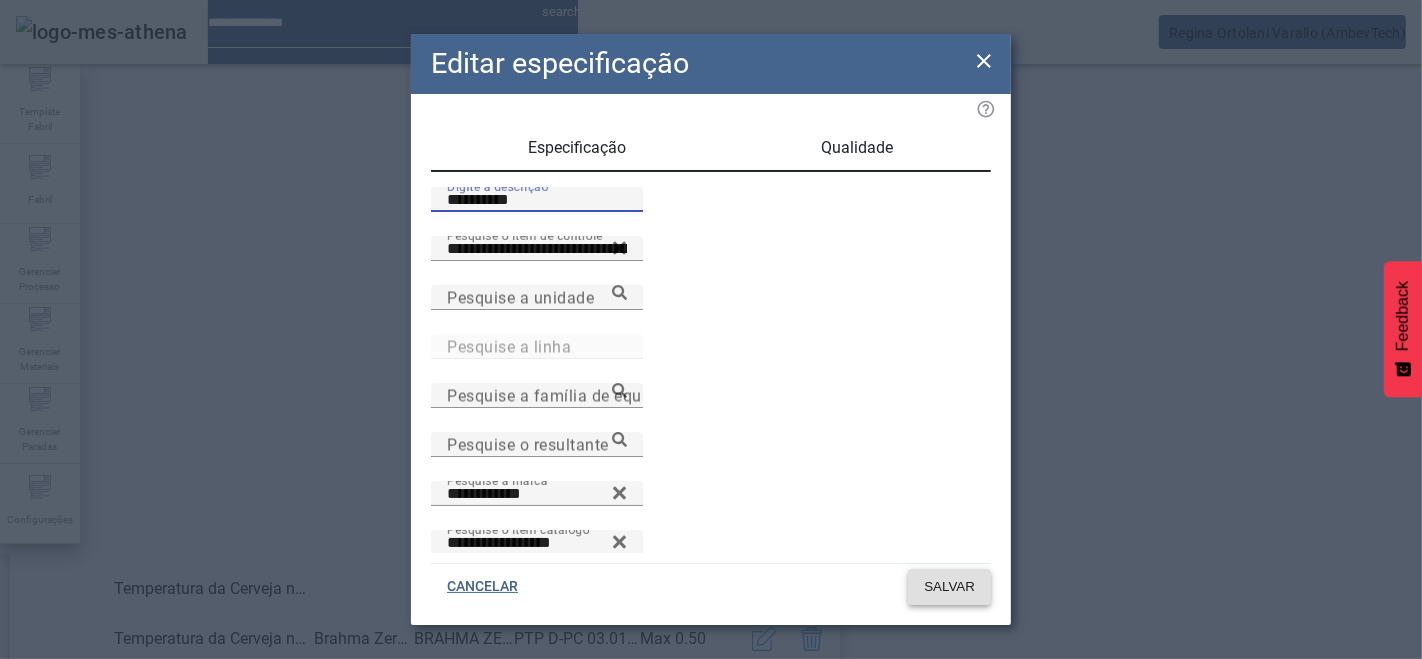 click on "SALVAR" 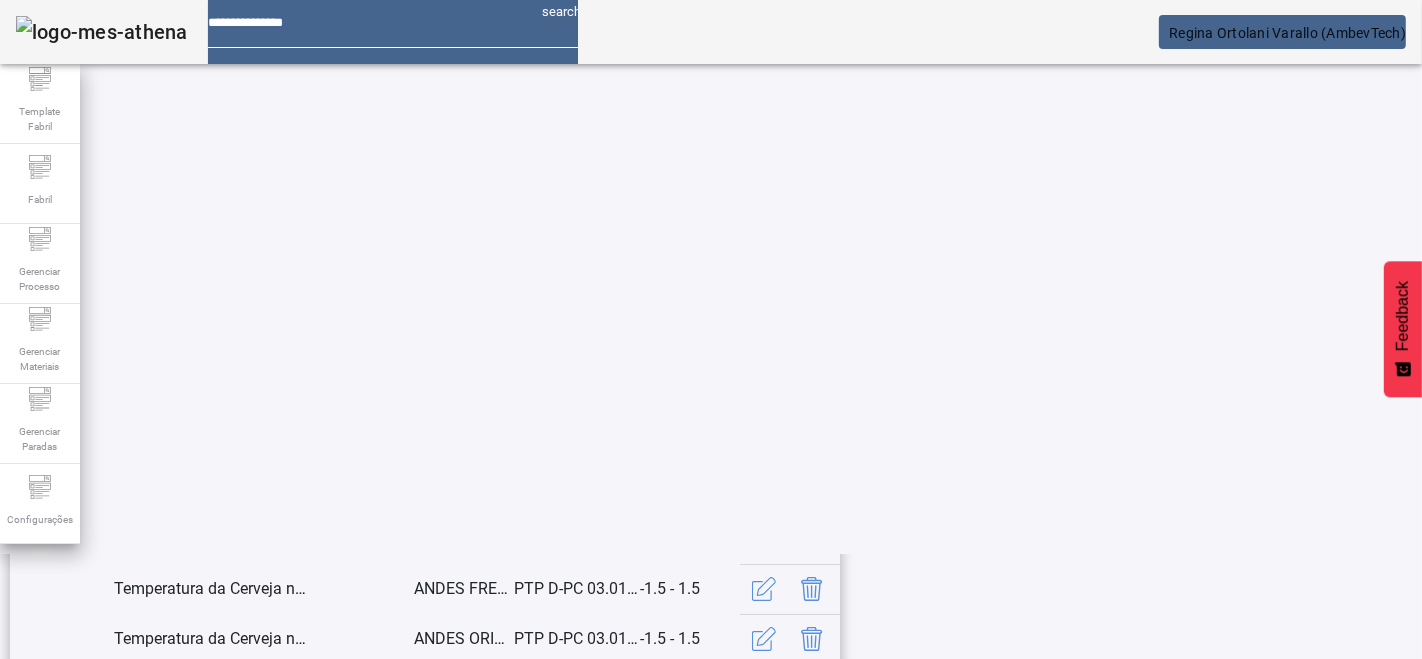 scroll, scrollTop: 595, scrollLeft: 0, axis: vertical 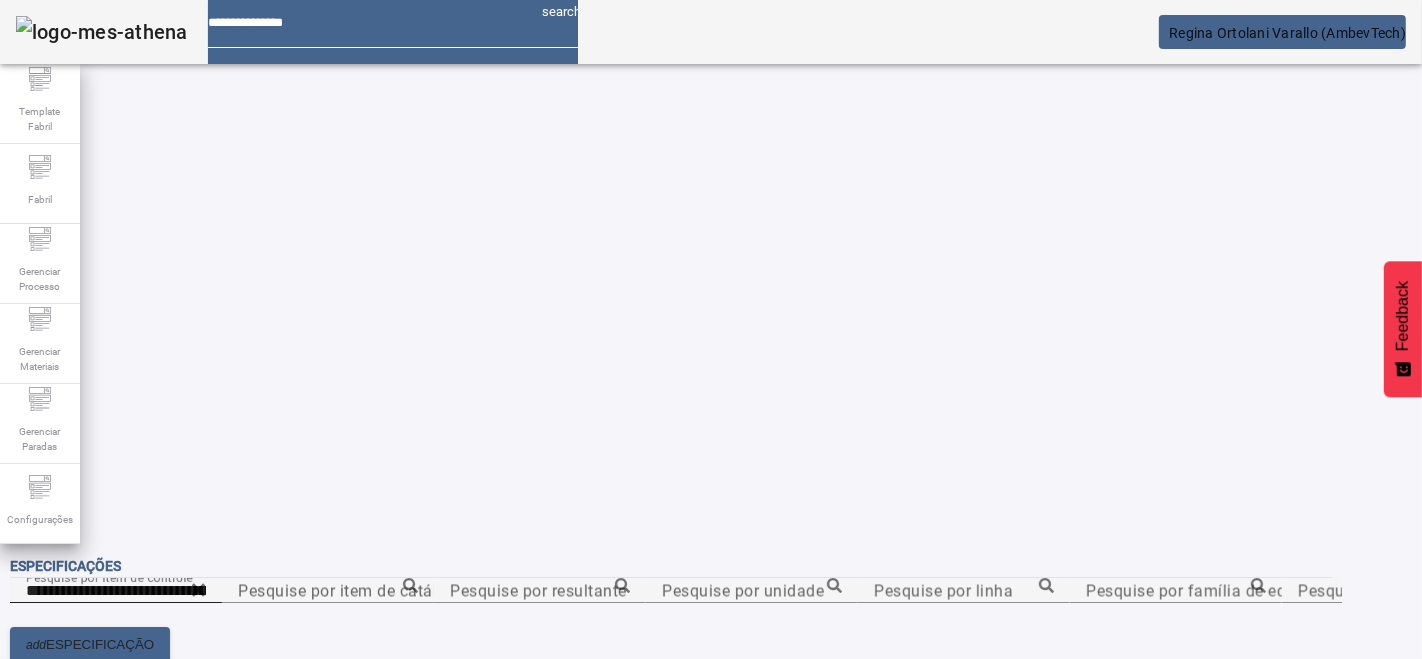 click on "6" 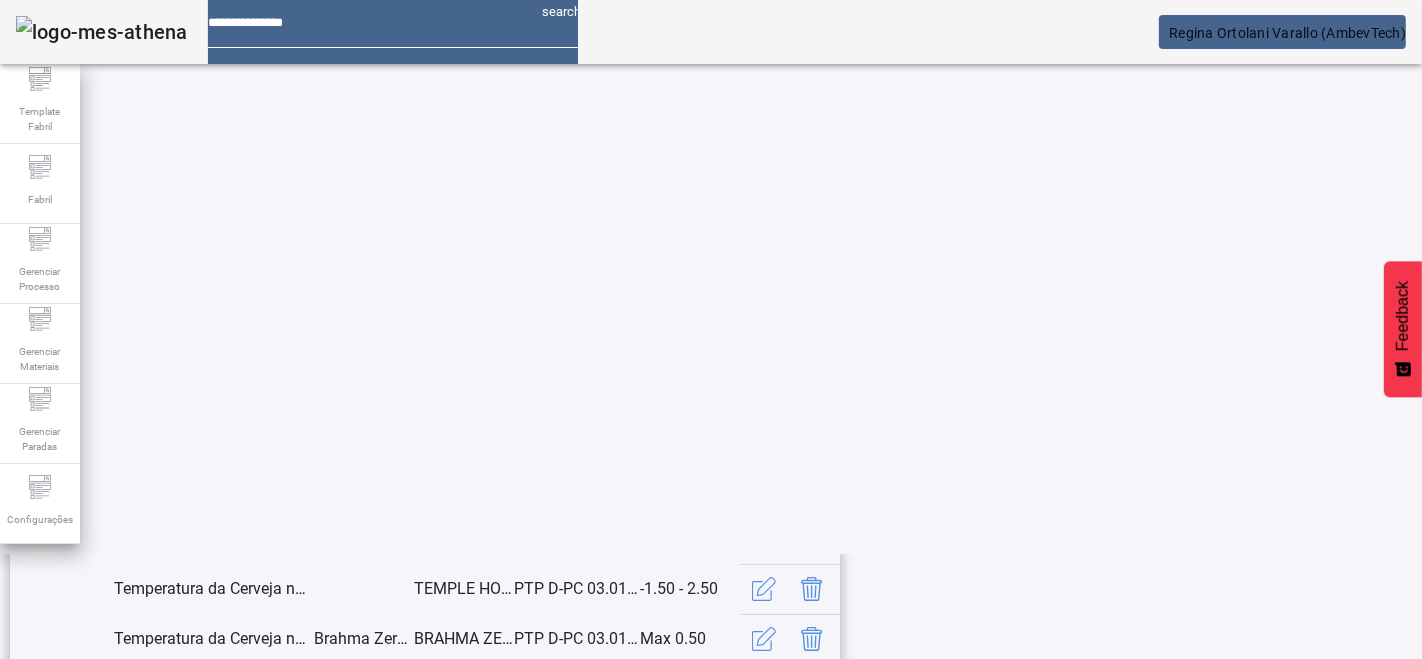 scroll, scrollTop: 595, scrollLeft: 0, axis: vertical 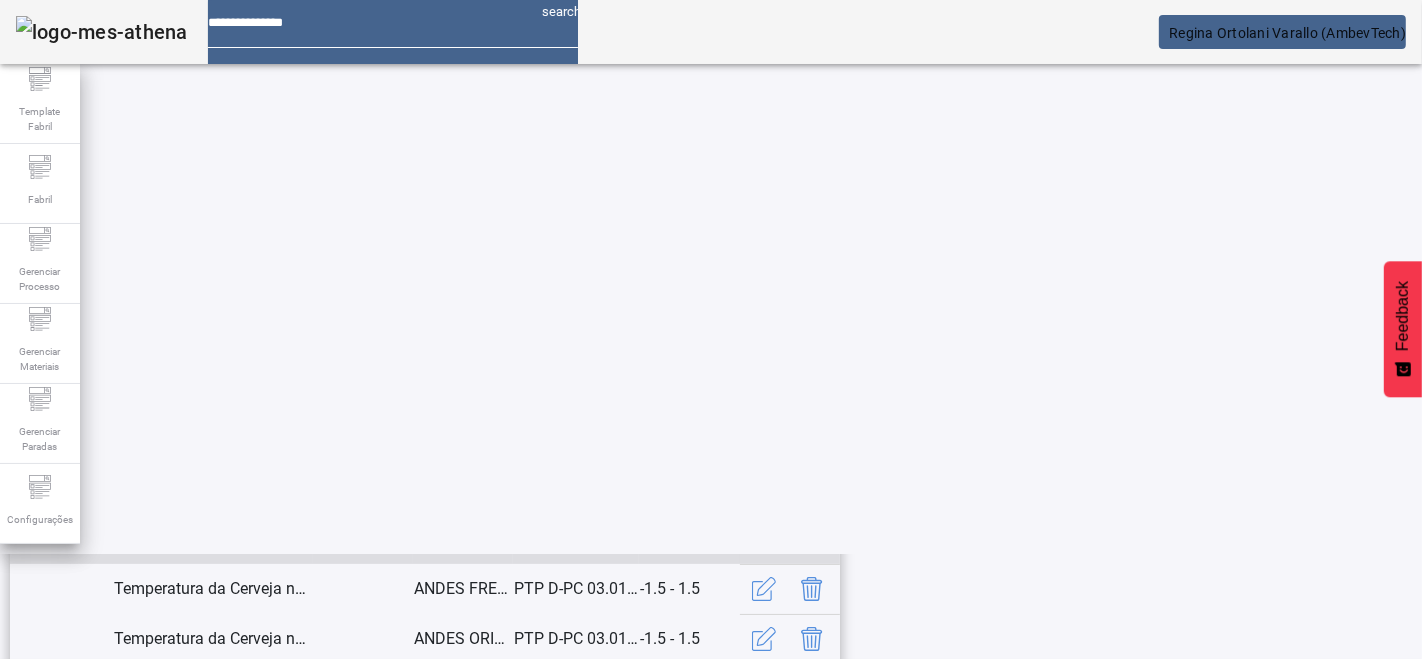 click 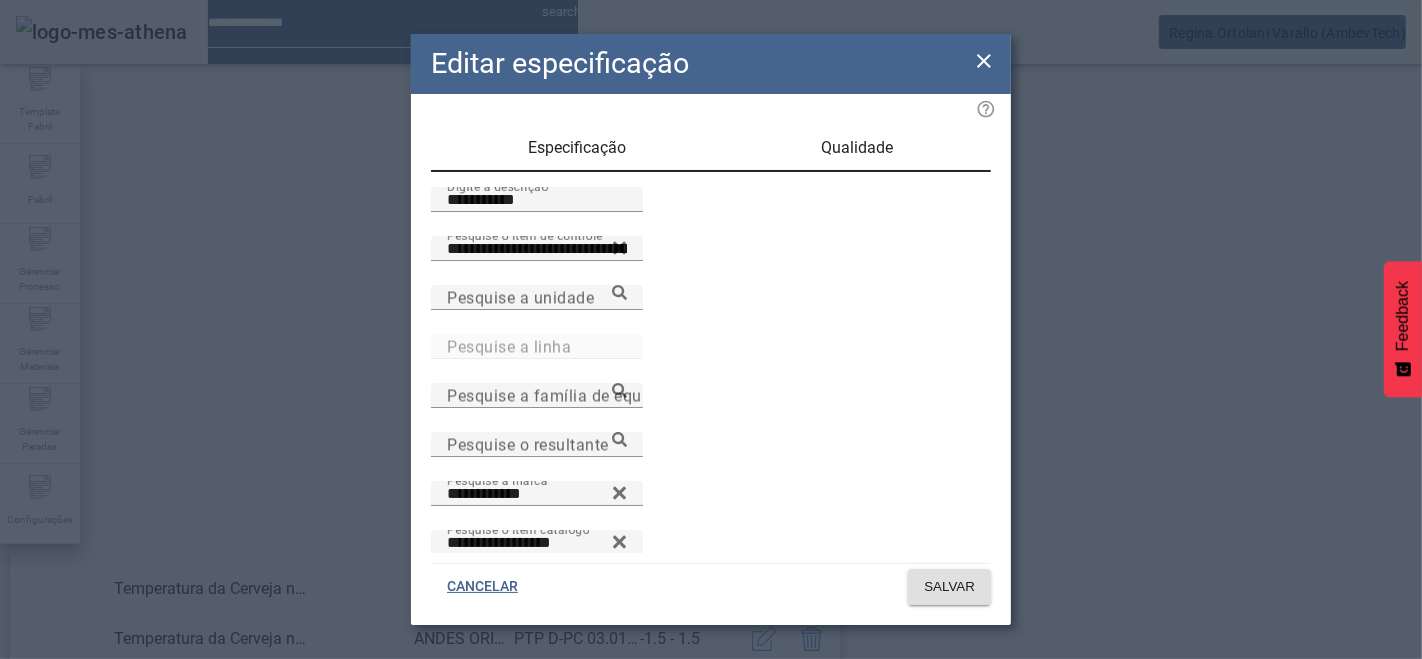 click on "Qualidade" at bounding box center [858, 148] 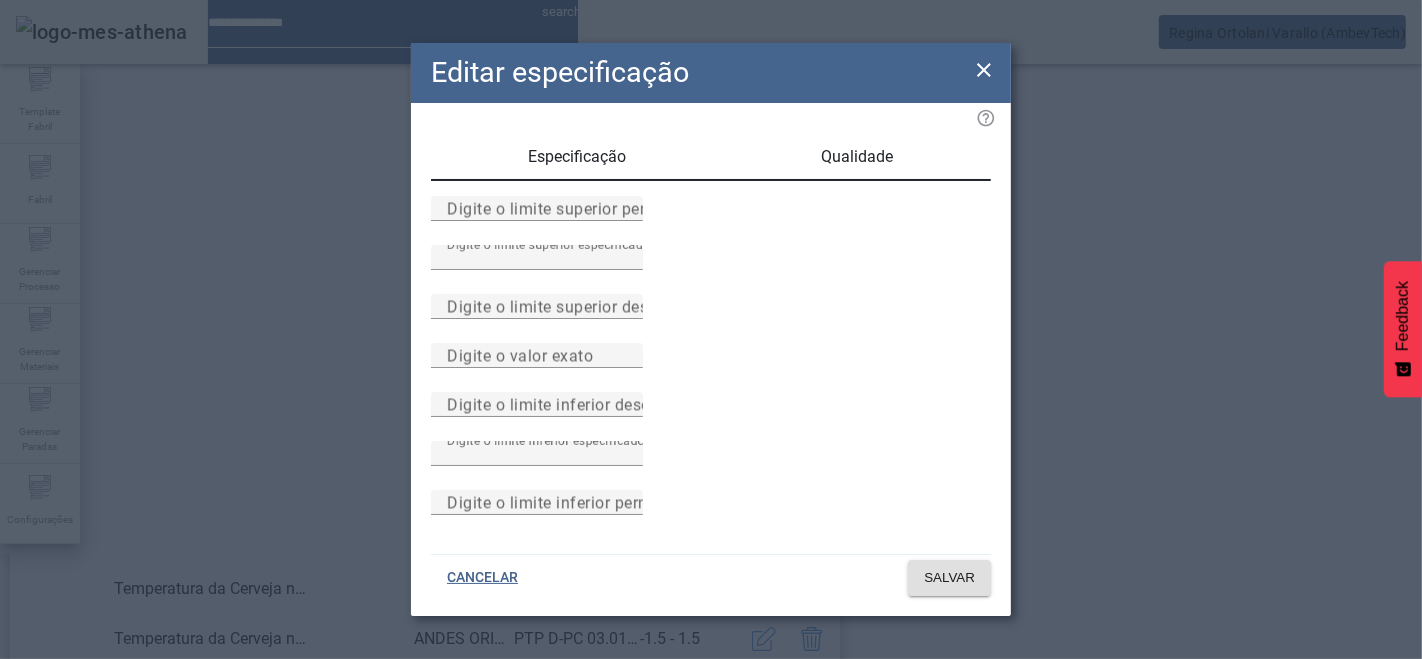 click on "Especificação" at bounding box center [578, 157] 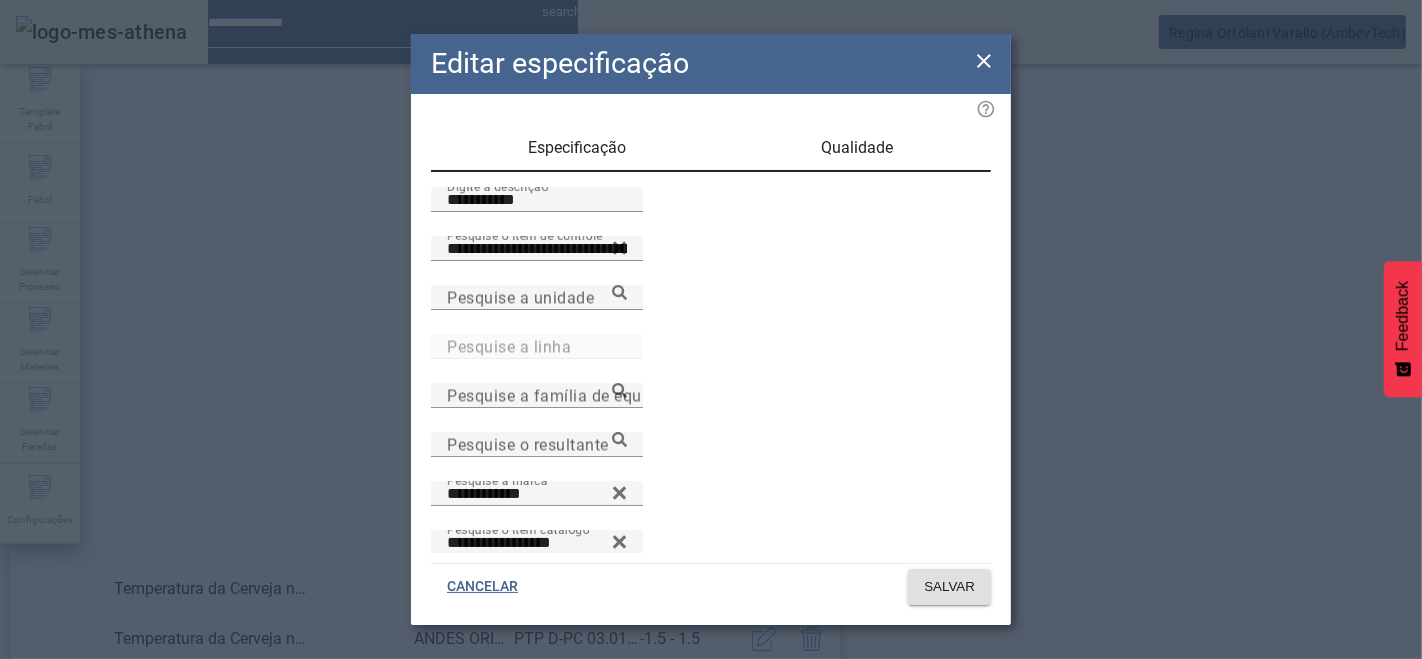 click on "Qualidade" at bounding box center [858, 148] 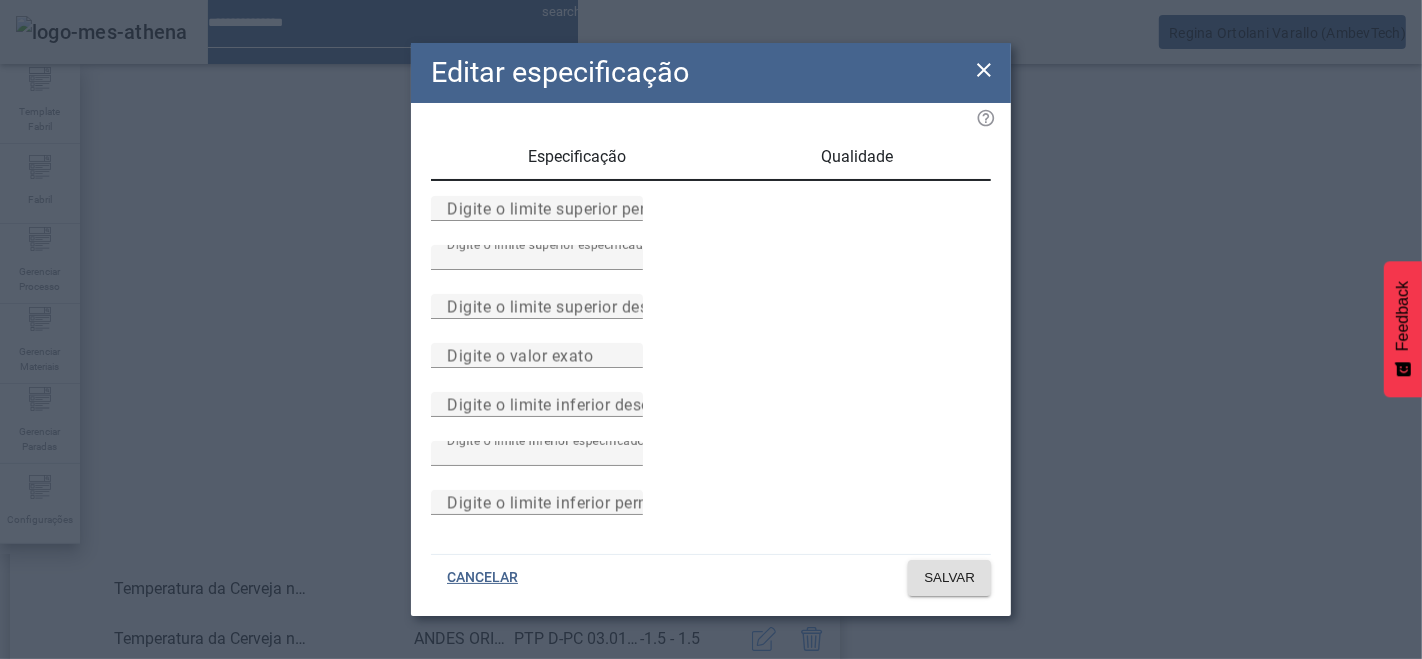 click 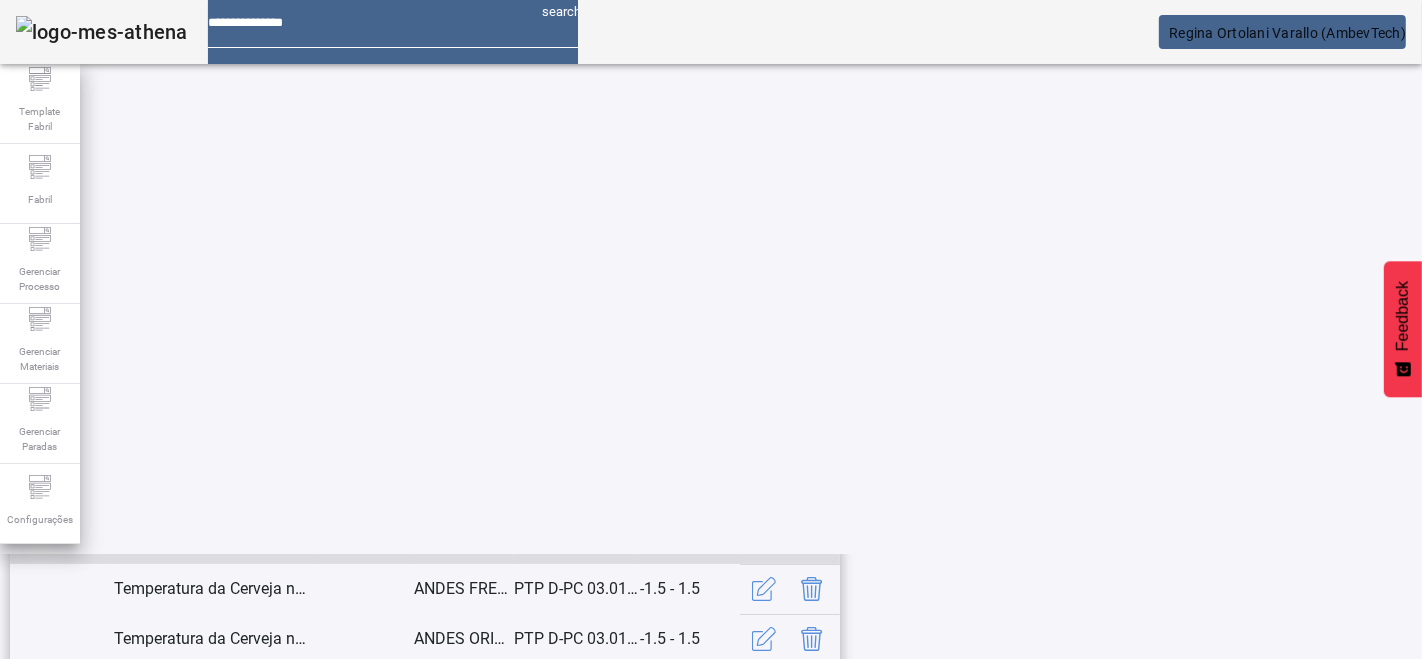 click 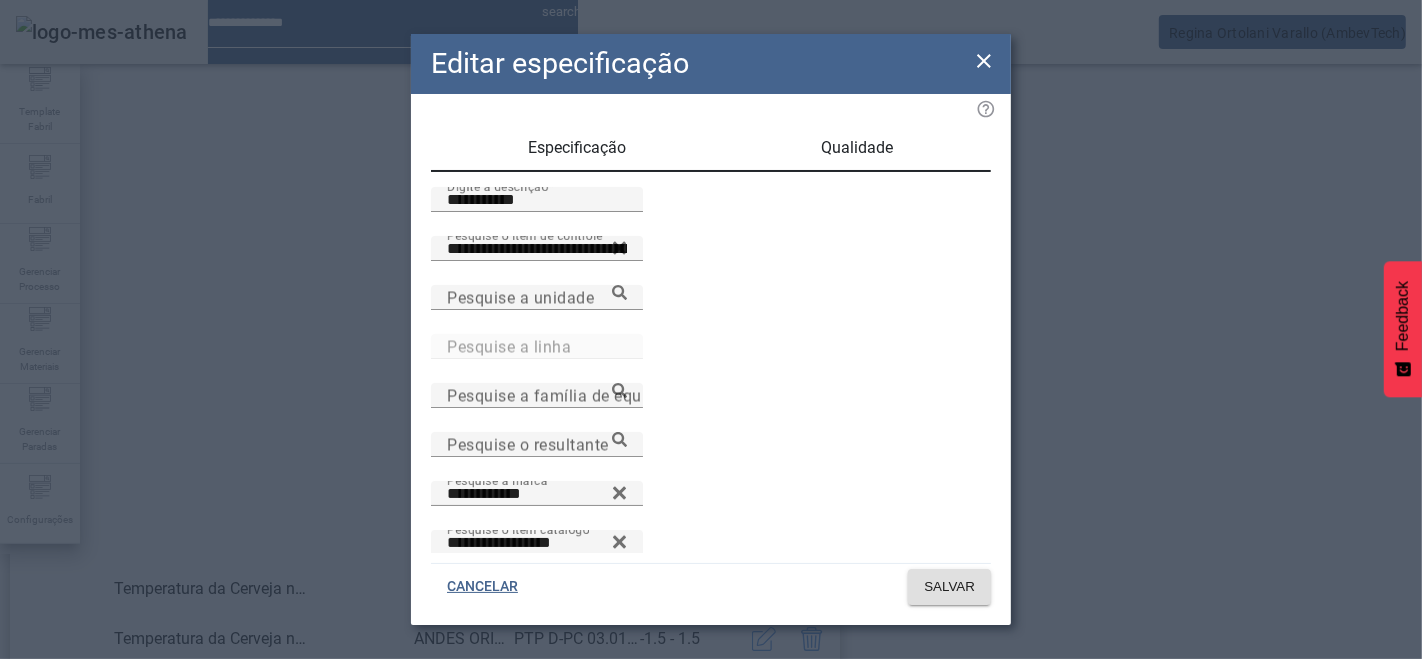 click on "Qualidade" at bounding box center (858, 148) 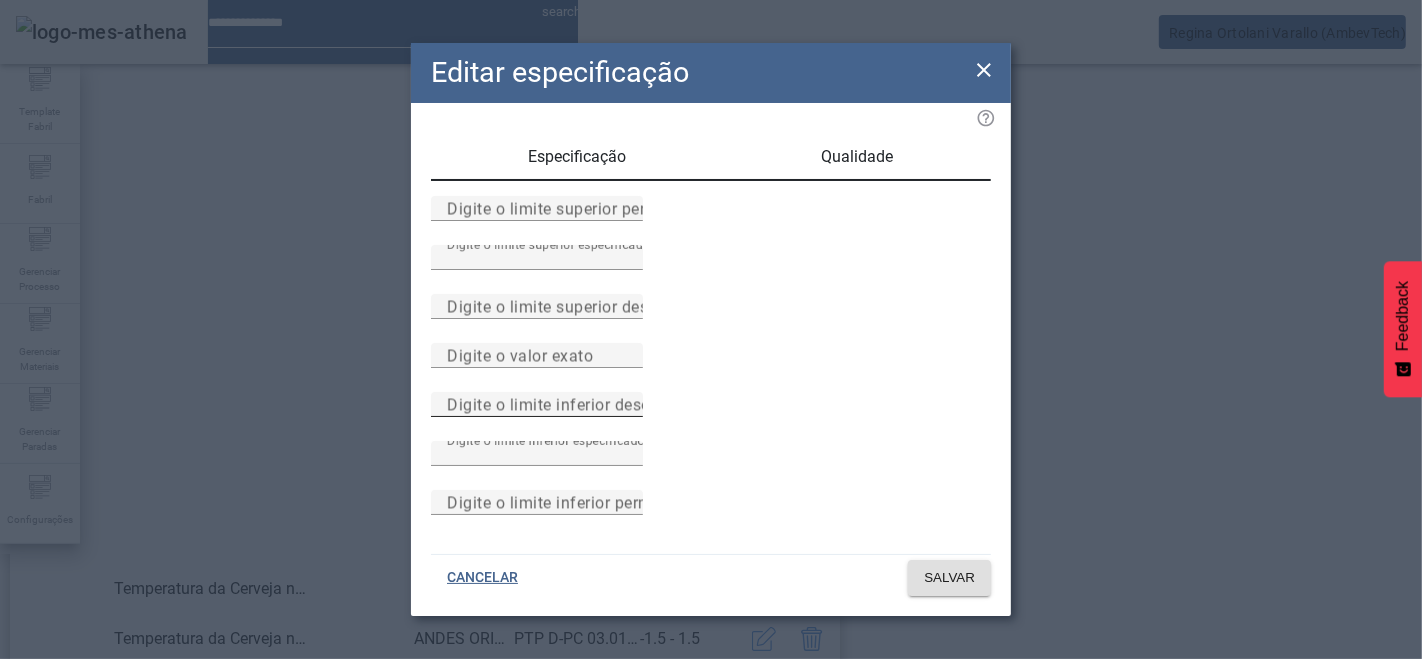 scroll, scrollTop: 184, scrollLeft: 0, axis: vertical 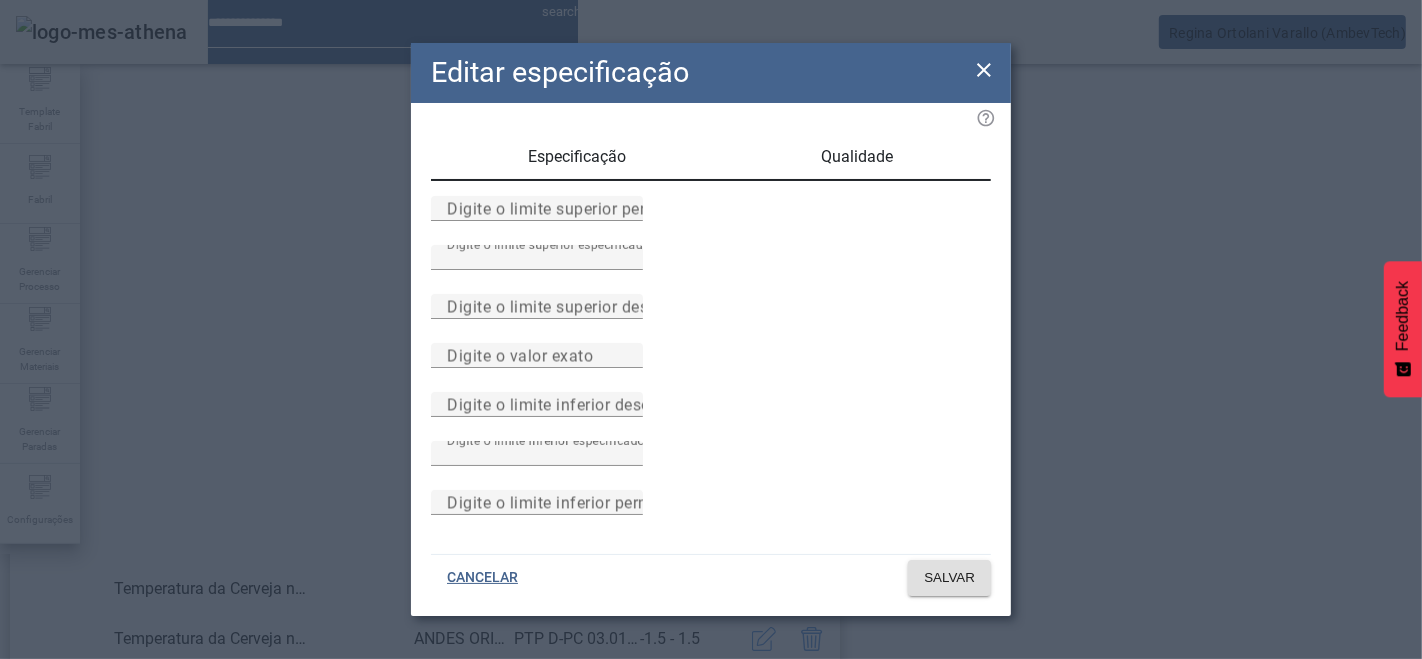 click 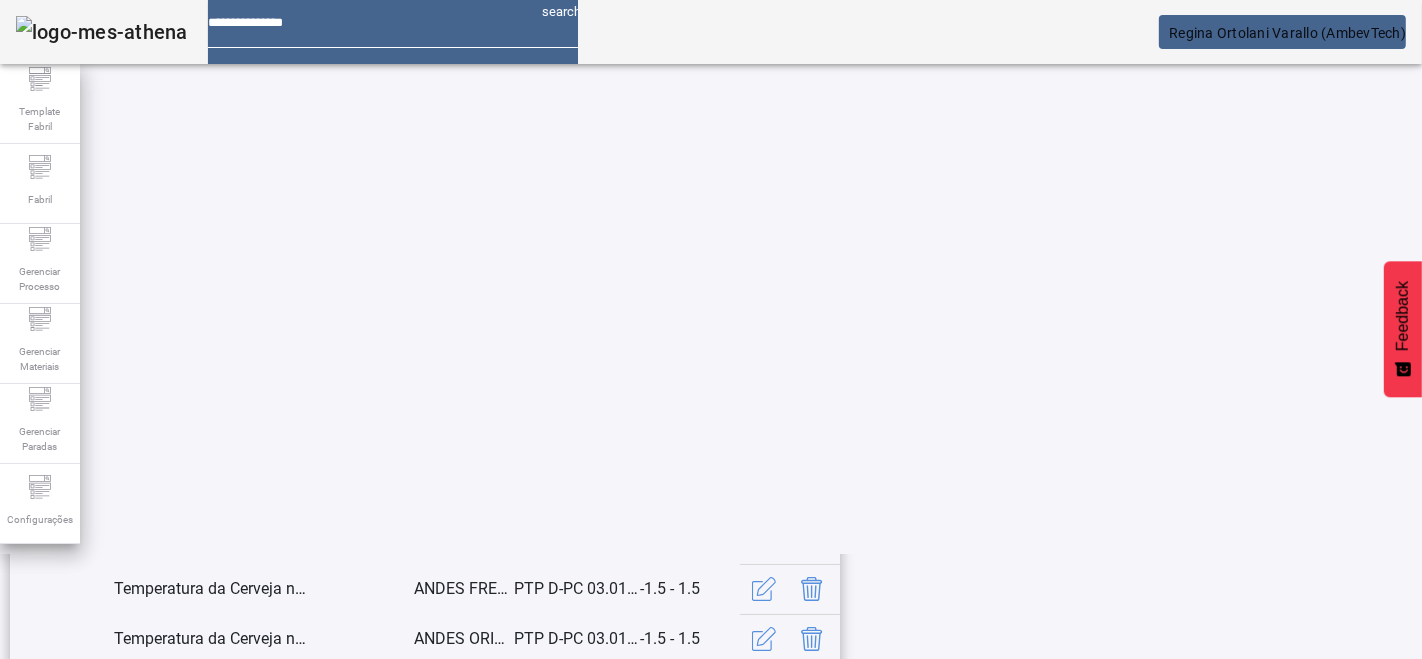 scroll, scrollTop: 595, scrollLeft: 0, axis: vertical 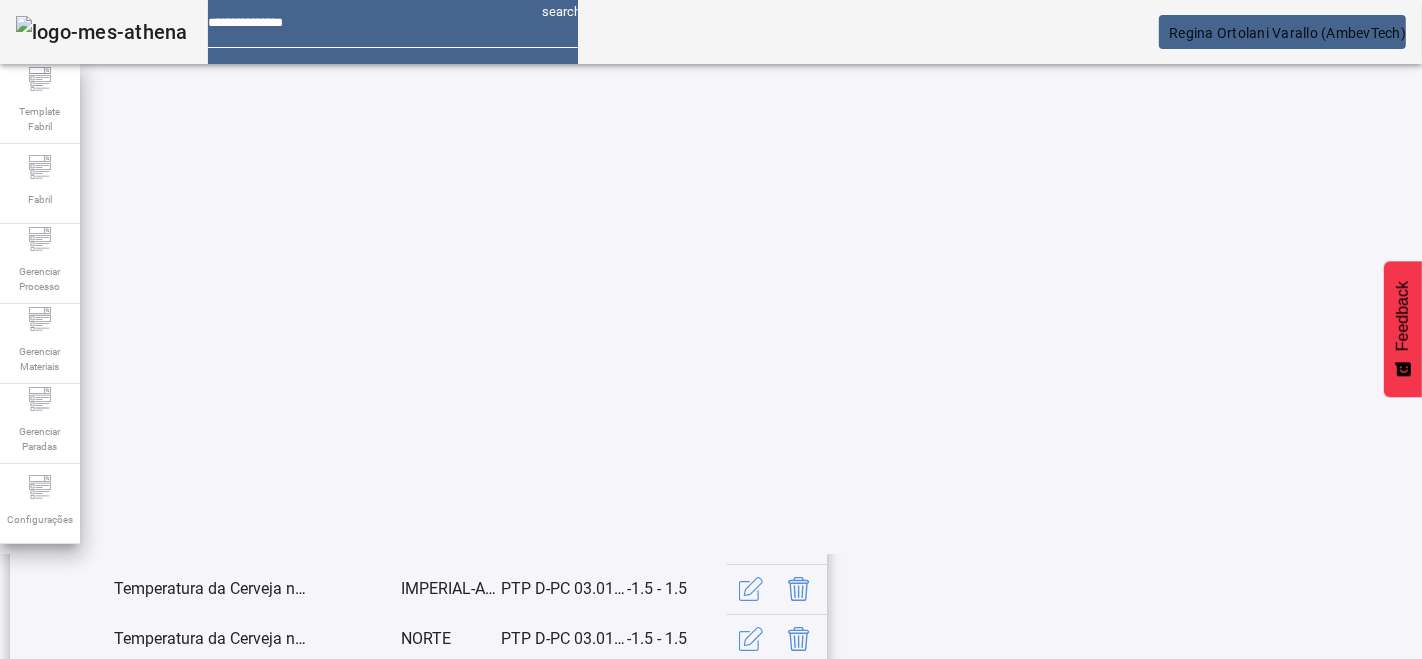 click on "3" 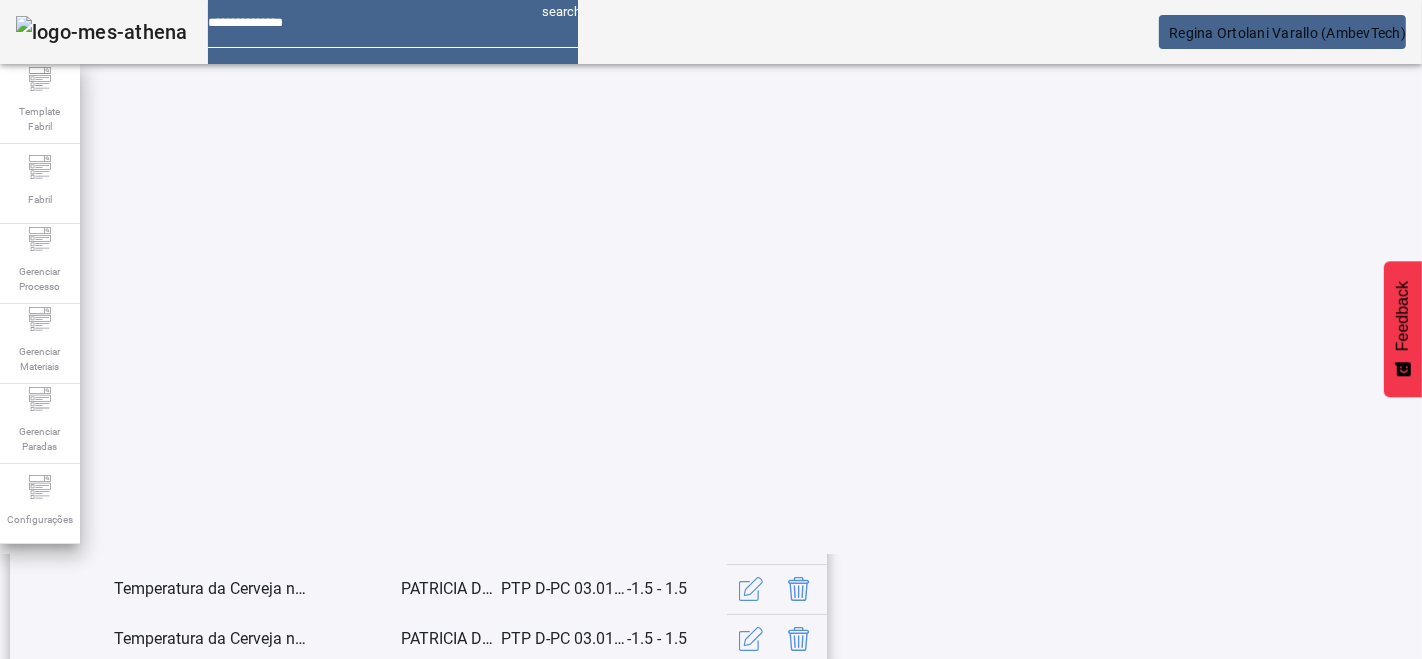 scroll, scrollTop: 595, scrollLeft: 0, axis: vertical 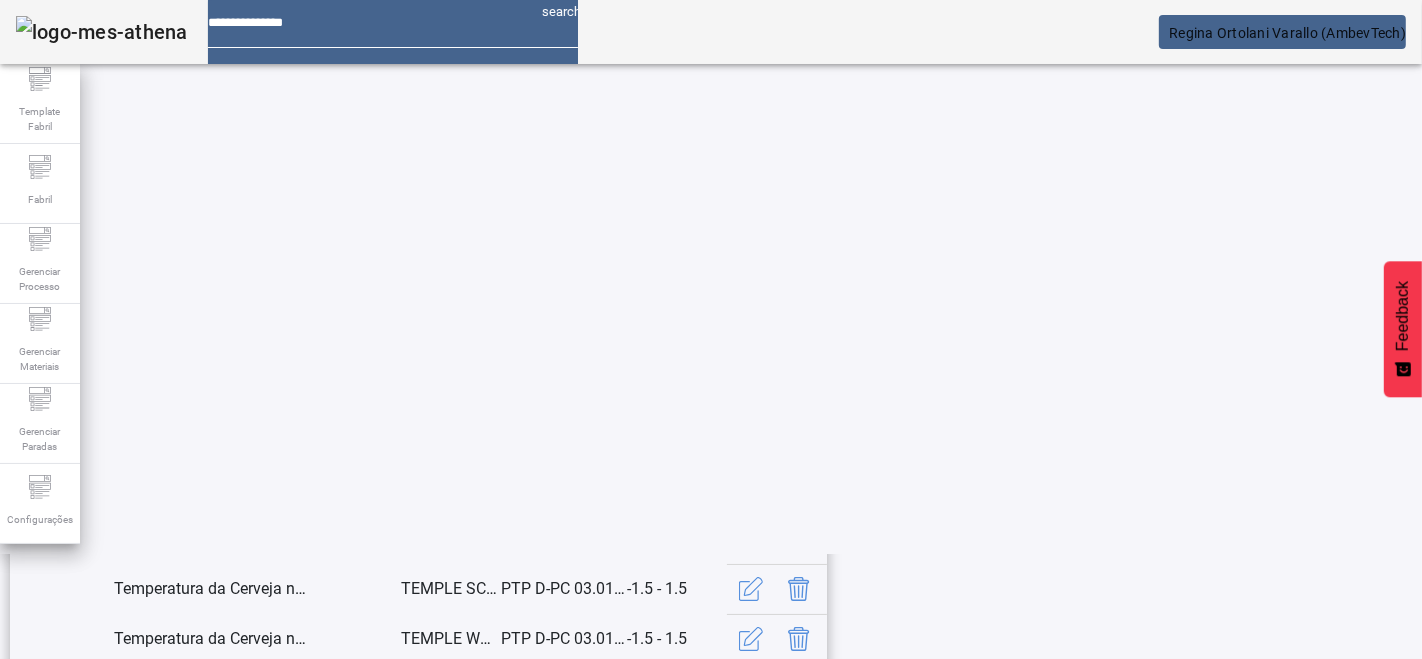 click on "5" 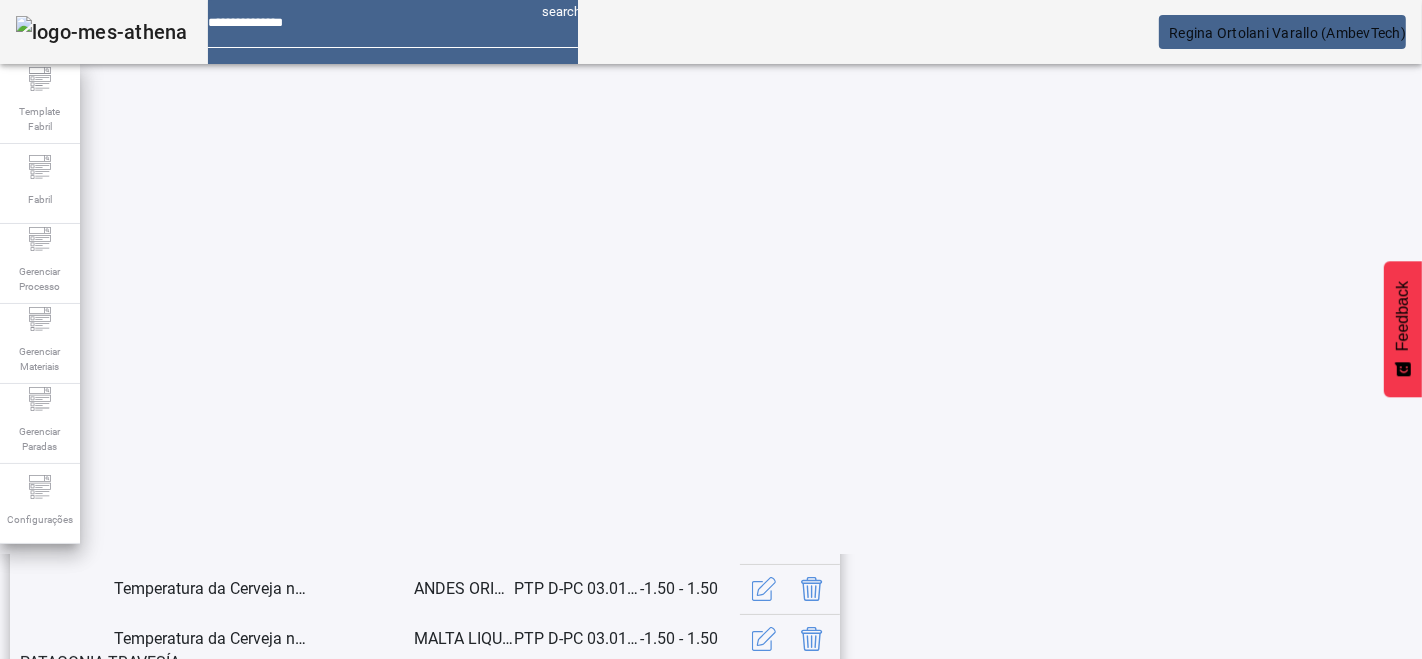 scroll, scrollTop: 422, scrollLeft: 0, axis: vertical 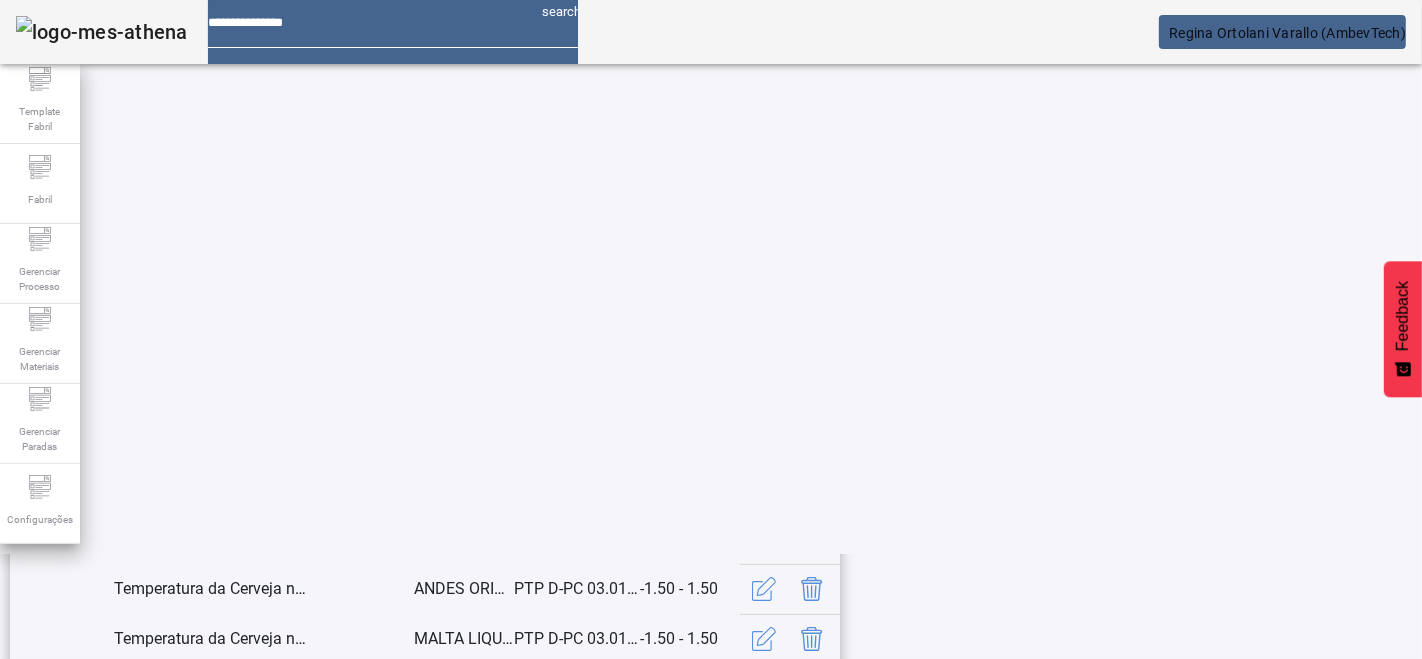 click on "Editar" at bounding box center [28, 679] 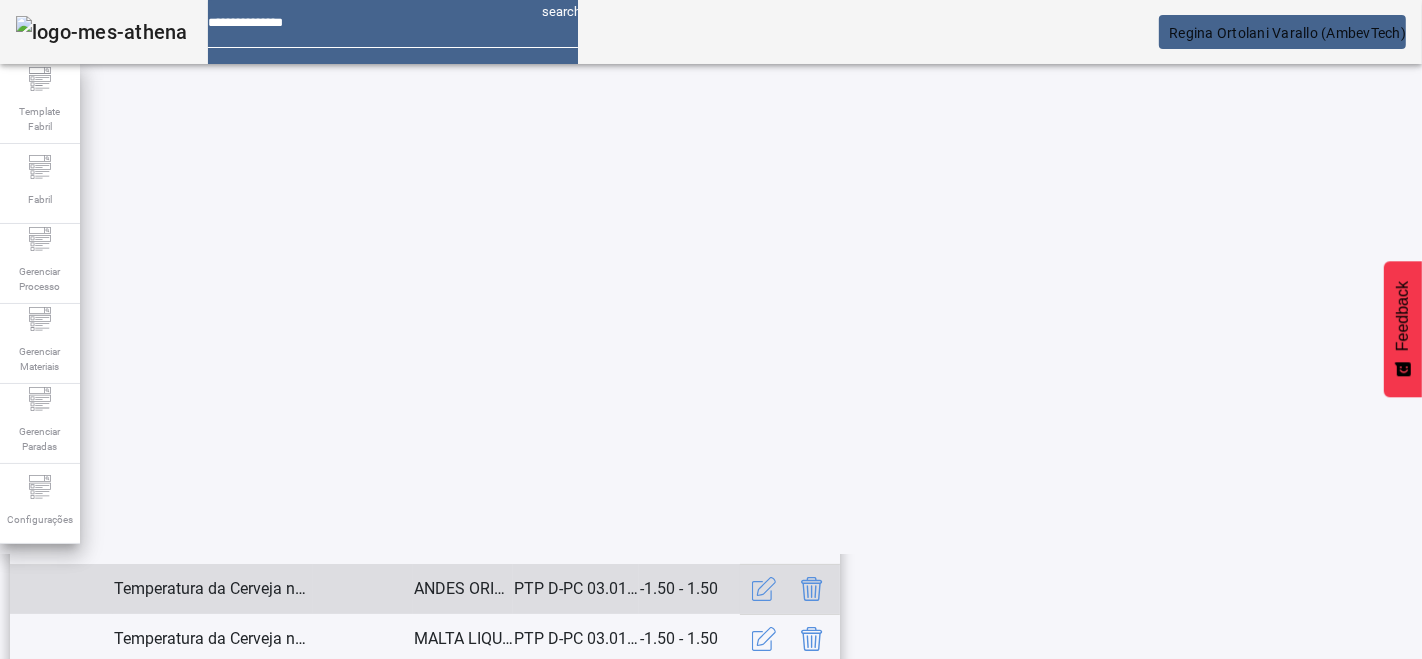 click 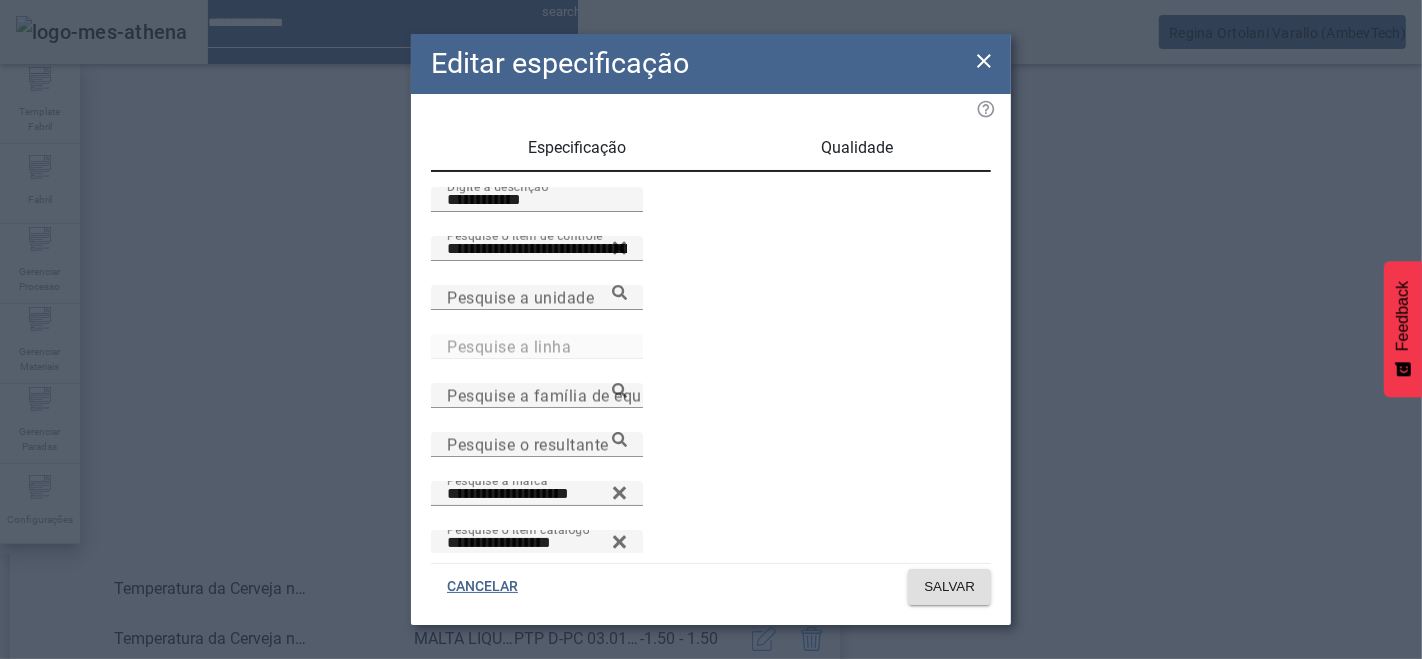 click on "**********" at bounding box center (711, 424) 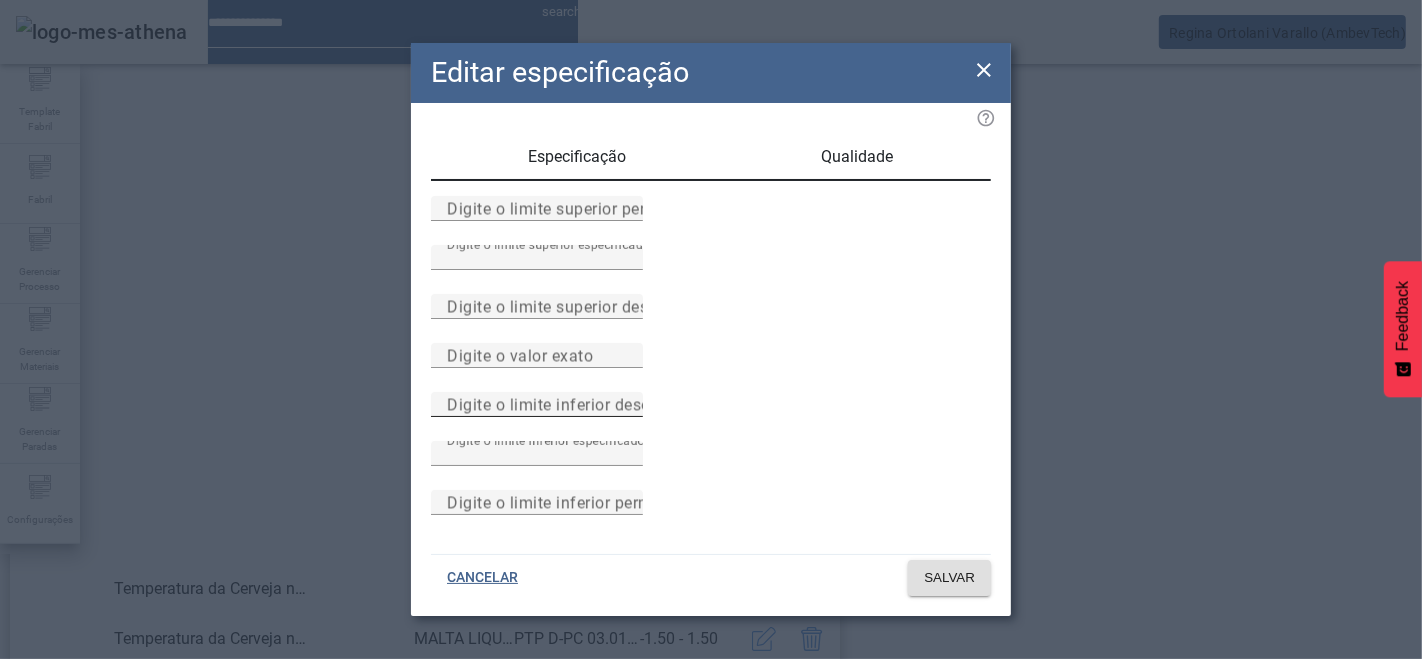 scroll, scrollTop: 184, scrollLeft: 0, axis: vertical 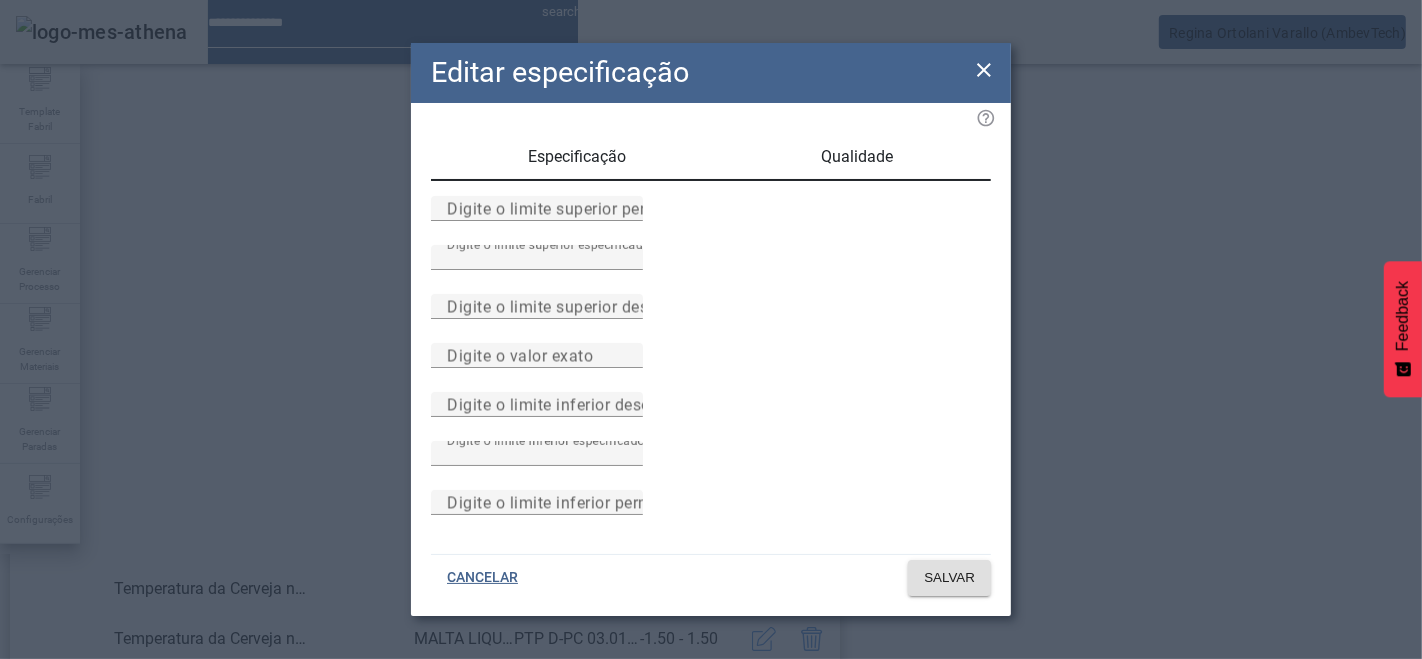 click 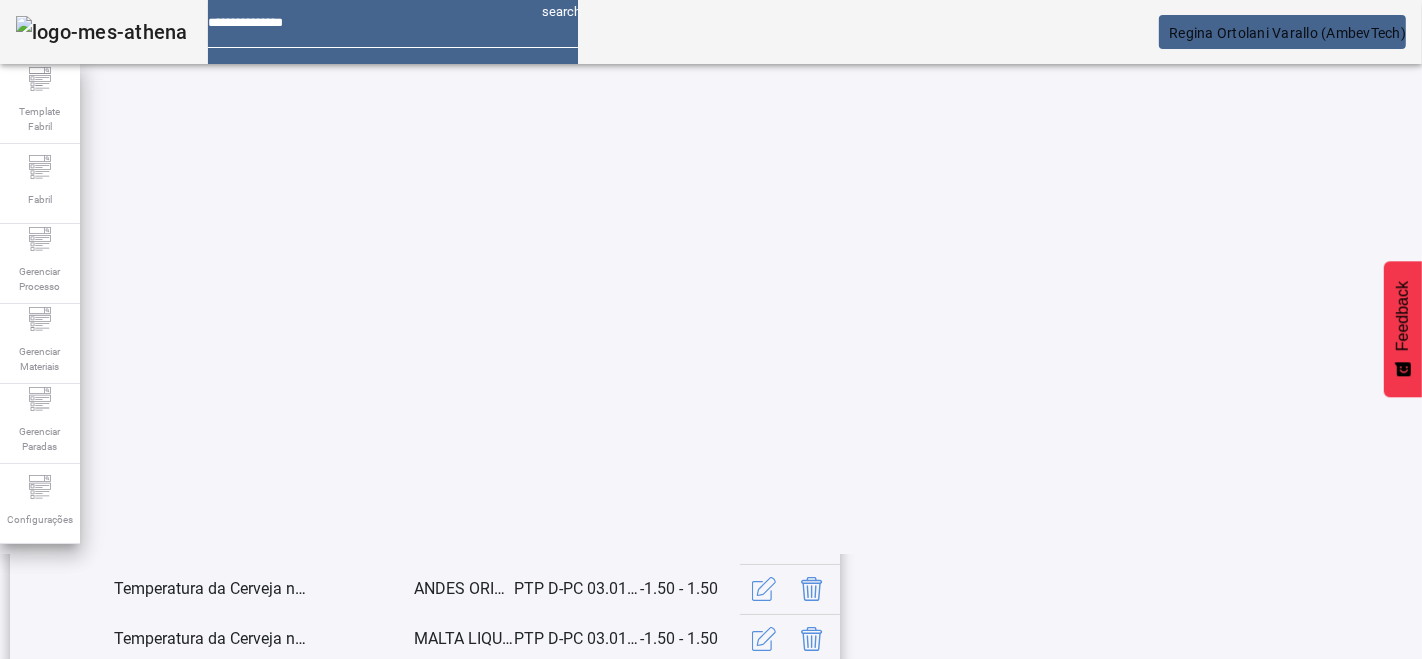 scroll, scrollTop: 595, scrollLeft: 0, axis: vertical 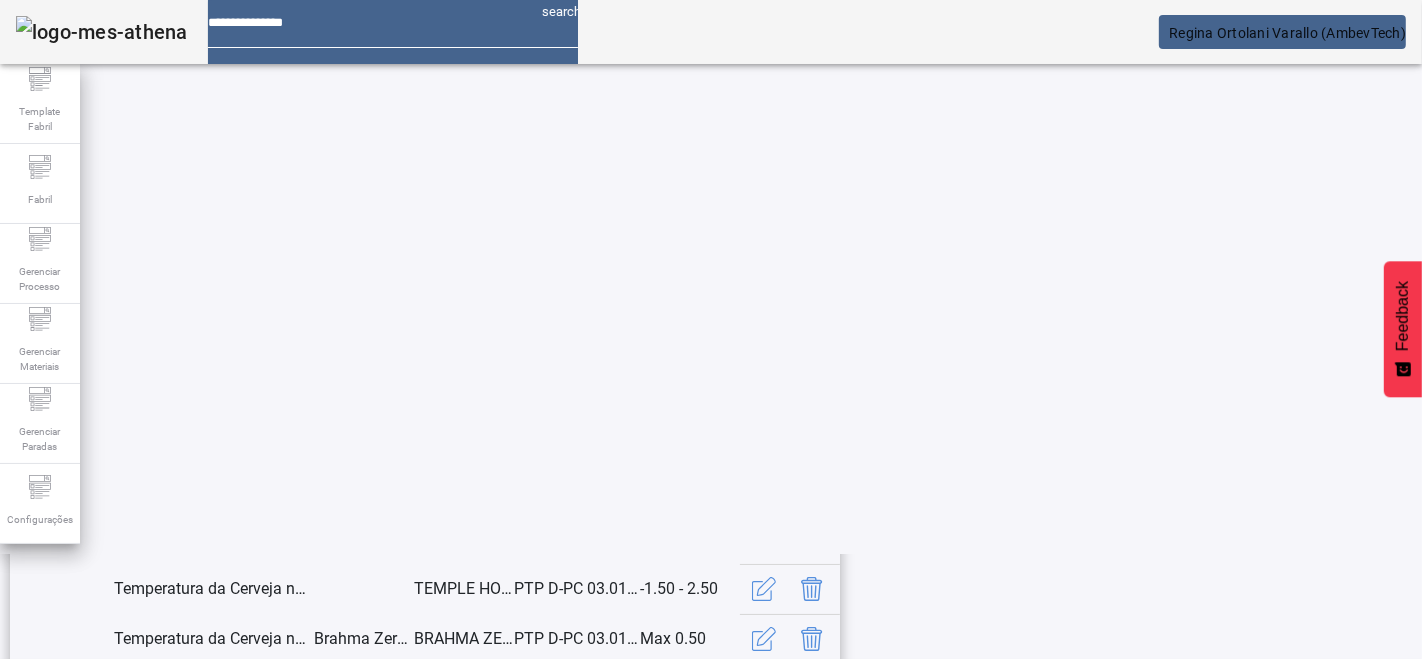 click on "7" 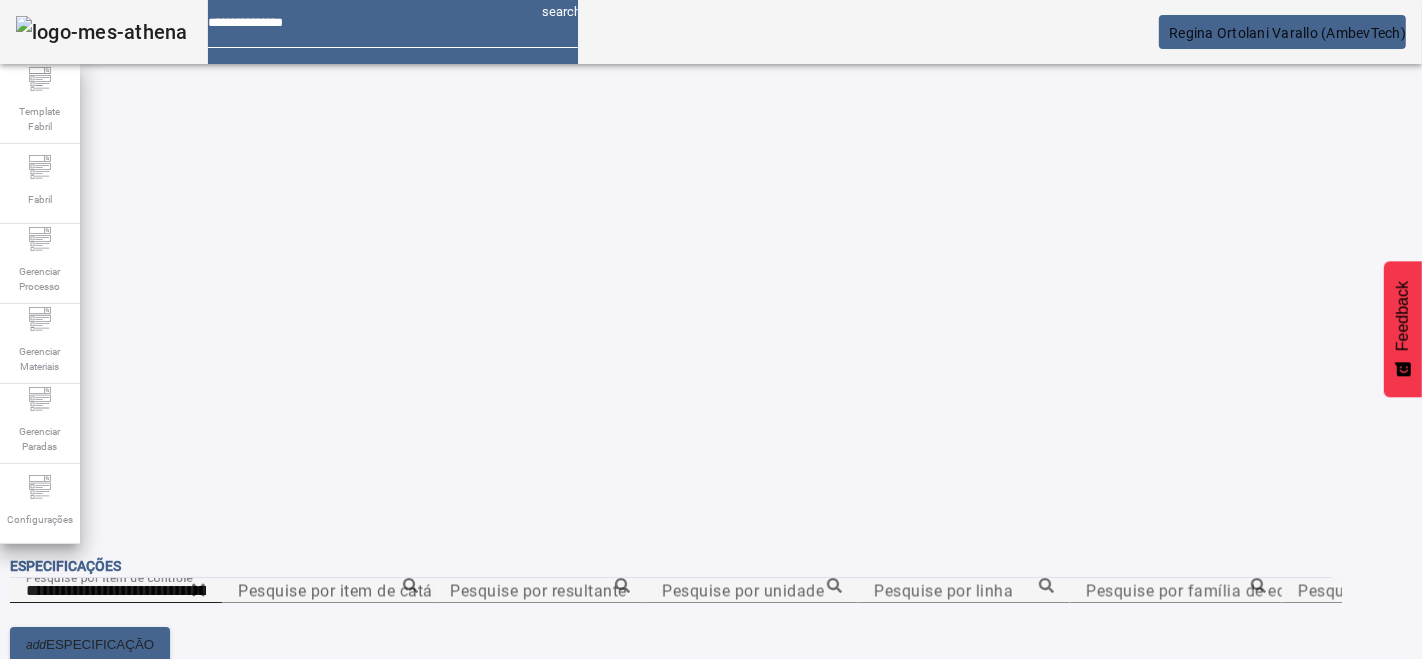 scroll, scrollTop: 295, scrollLeft: 0, axis: vertical 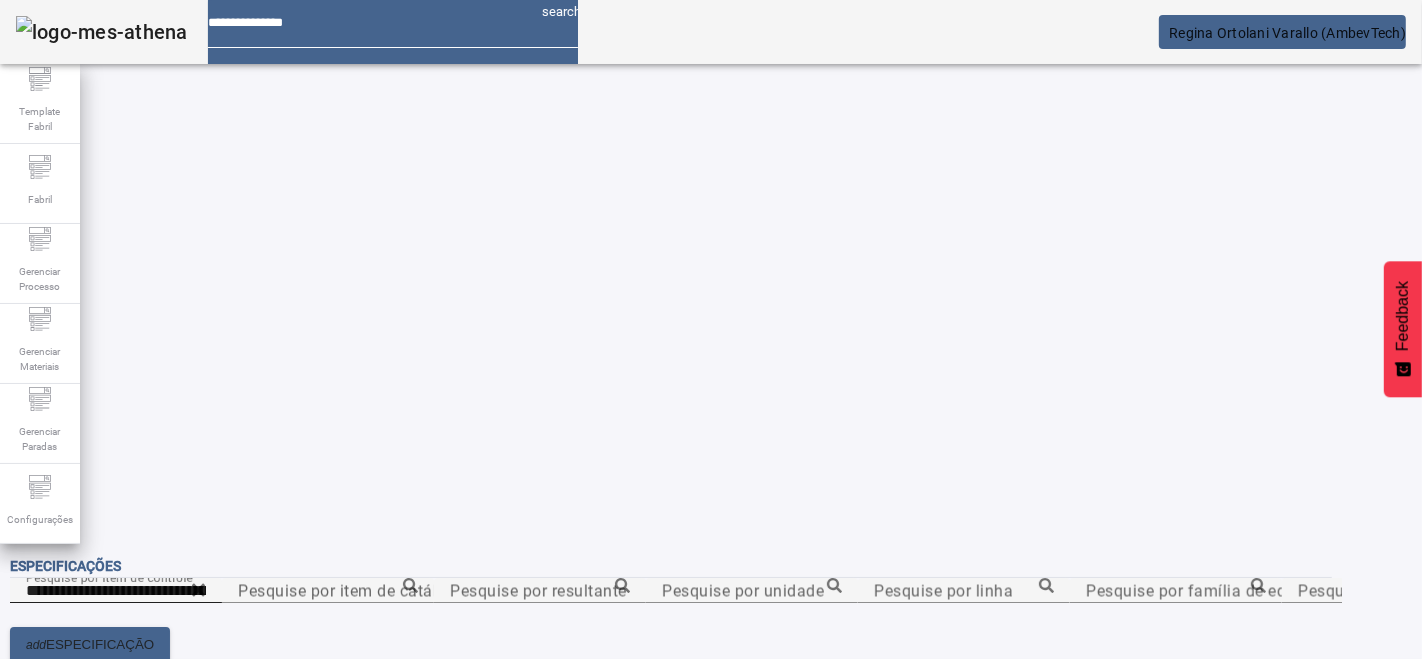 click on "6" 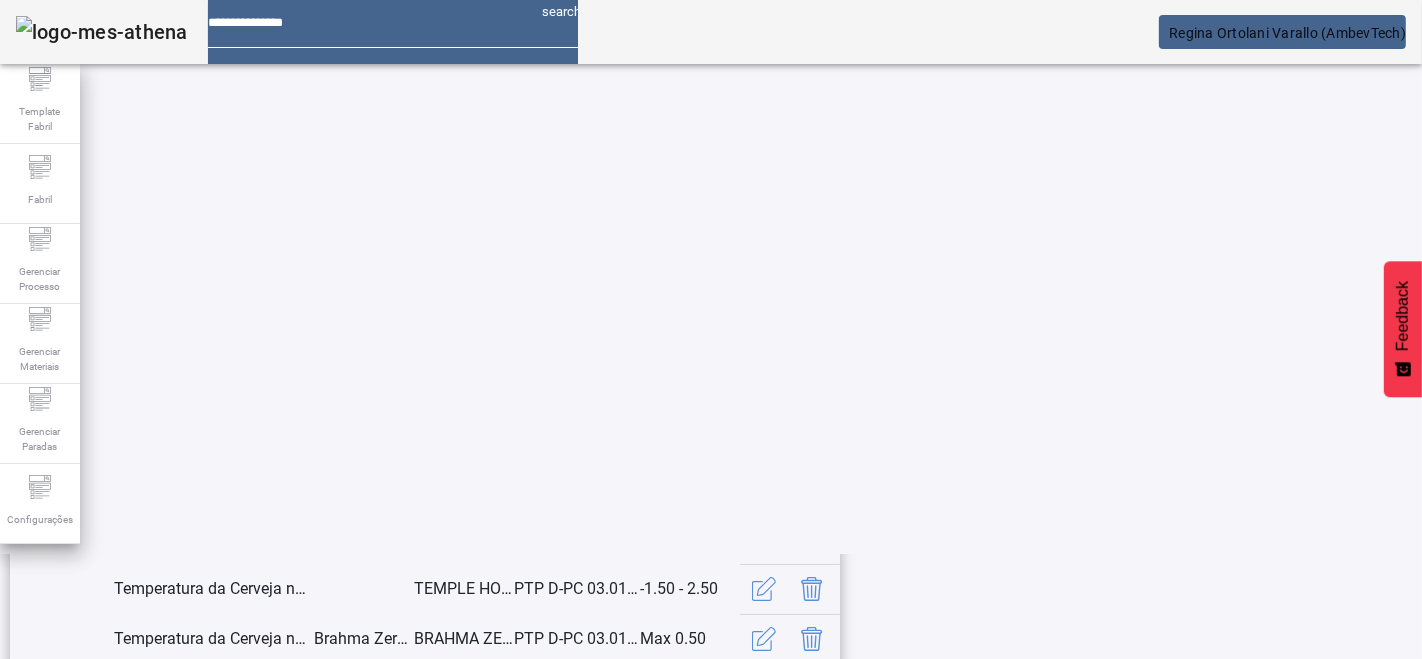click on "5" 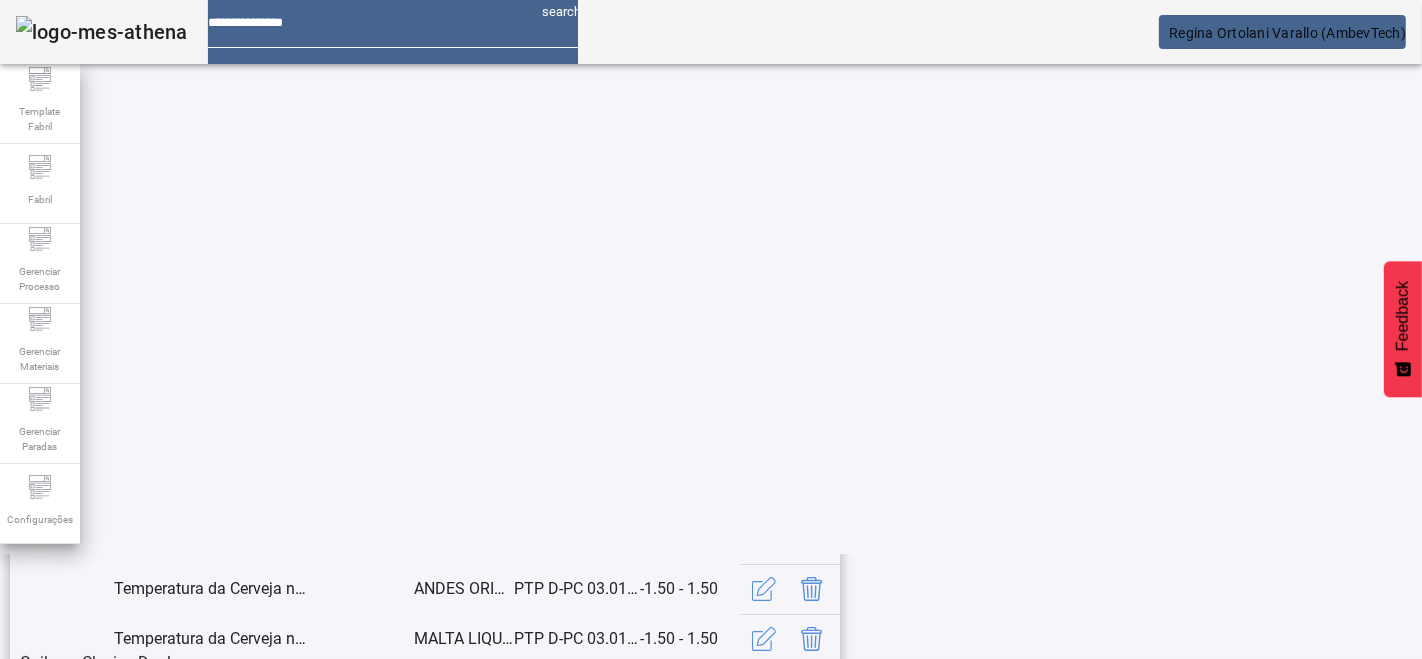 scroll, scrollTop: 422, scrollLeft: 0, axis: vertical 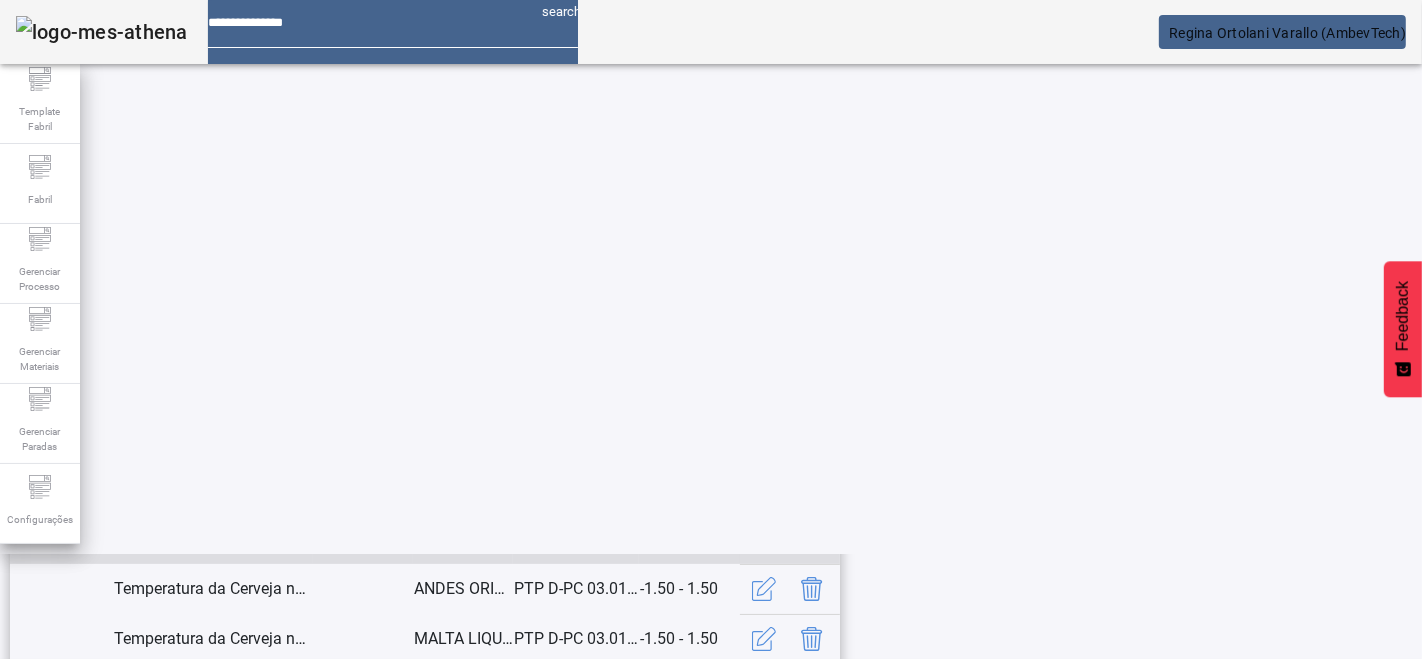 click 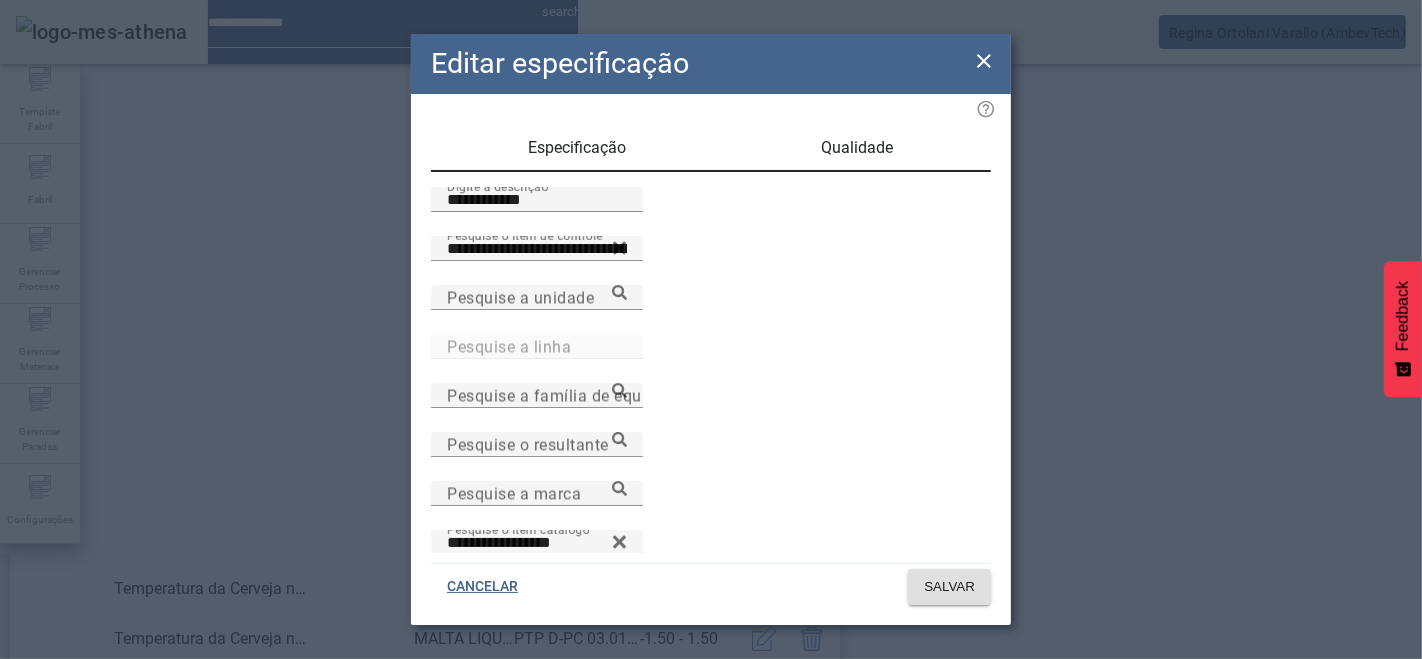 click on "Qualidade" at bounding box center [858, 148] 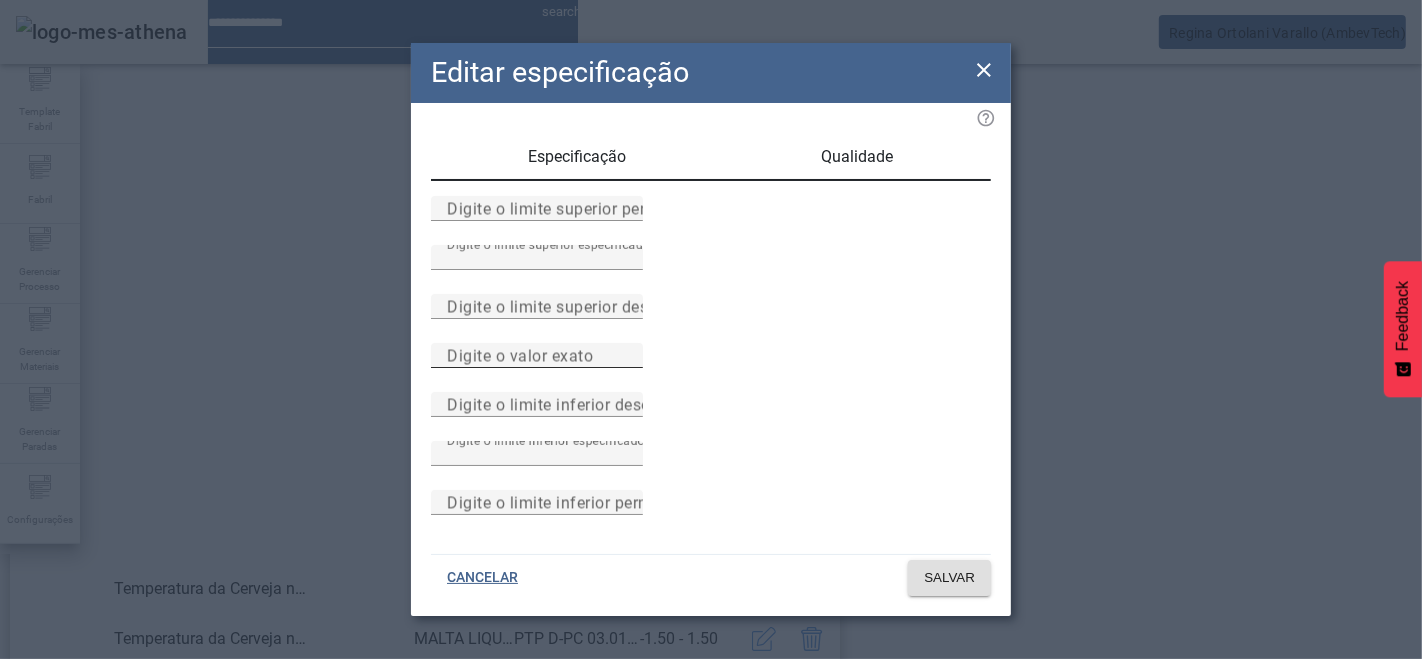 scroll, scrollTop: 0, scrollLeft: 0, axis: both 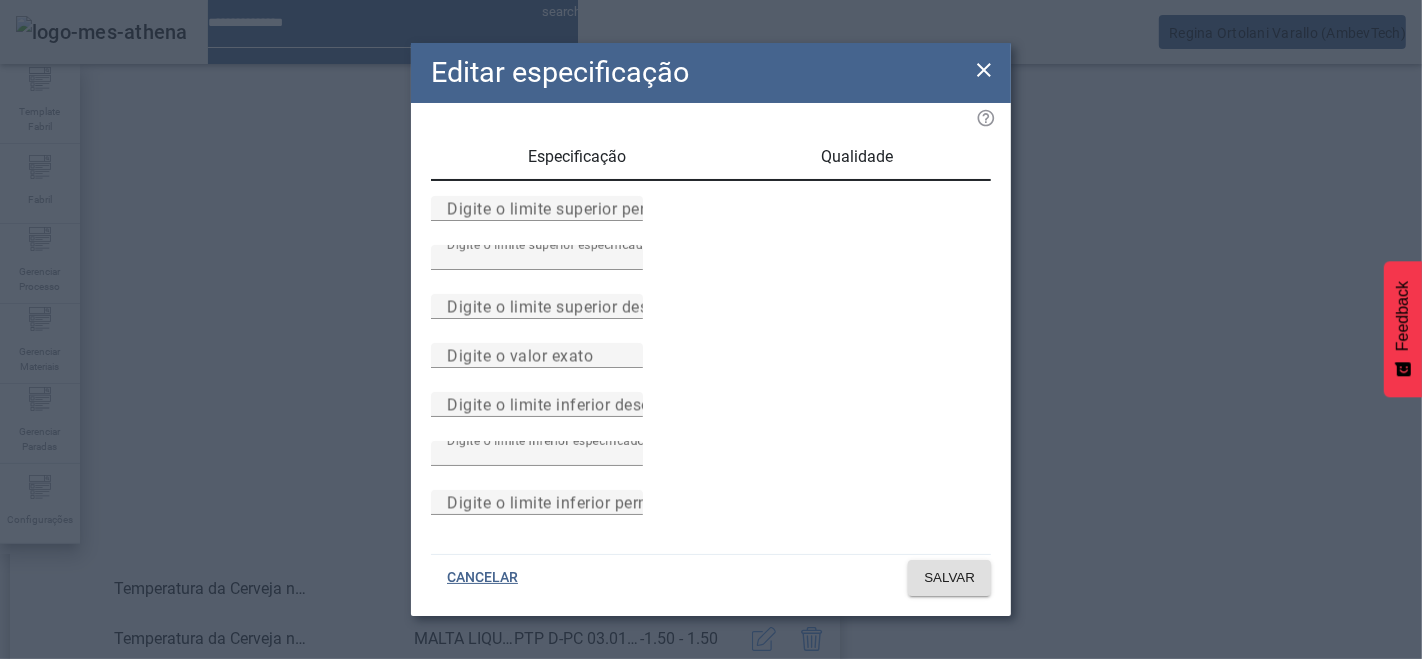 click 